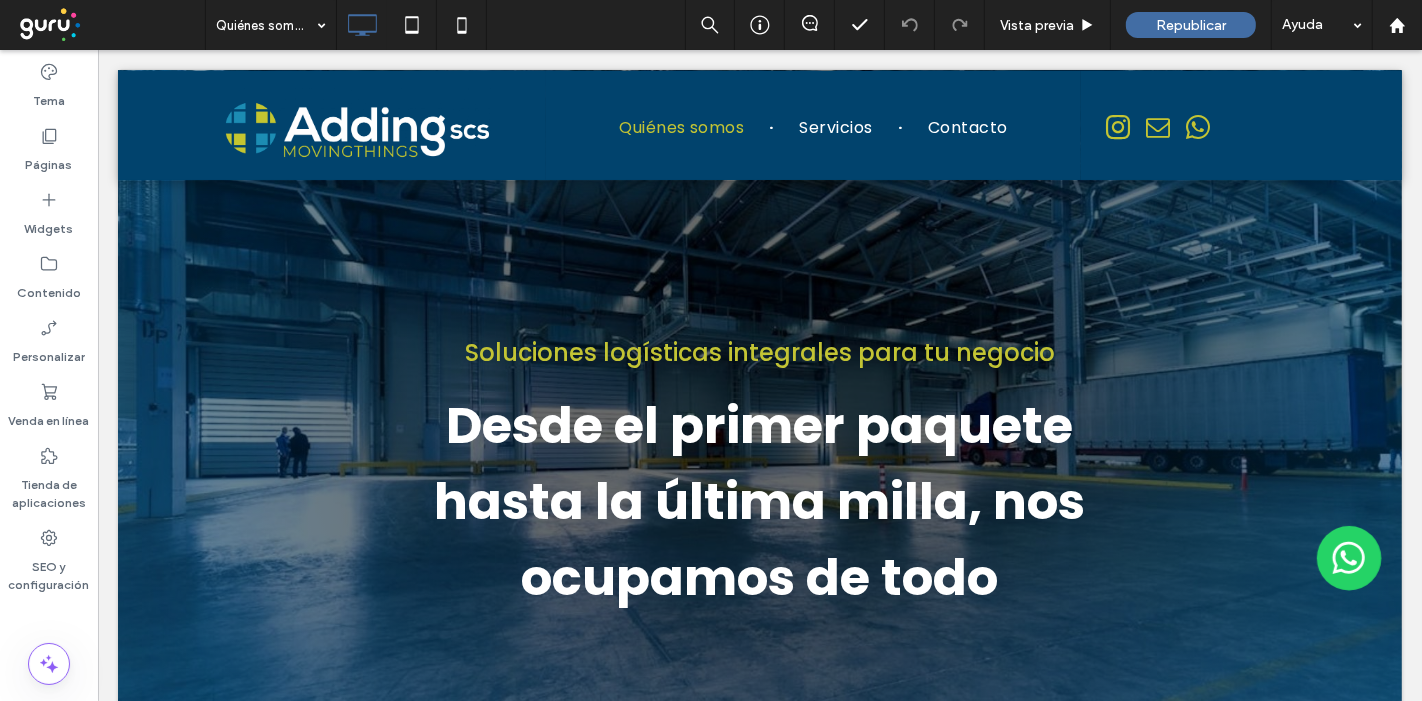 scroll, scrollTop: 0, scrollLeft: 0, axis: both 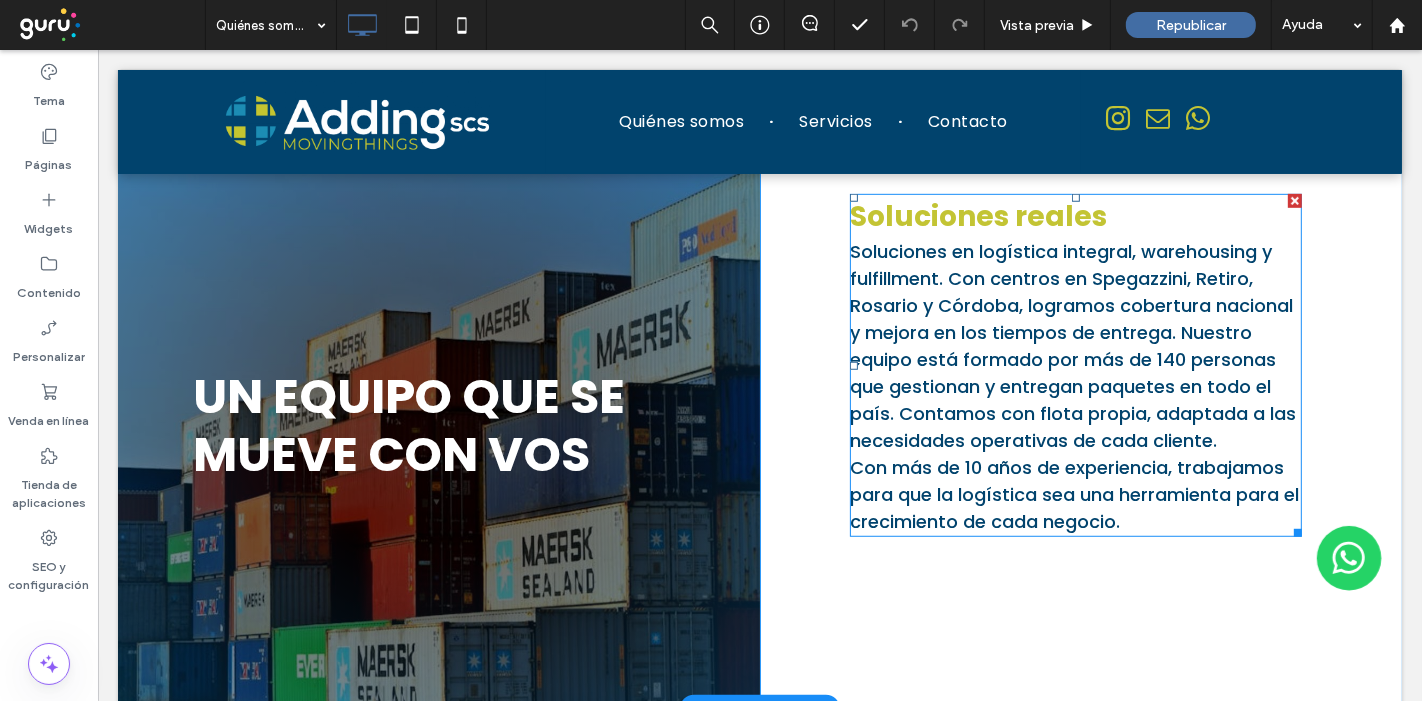 click on "Soluciones en logística integral, warehousing y fulfillment. Con centros en Spegazzini, Retiro, Rosario y Córdoba, logramos cobertura nacional y mejora en los tiempos de entrega. Nuestro equipo está formado por más de 140 personas que gestionan y entregan paquetes en todo el país. Contamos con flota propia, adaptada a las necesidades operativas de cada cliente." at bounding box center [1072, 346] 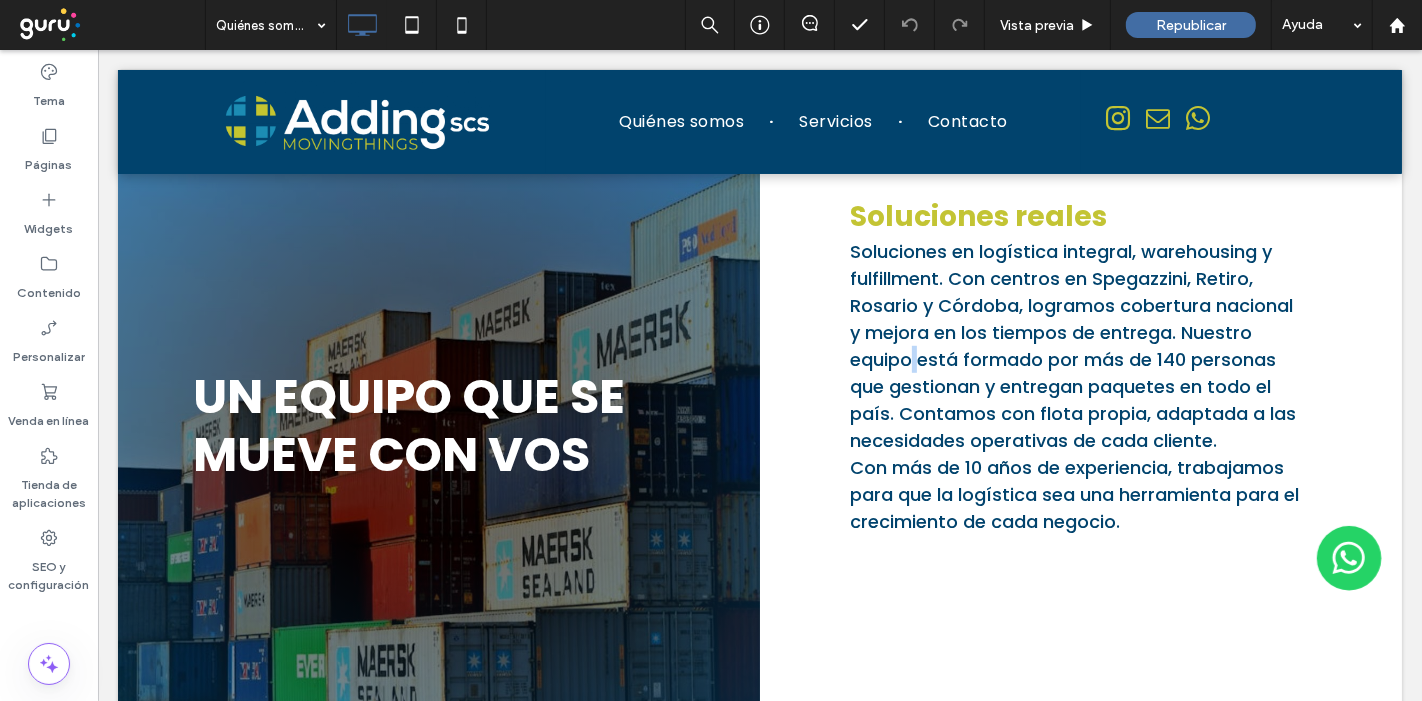 click on "Soluciones en logística integral, warehousing y fulfillment. Con centros en Spegazzini, Retiro, Rosario y Córdoba, logramos cobertura nacional y mejora en los tiempos de entrega. Nuestro equipo está formado por más de 140 personas que gestionan y entregan paquetes en todo el país. Contamos con flota propia, adaptada a las necesidades operativas de cada cliente." at bounding box center [1072, 346] 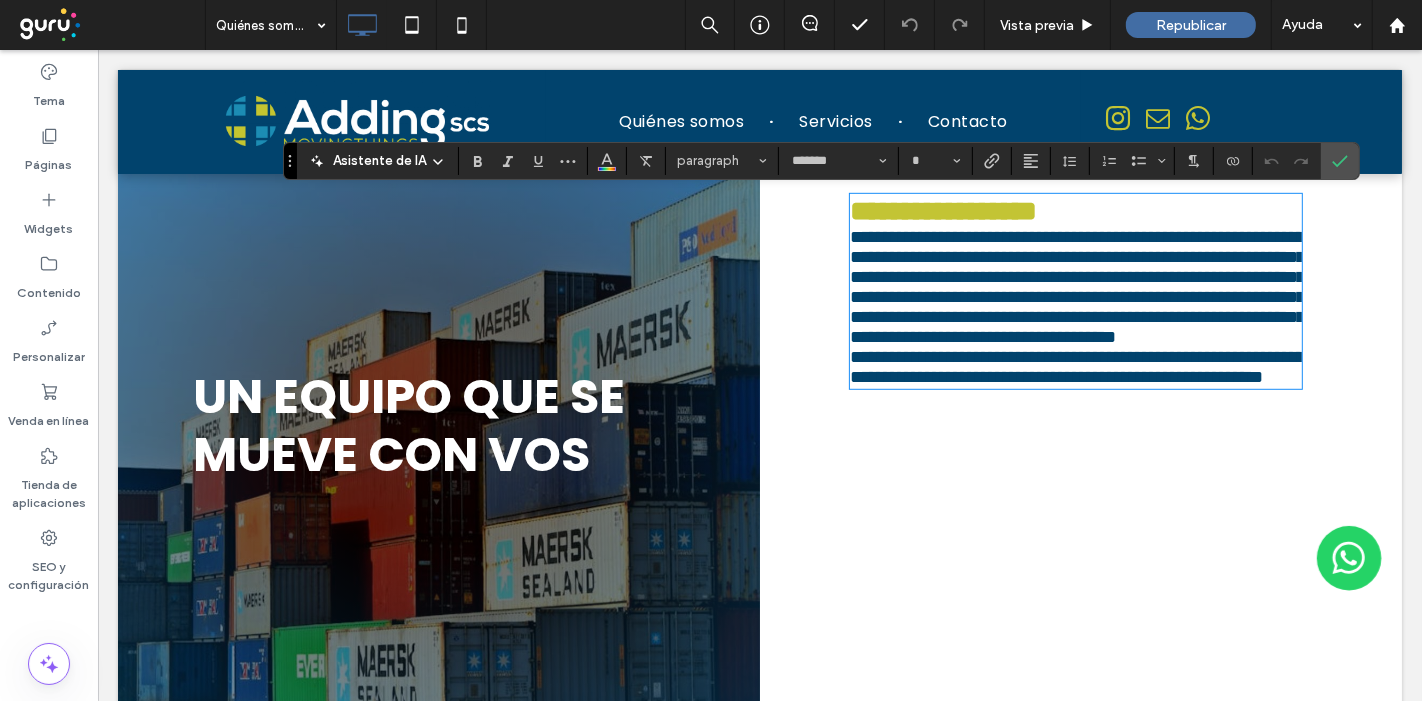 type on "*******" 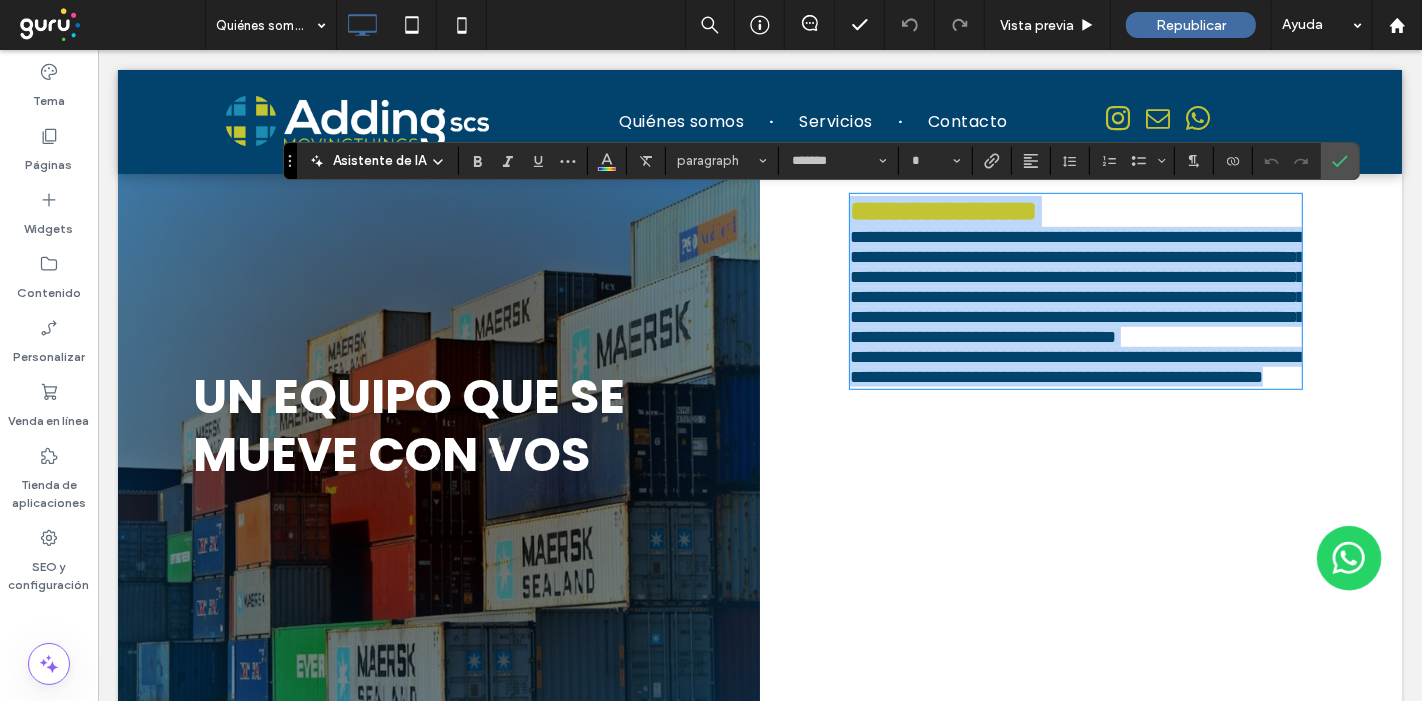 click on "**********" at bounding box center [1076, 287] 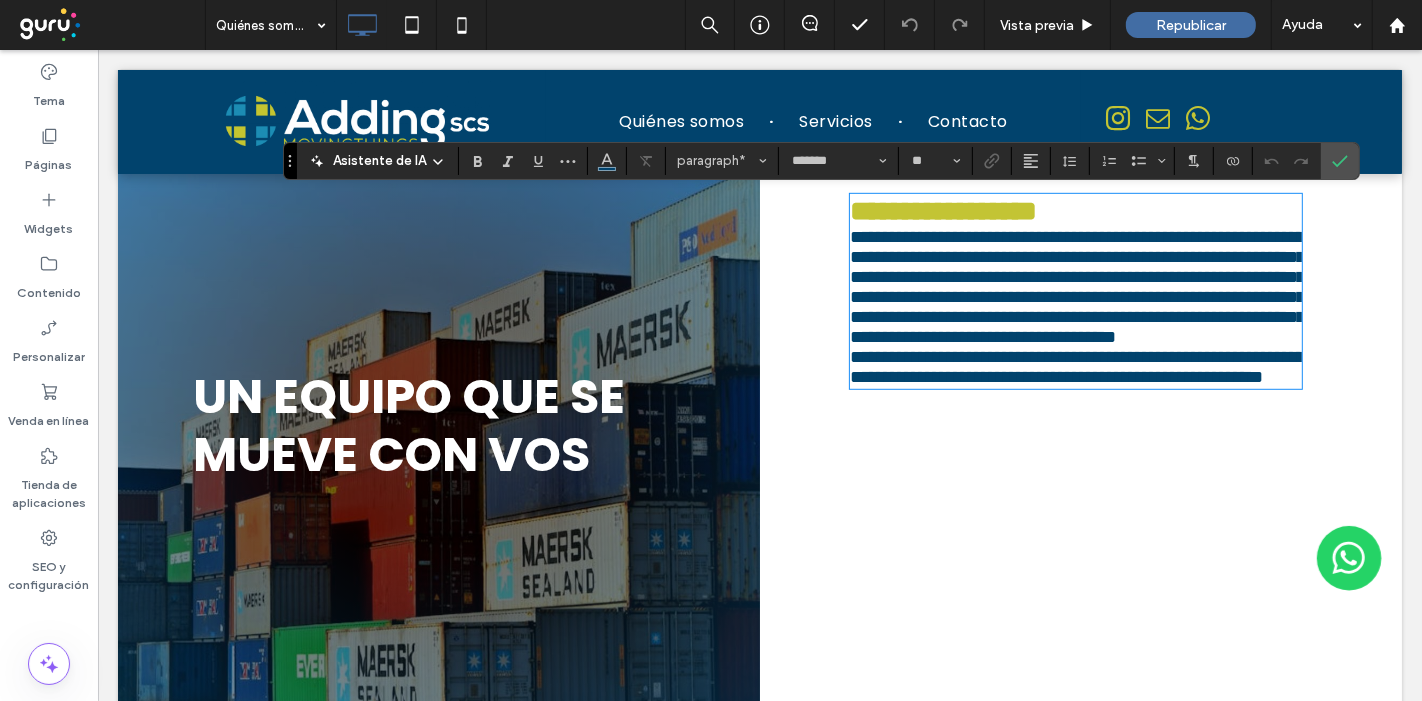 click on "**********" at bounding box center [1076, 287] 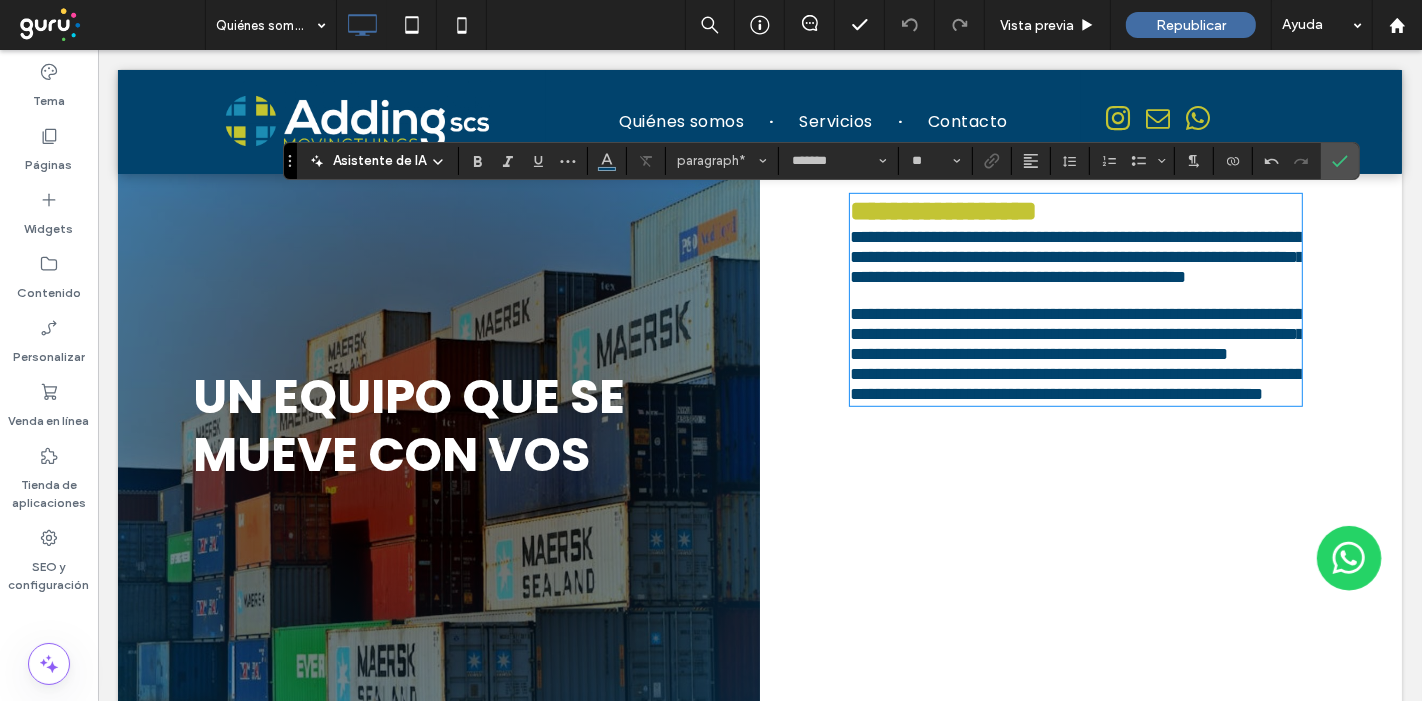click on "**********" at bounding box center [1076, 384] 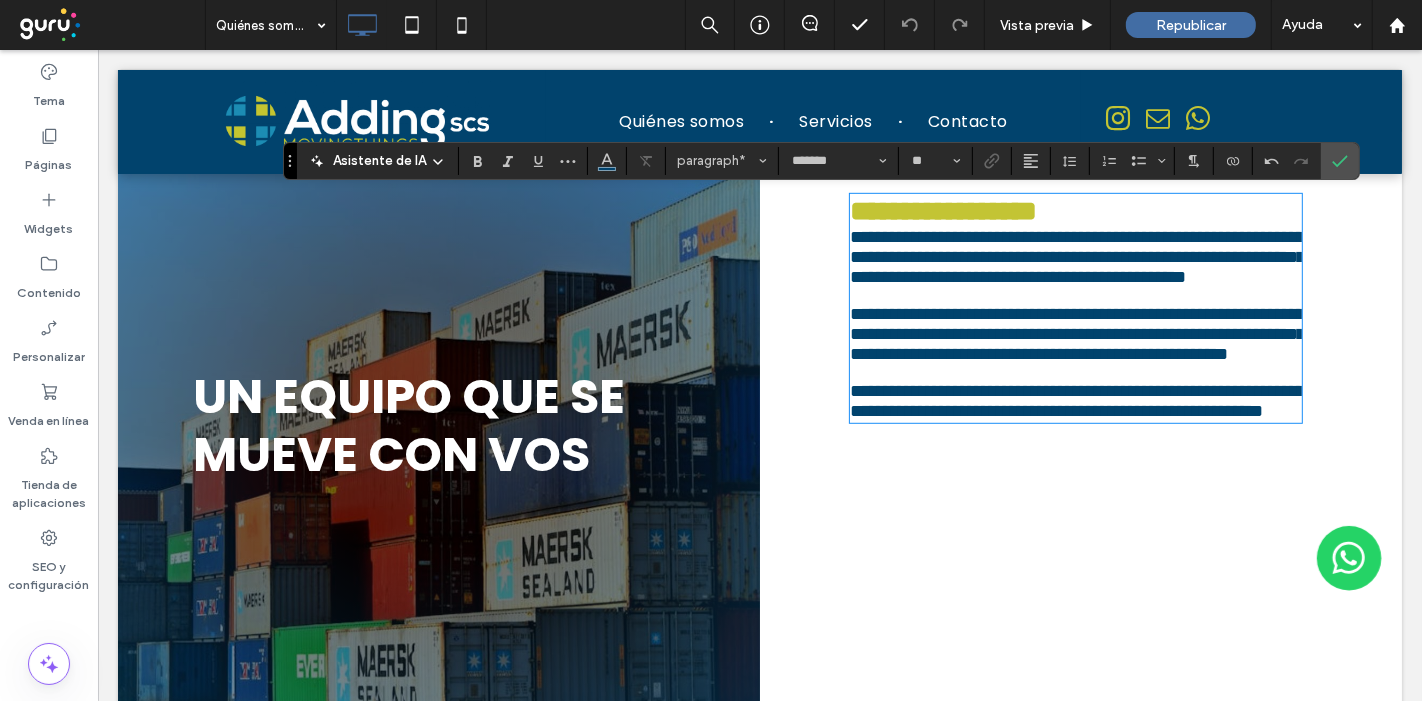 type on "**" 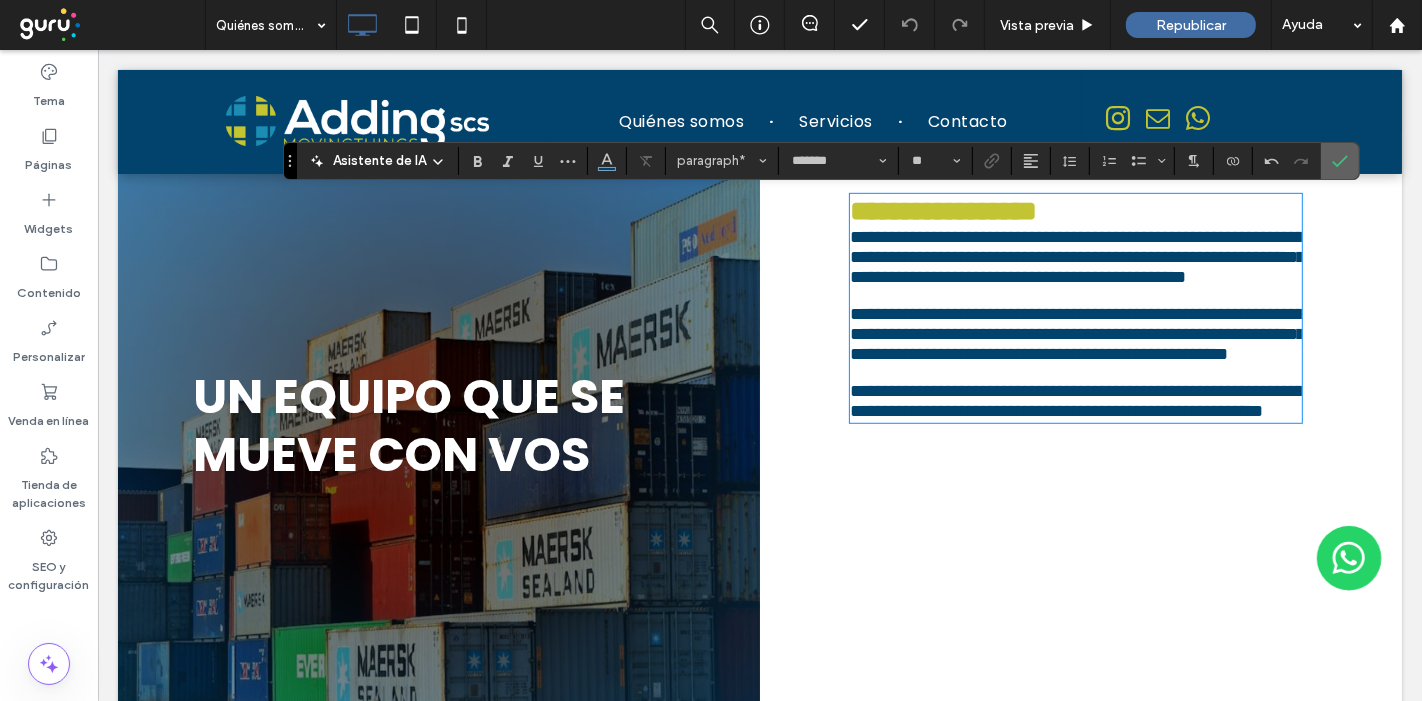 click 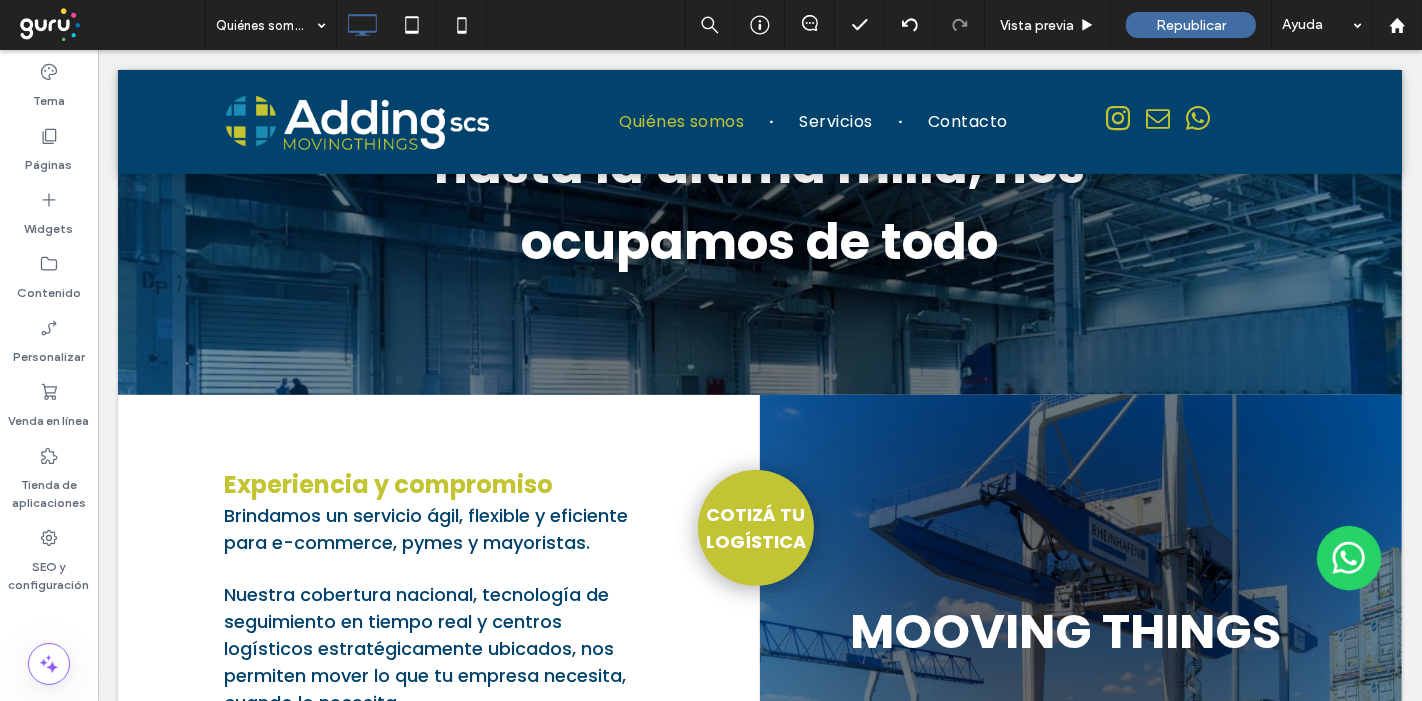 scroll, scrollTop: 333, scrollLeft: 0, axis: vertical 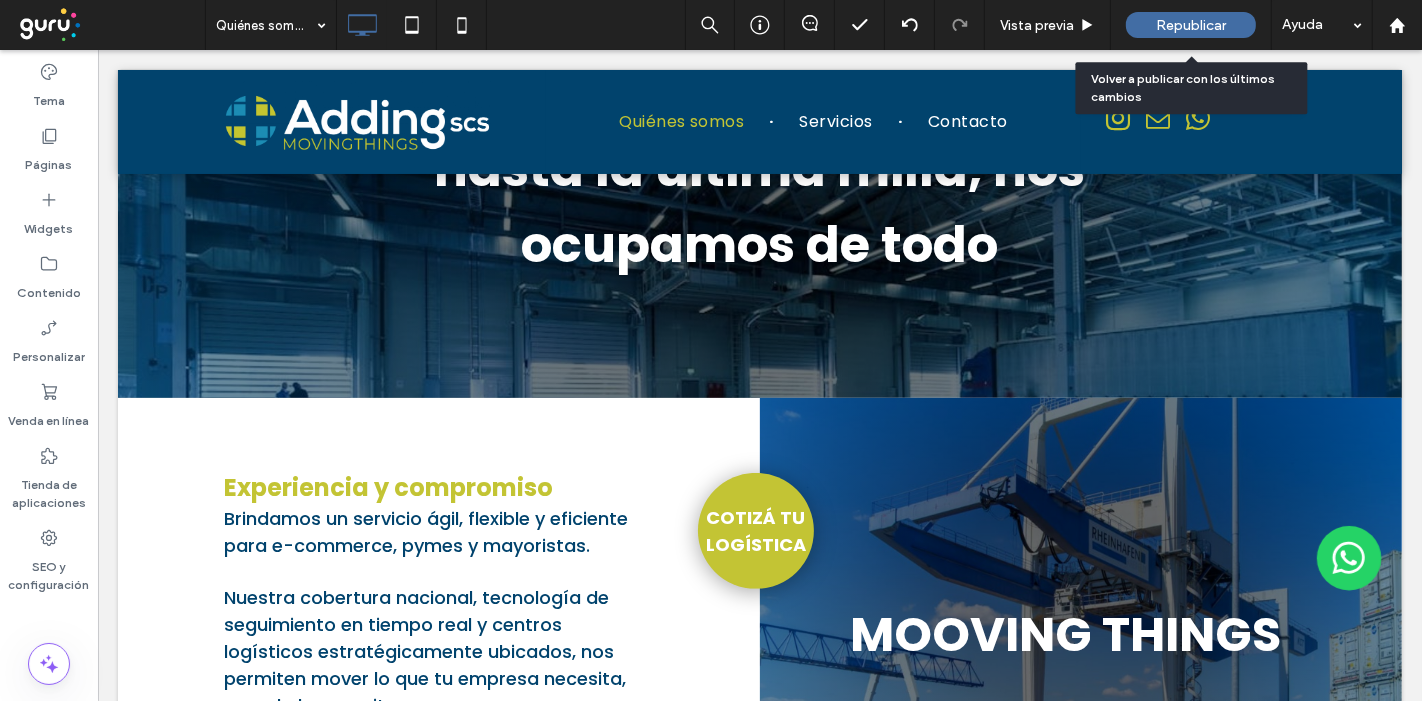 click on "Republicar" at bounding box center [1191, 25] 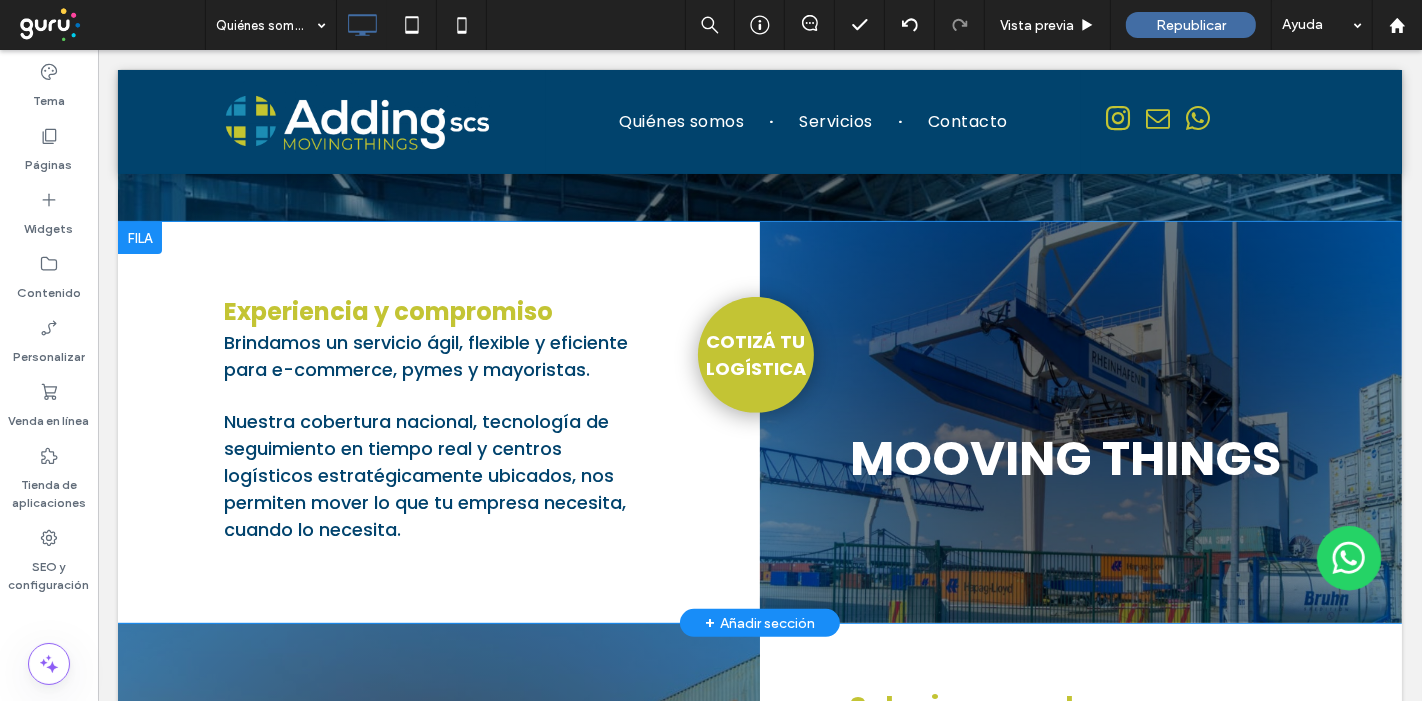 scroll, scrollTop: 555, scrollLeft: 0, axis: vertical 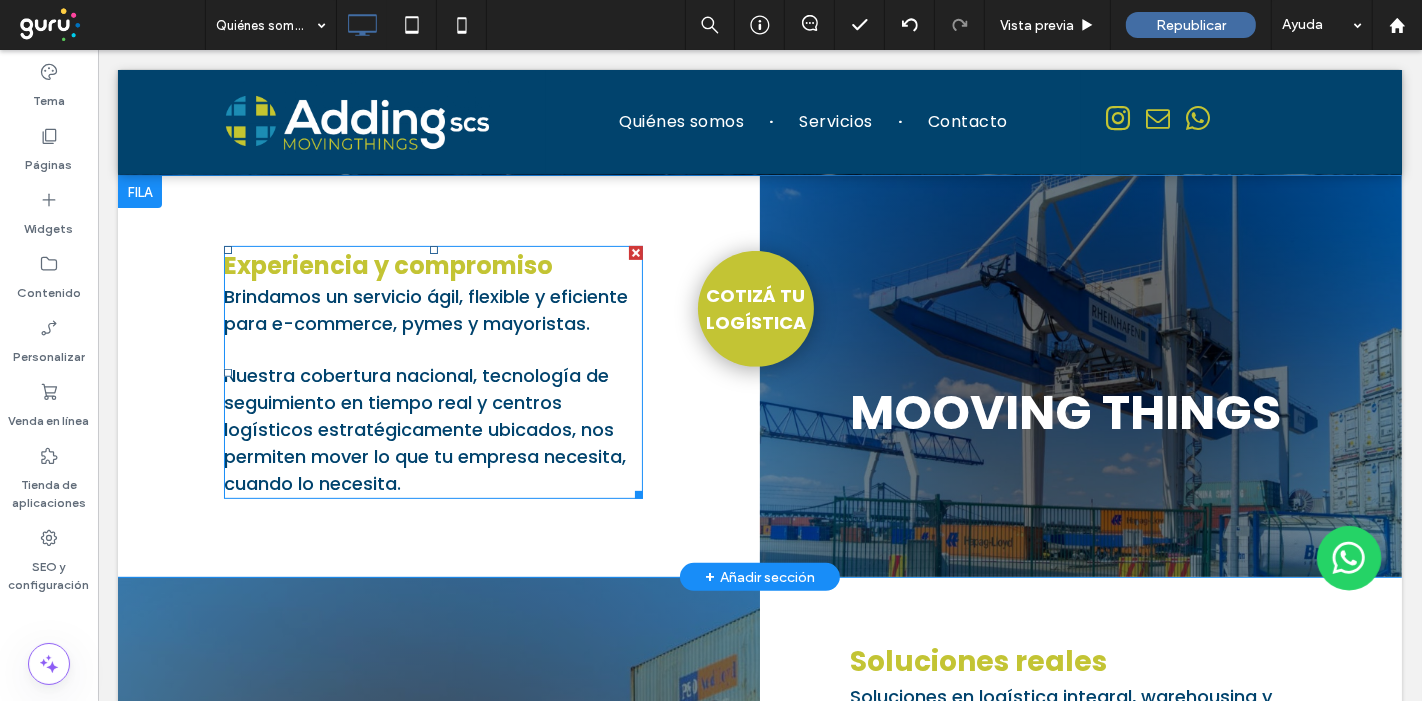 click on "Brindamos un servicio ágil, flexible y eficiente para e-commerce, pymes y mayoristas." at bounding box center (425, 310) 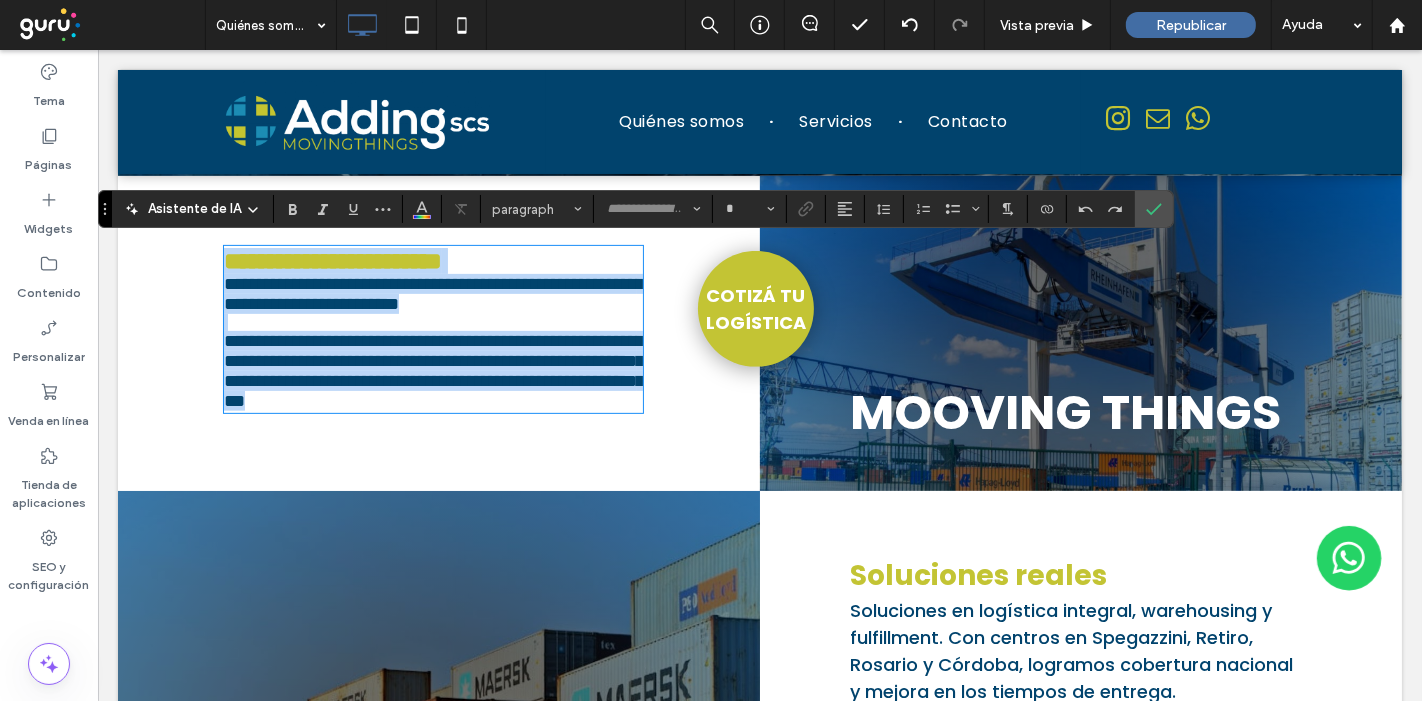 type on "*******" 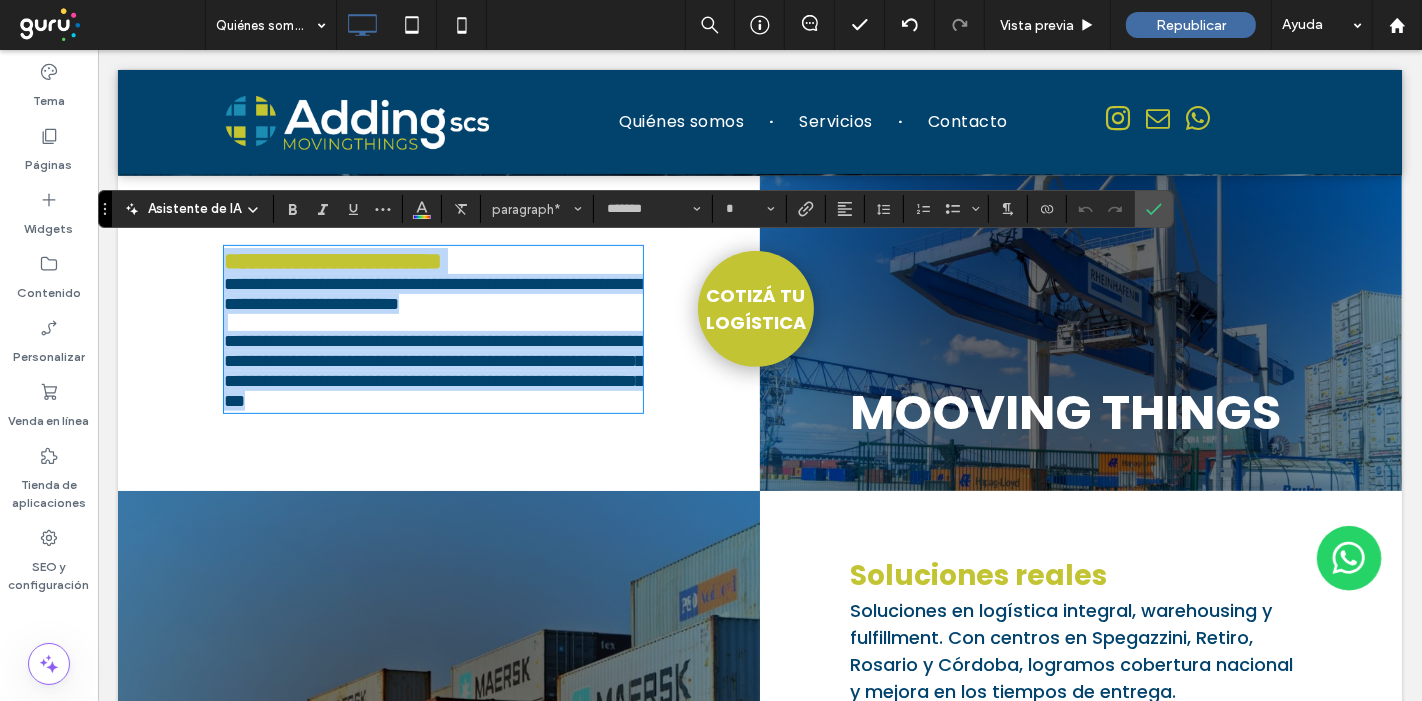click on "**********" at bounding box center [433, 294] 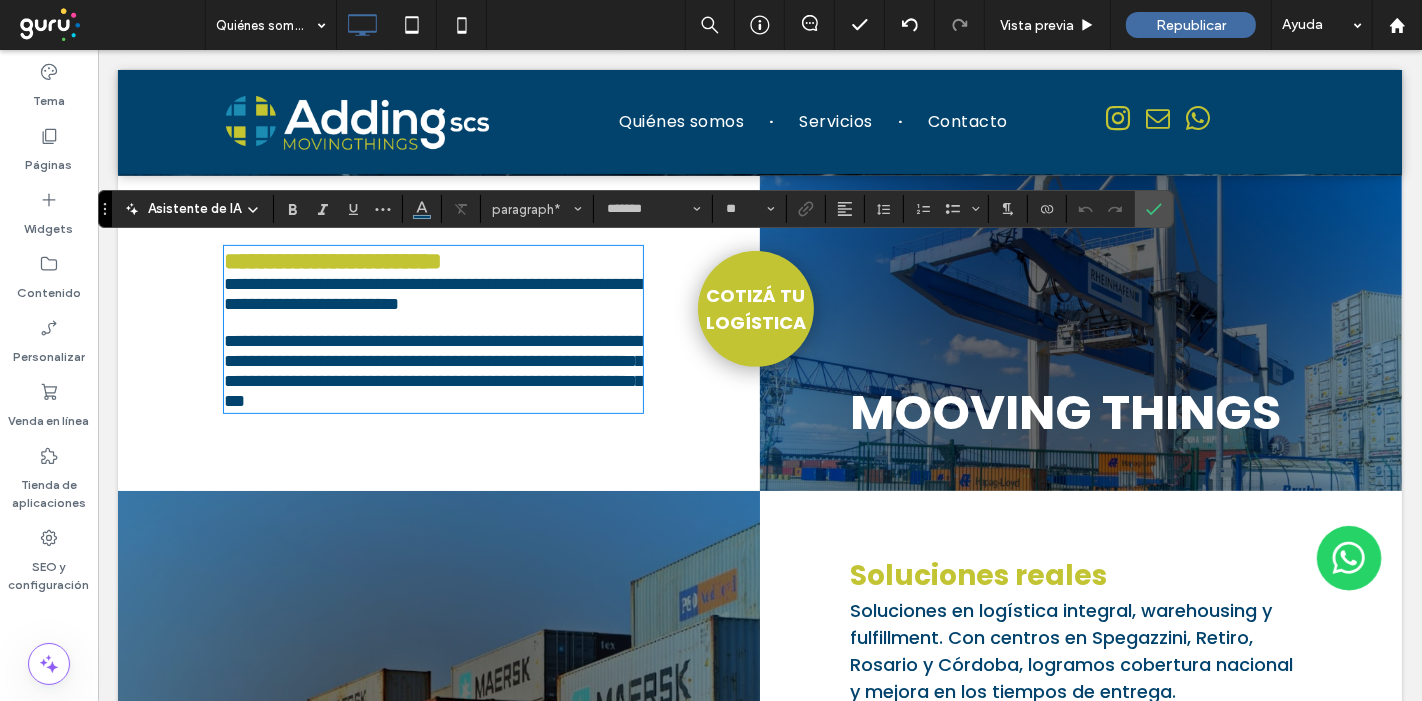 type on "**" 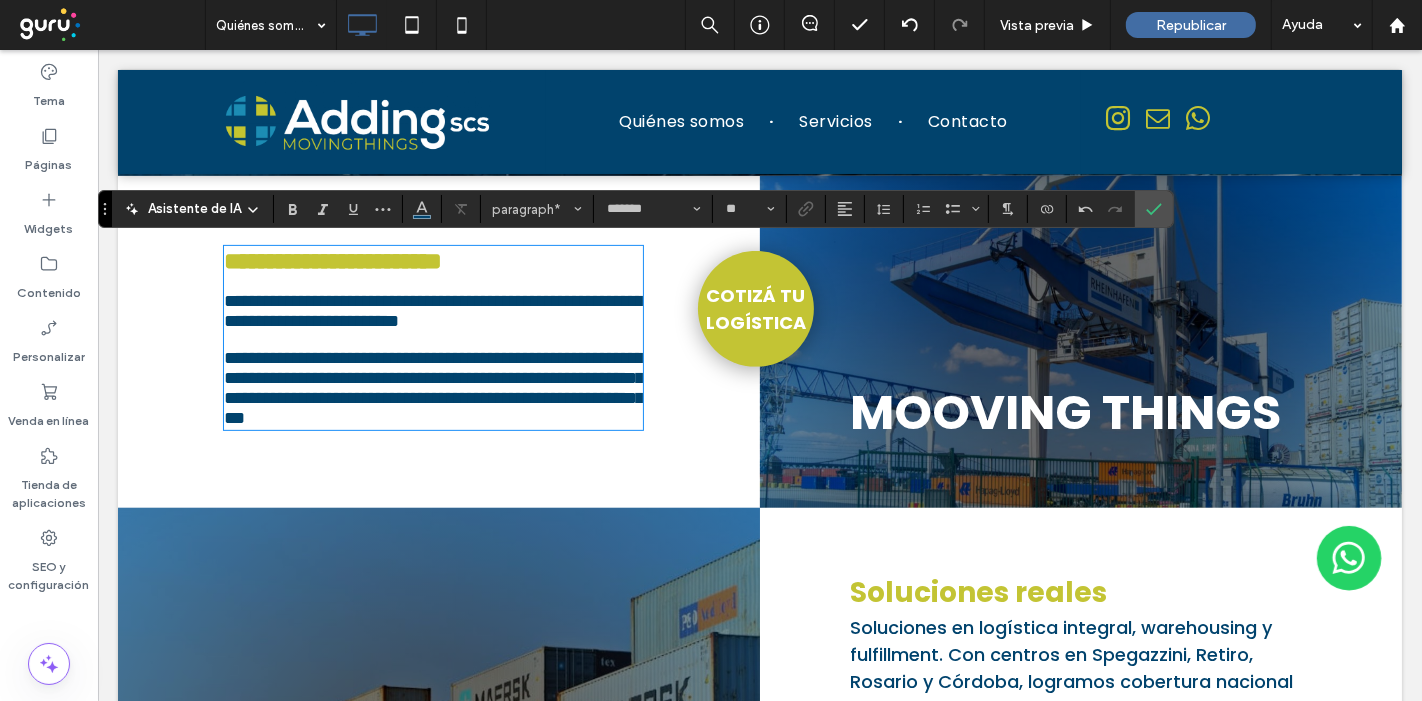 scroll, scrollTop: 666, scrollLeft: 0, axis: vertical 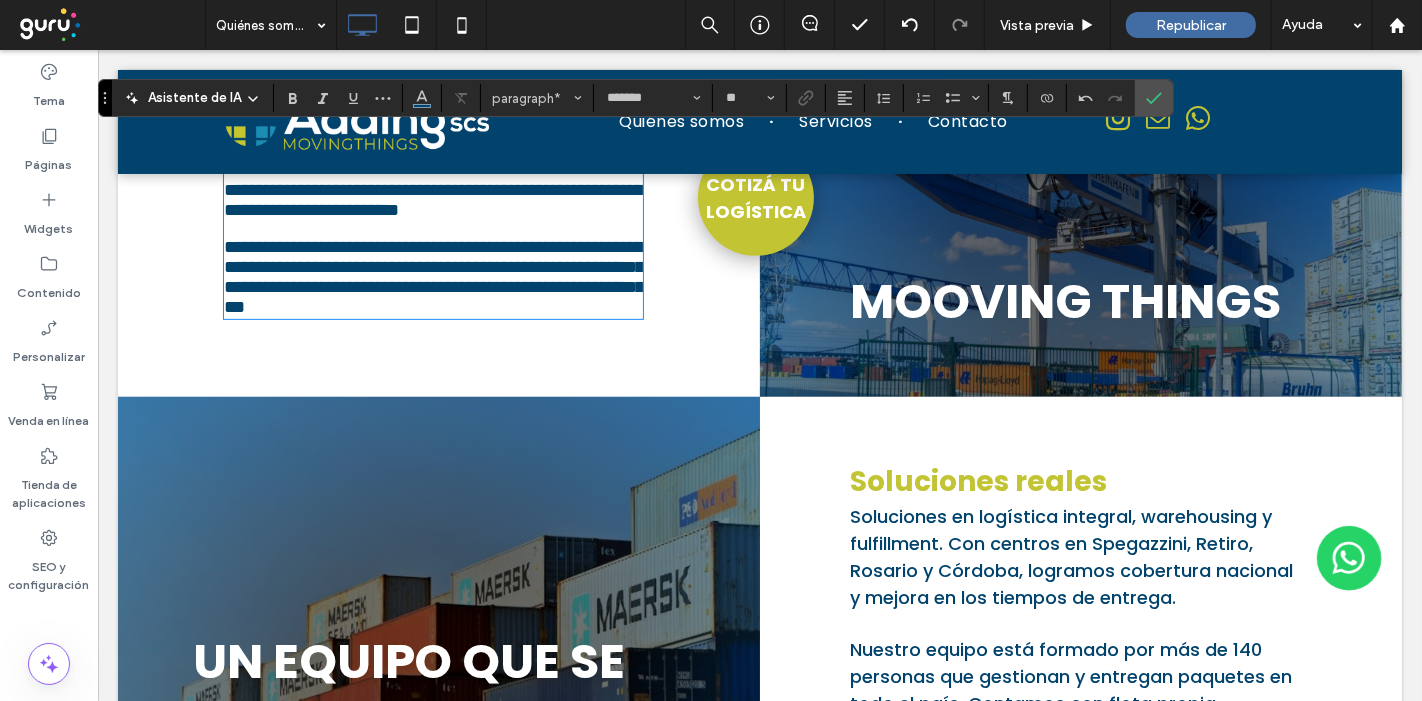 click on "Soluciones en logística integral, warehousing y fulfillment. Con centros en Spegazzini, Retiro, Rosario y Córdoba, logramos cobertura nacional y mejora en los tiempos de entrega." at bounding box center (1070, 557) 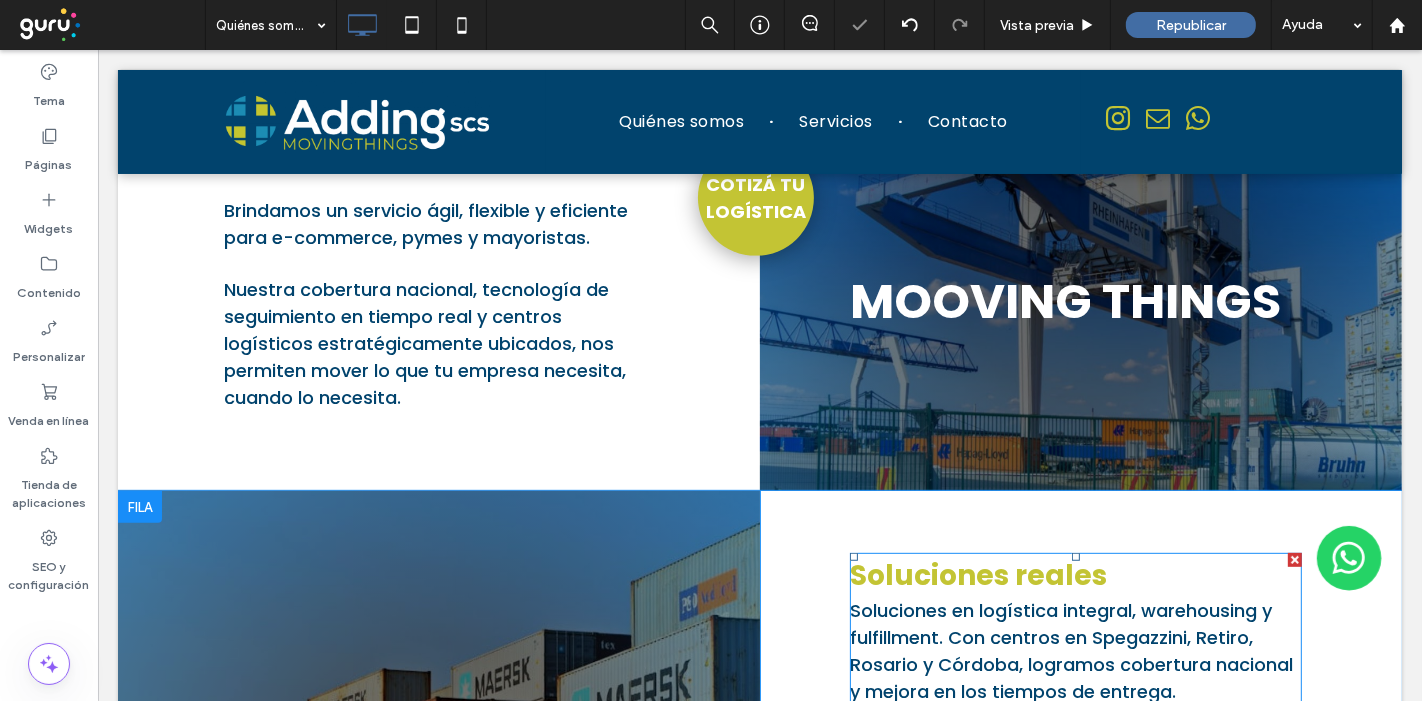 click on "Soluciones en logística integral, warehousing y fulfillment. Con centros en Spegazzini, Retiro, Rosario y Córdoba, logramos cobertura nacional y mejora en los tiempos de entrega." at bounding box center (1070, 651) 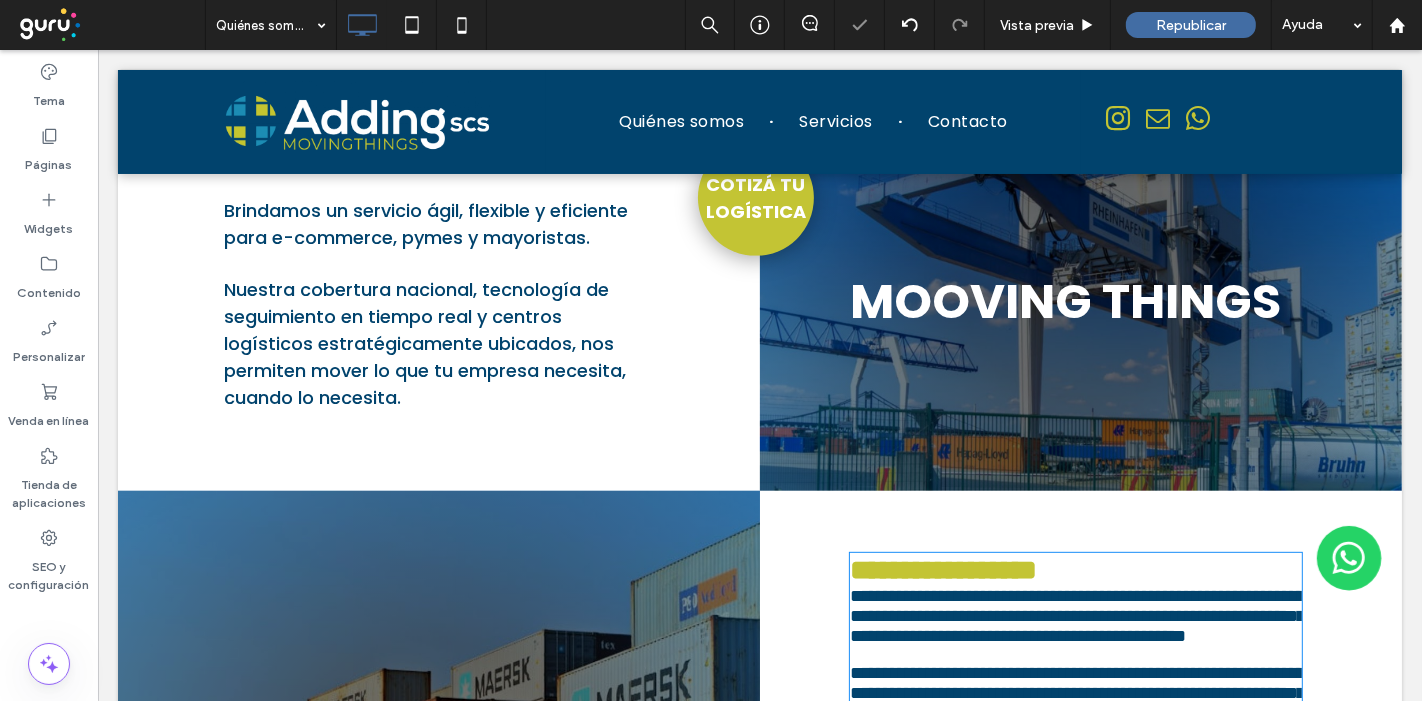 scroll, scrollTop: 1055, scrollLeft: 0, axis: vertical 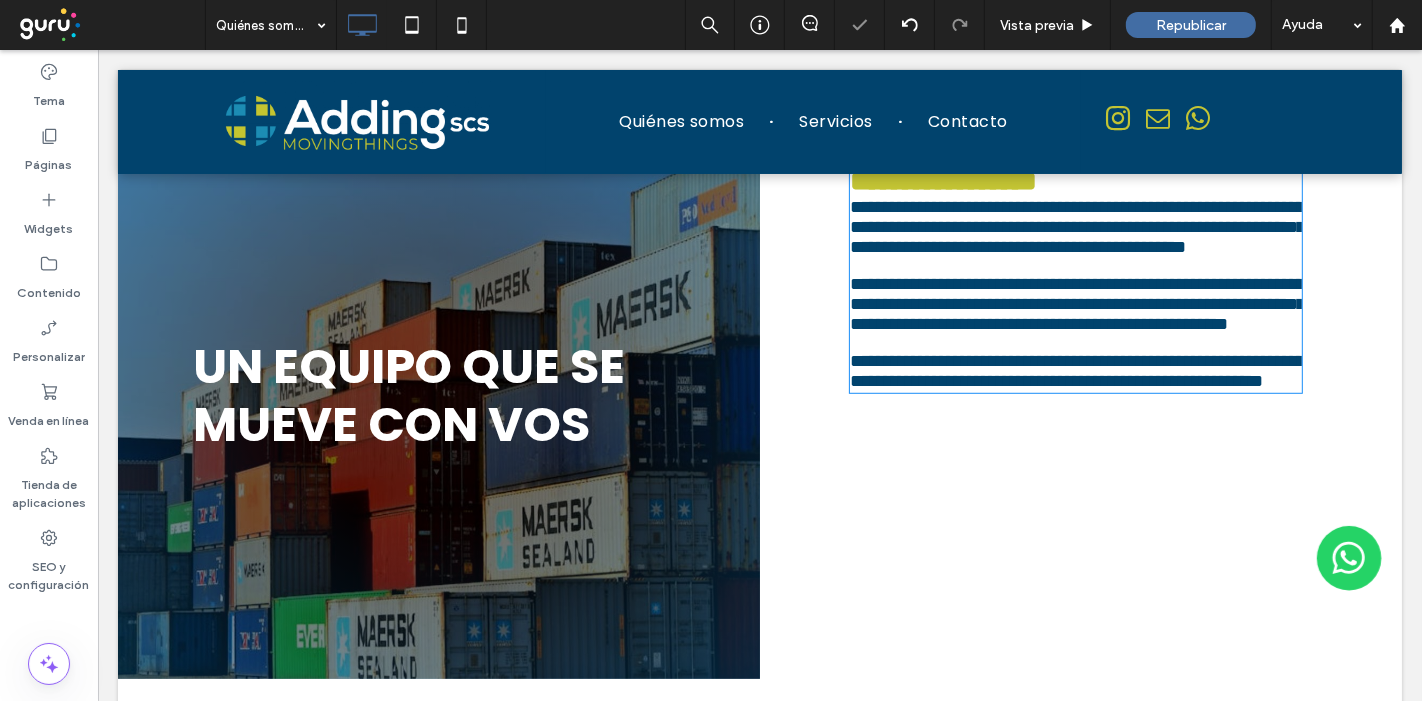 type on "*******" 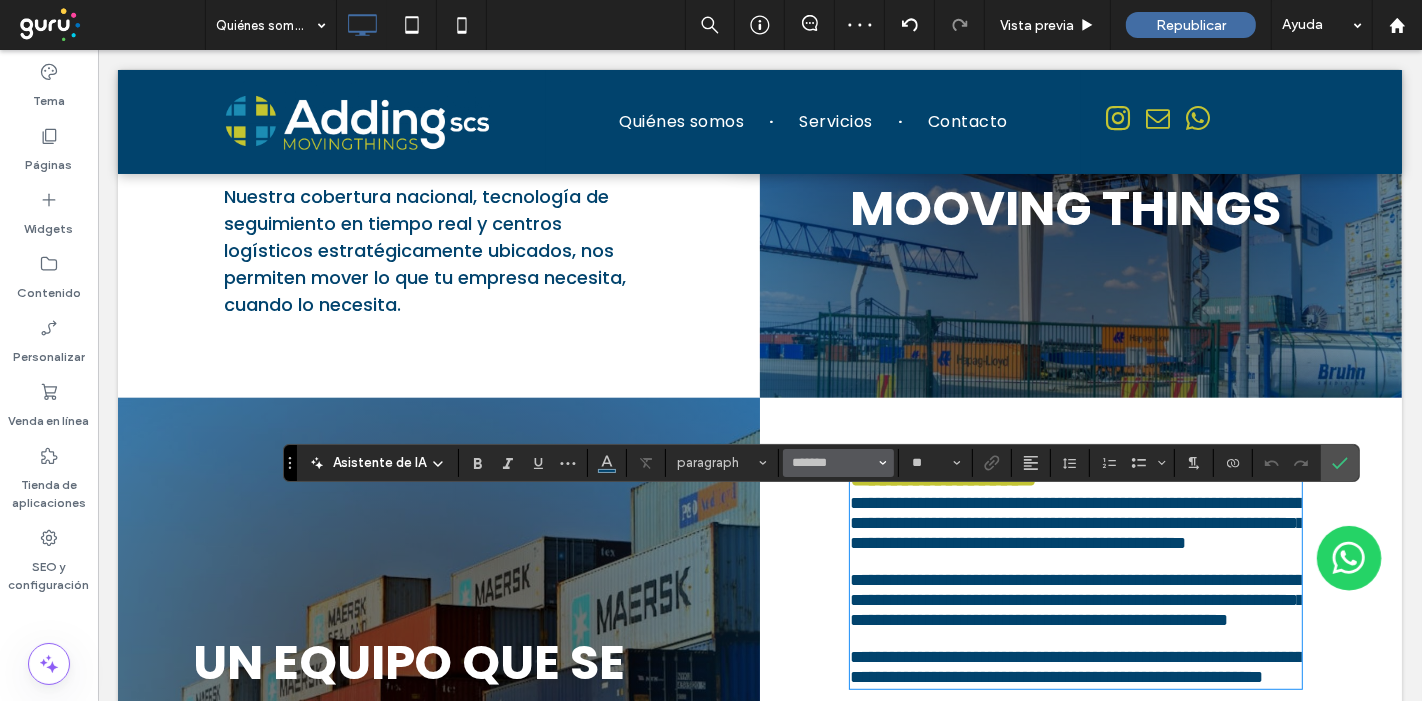 scroll, scrollTop: 722, scrollLeft: 0, axis: vertical 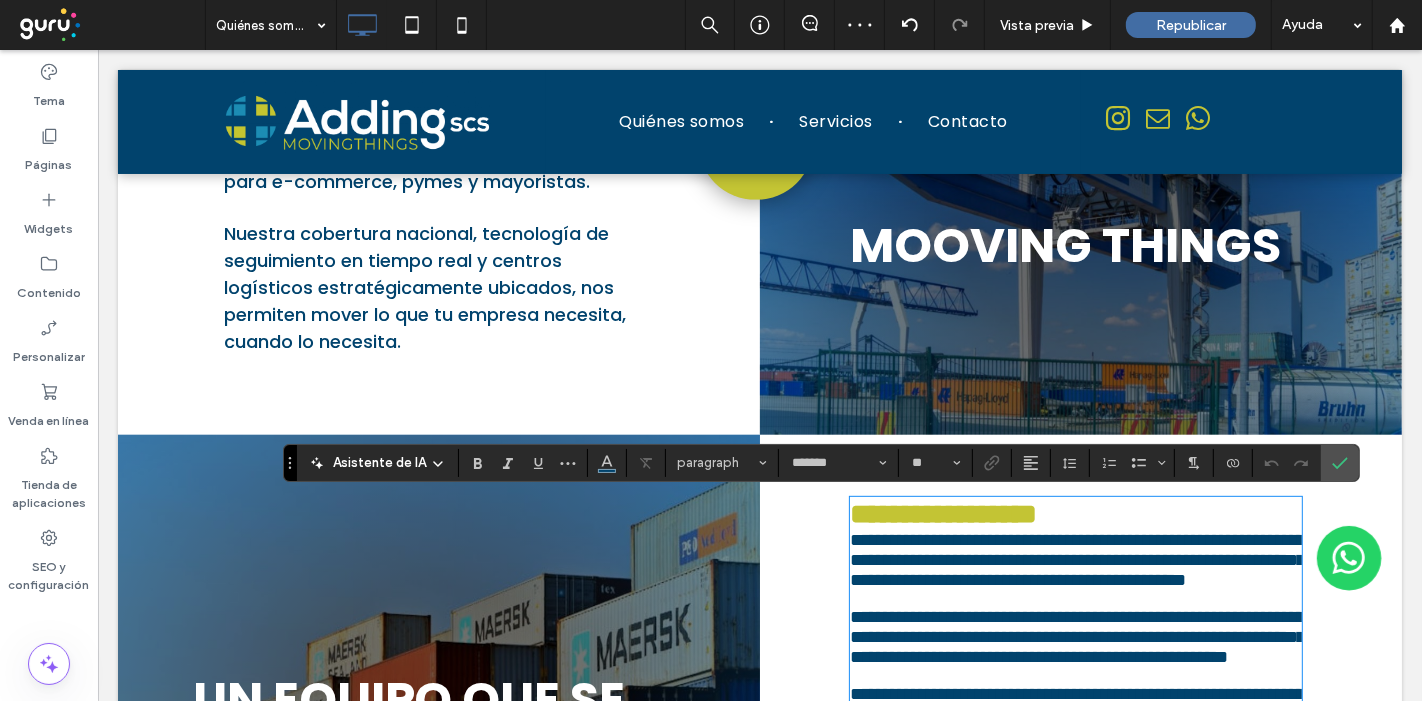 click on "**********" at bounding box center [1080, 723] 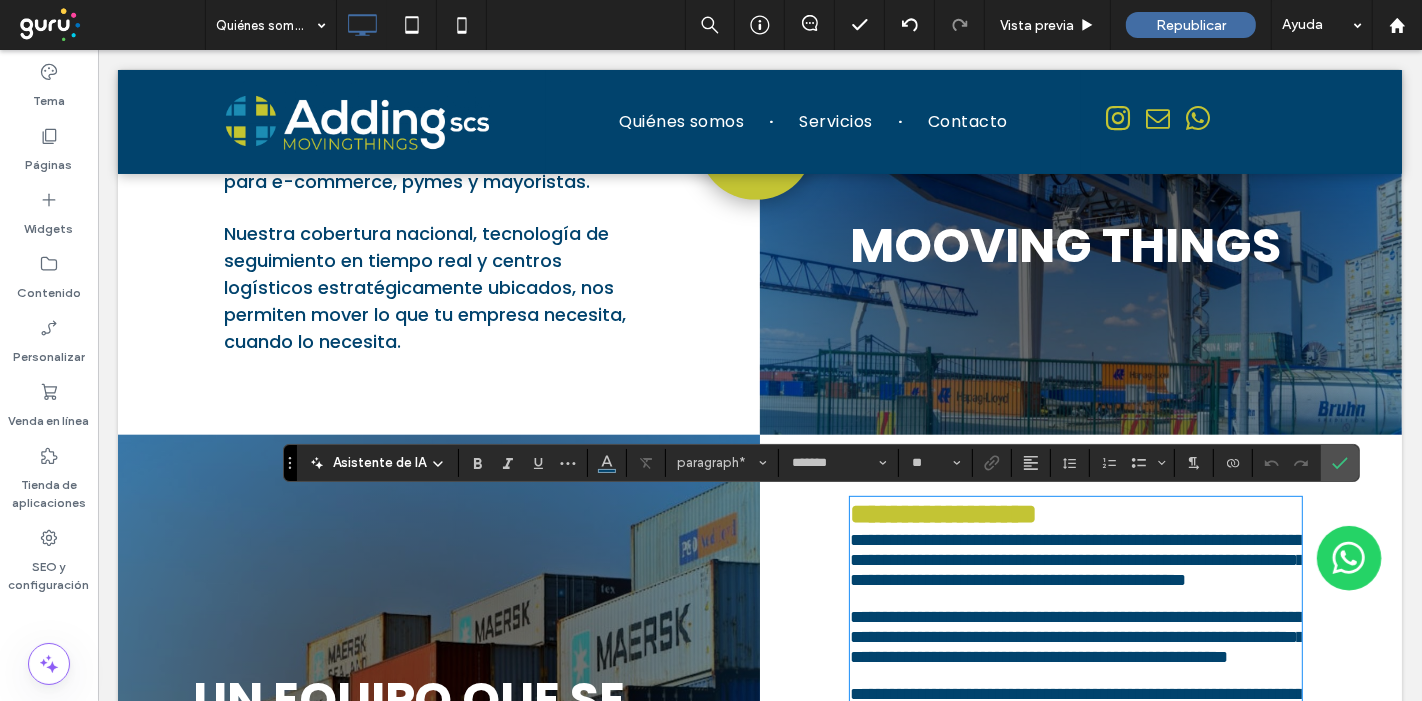 click on "**********" at bounding box center (1076, 560) 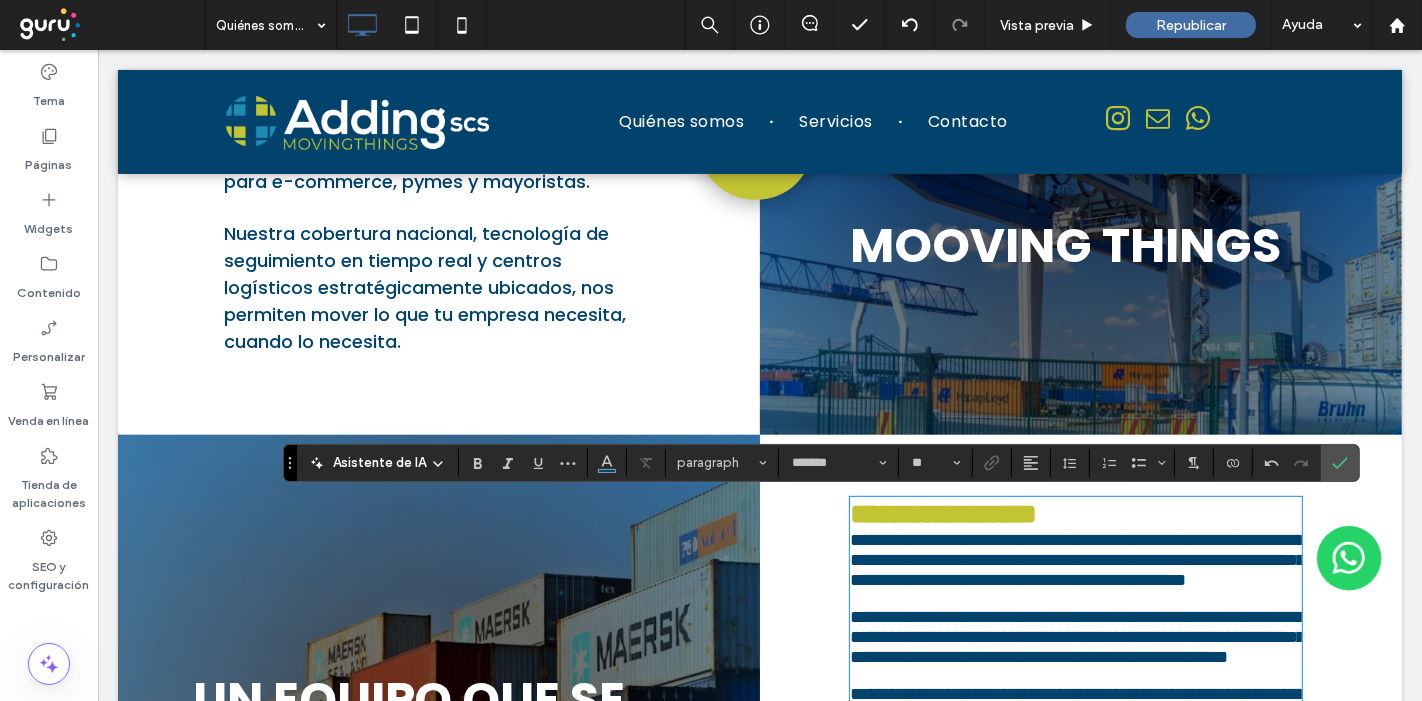 type on "**" 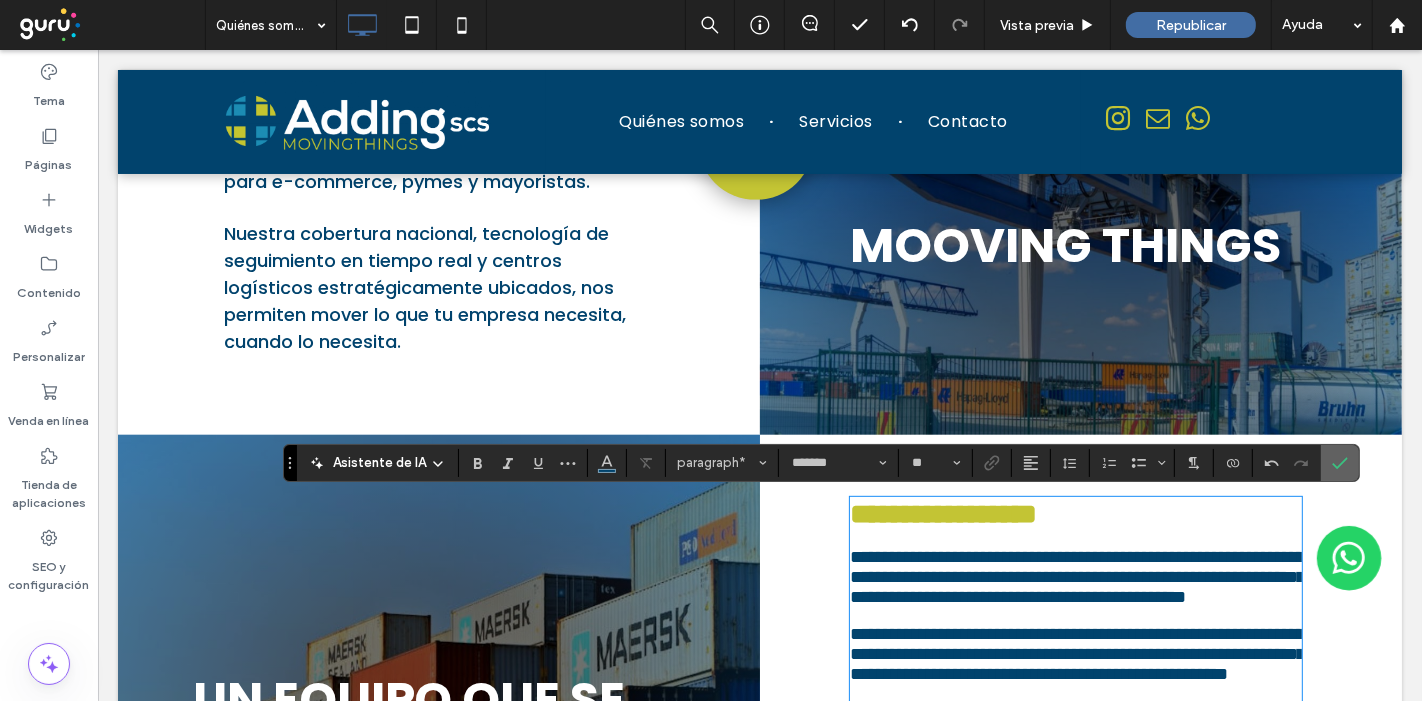 drag, startPoint x: 1344, startPoint y: 458, endPoint x: 915, endPoint y: 411, distance: 431.56693 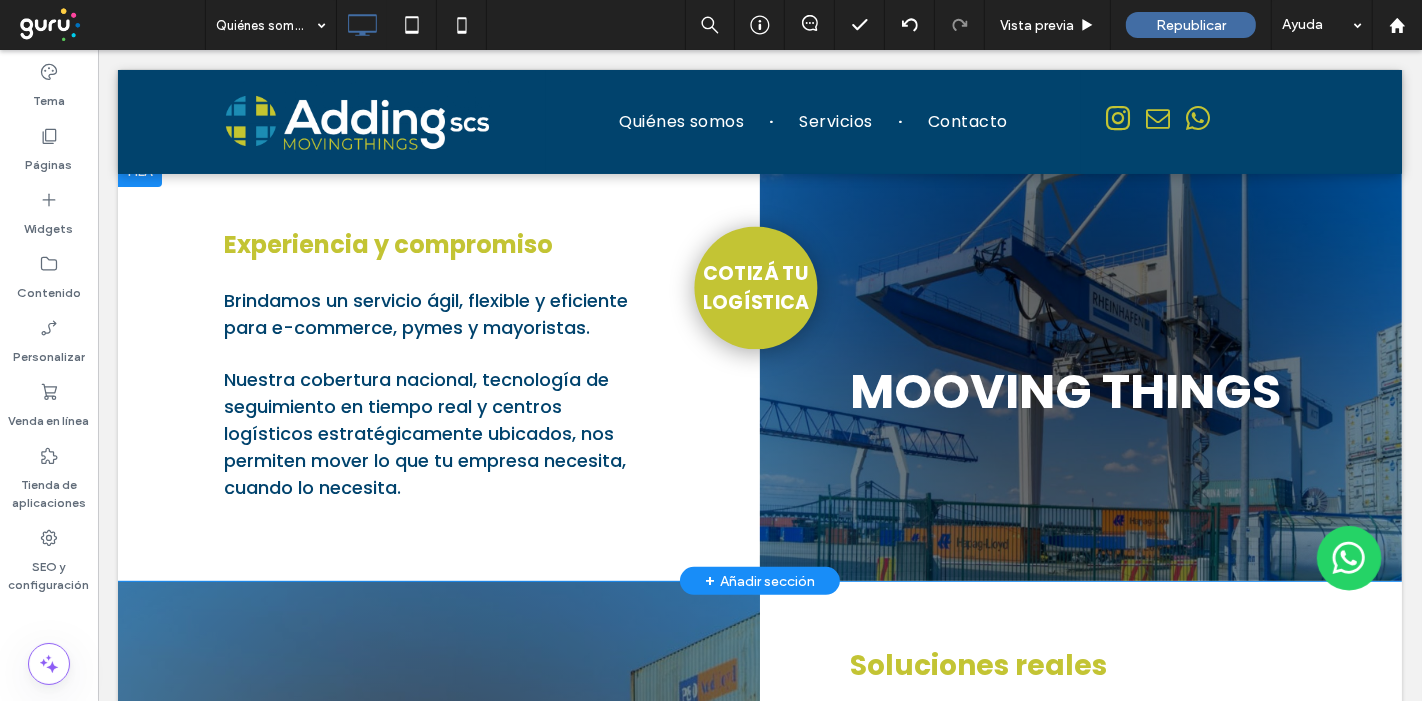 scroll, scrollTop: 611, scrollLeft: 0, axis: vertical 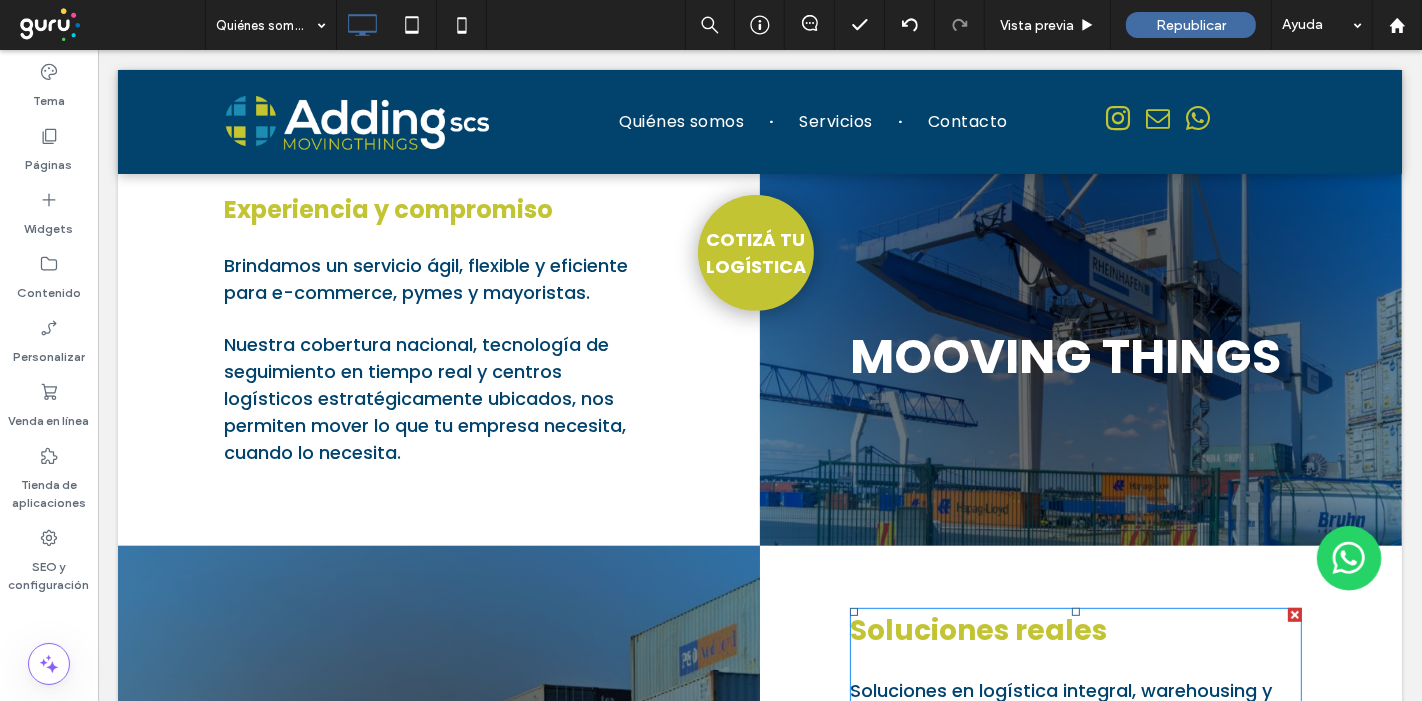 click on "Soluciones reales" at bounding box center [977, 630] 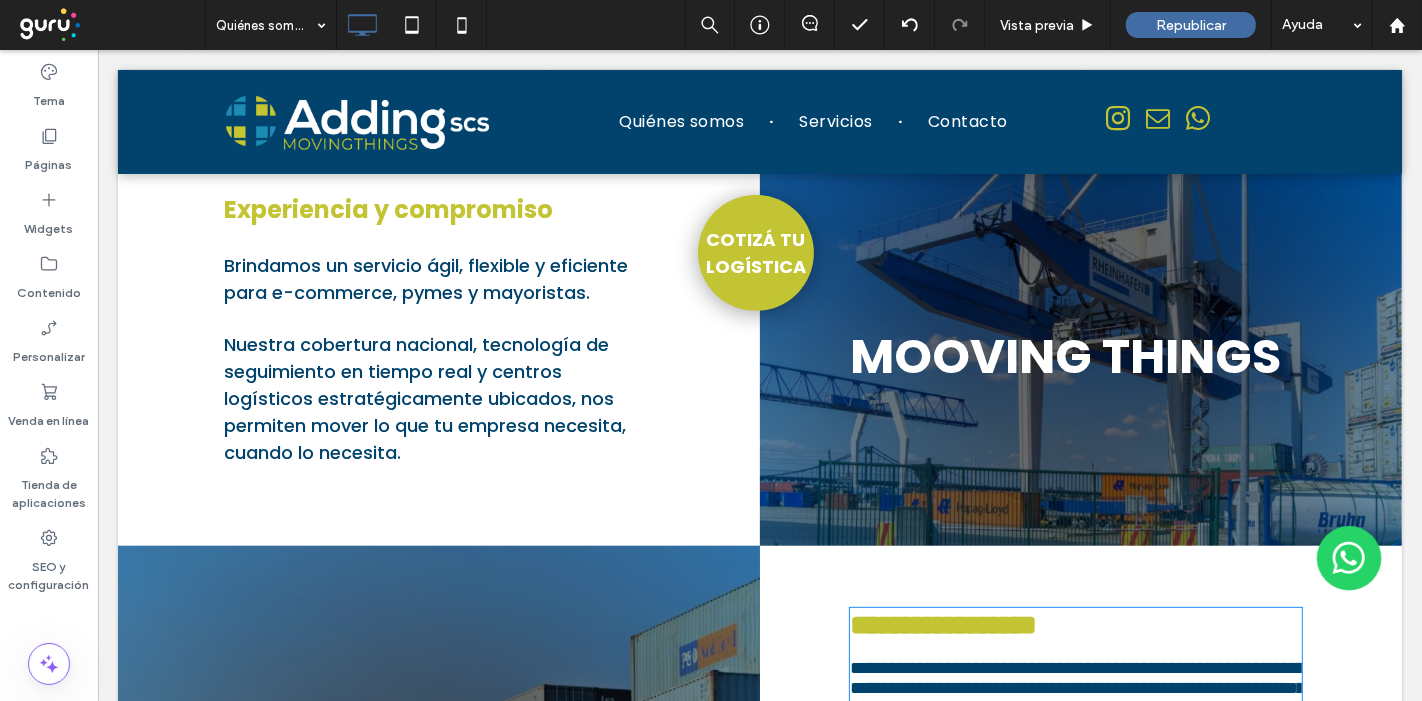 type on "*******" 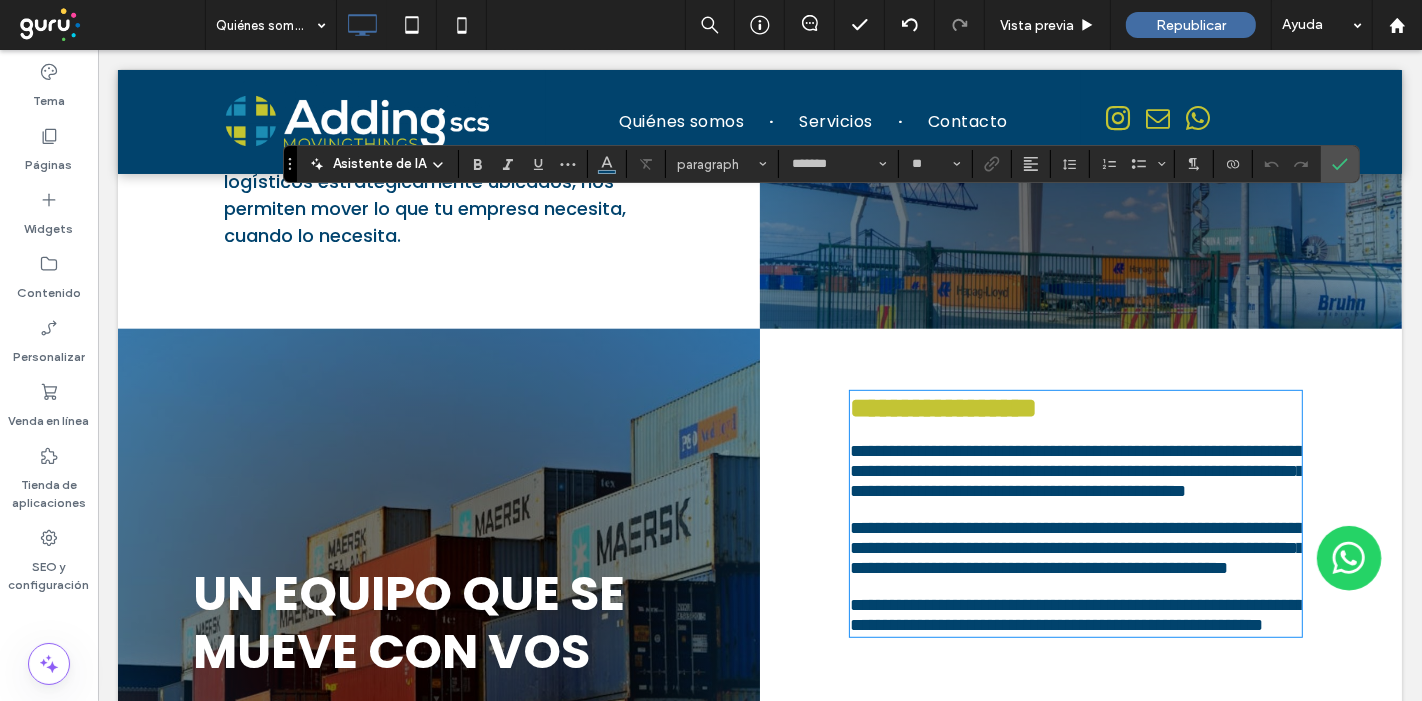 scroll, scrollTop: 734, scrollLeft: 0, axis: vertical 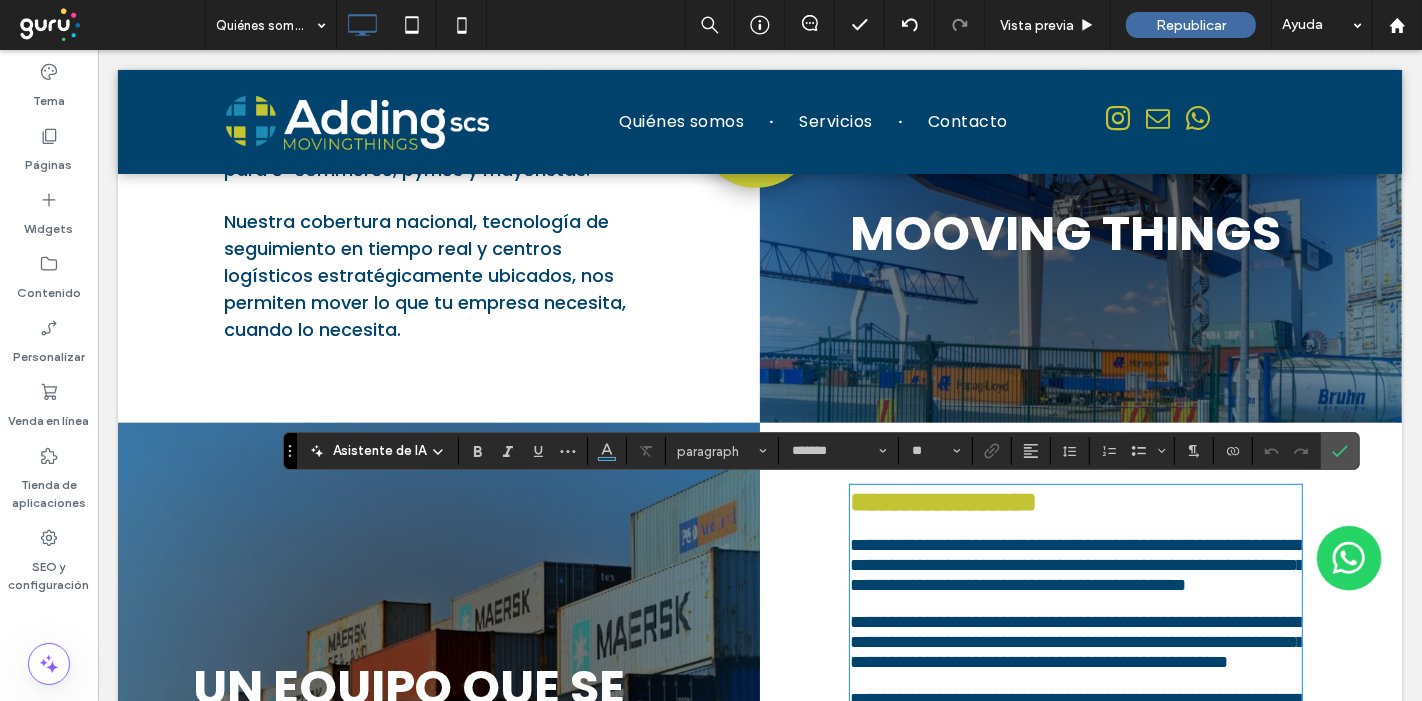 click on "**********" at bounding box center [1076, 565] 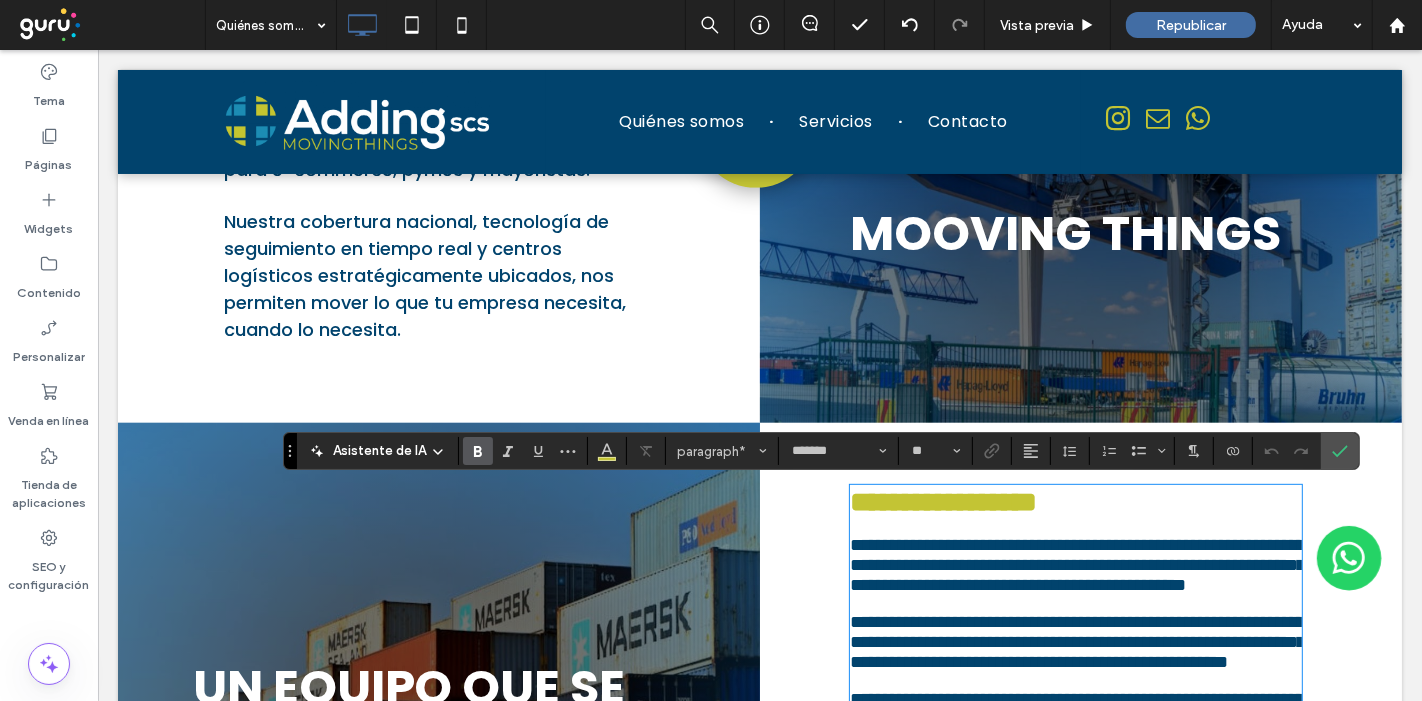click on "**********" at bounding box center (942, 502) 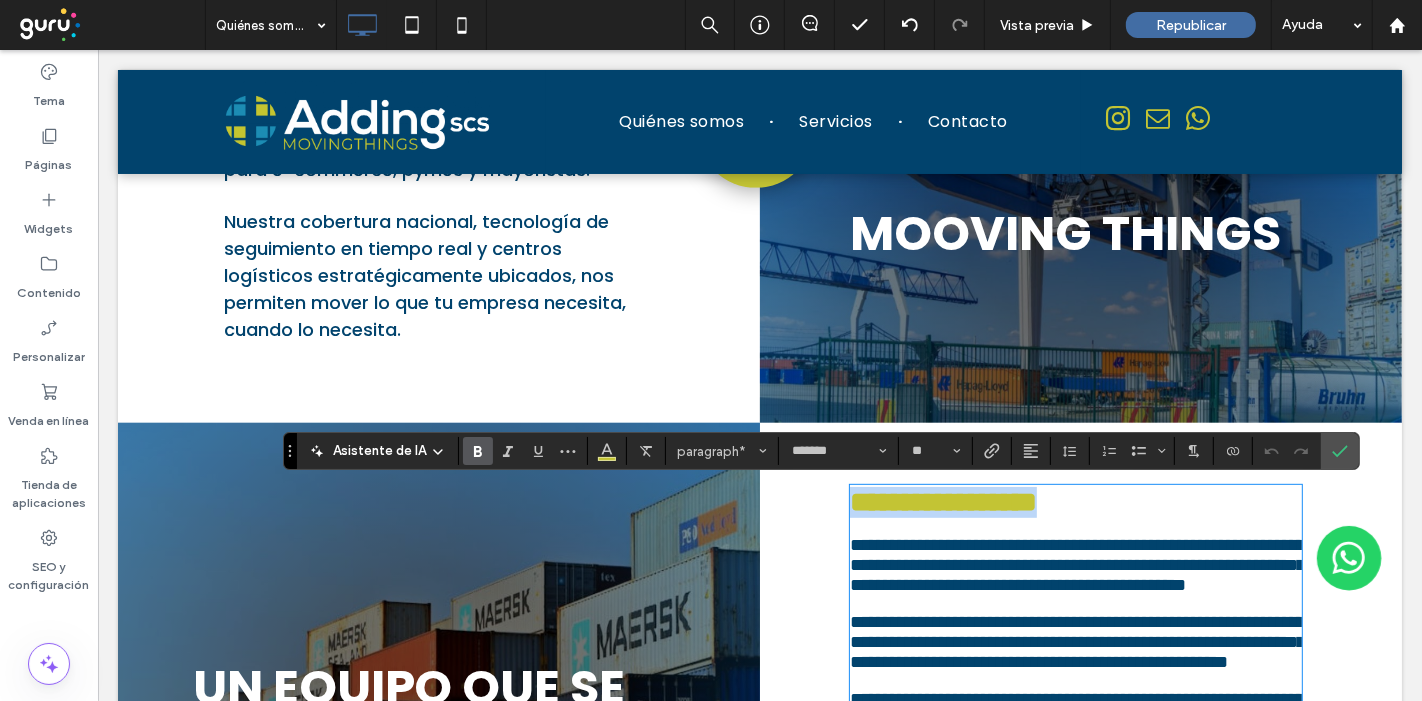 drag, startPoint x: 844, startPoint y: 504, endPoint x: 1102, endPoint y: 508, distance: 258.031 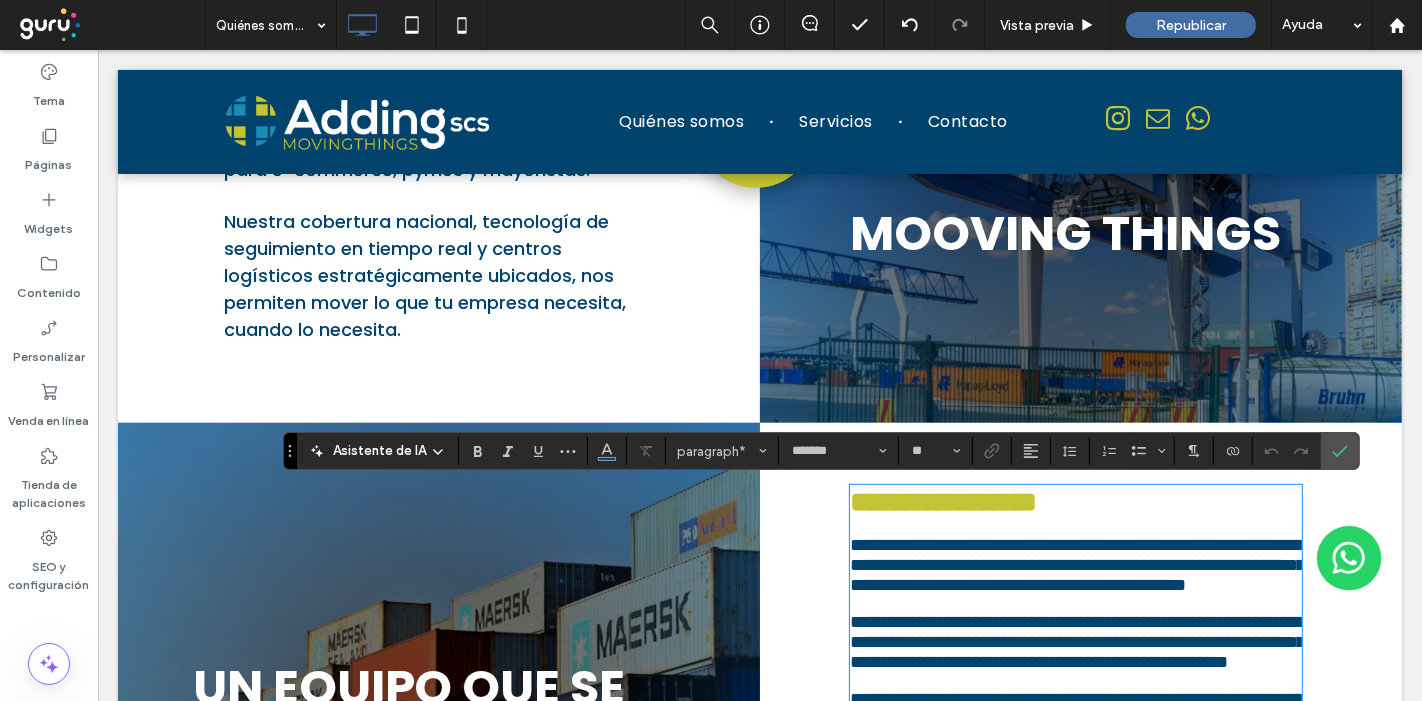 click on "**********" at bounding box center [1076, 565] 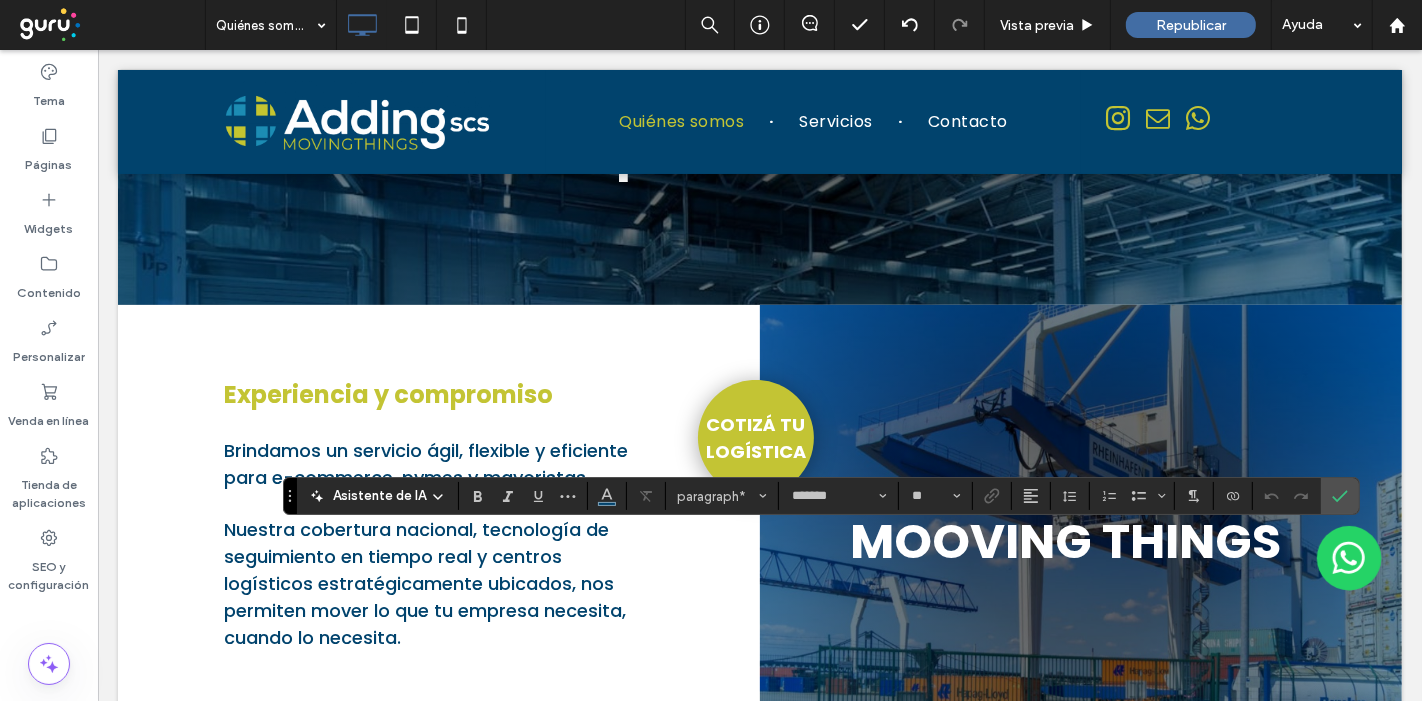 scroll, scrollTop: 400, scrollLeft: 0, axis: vertical 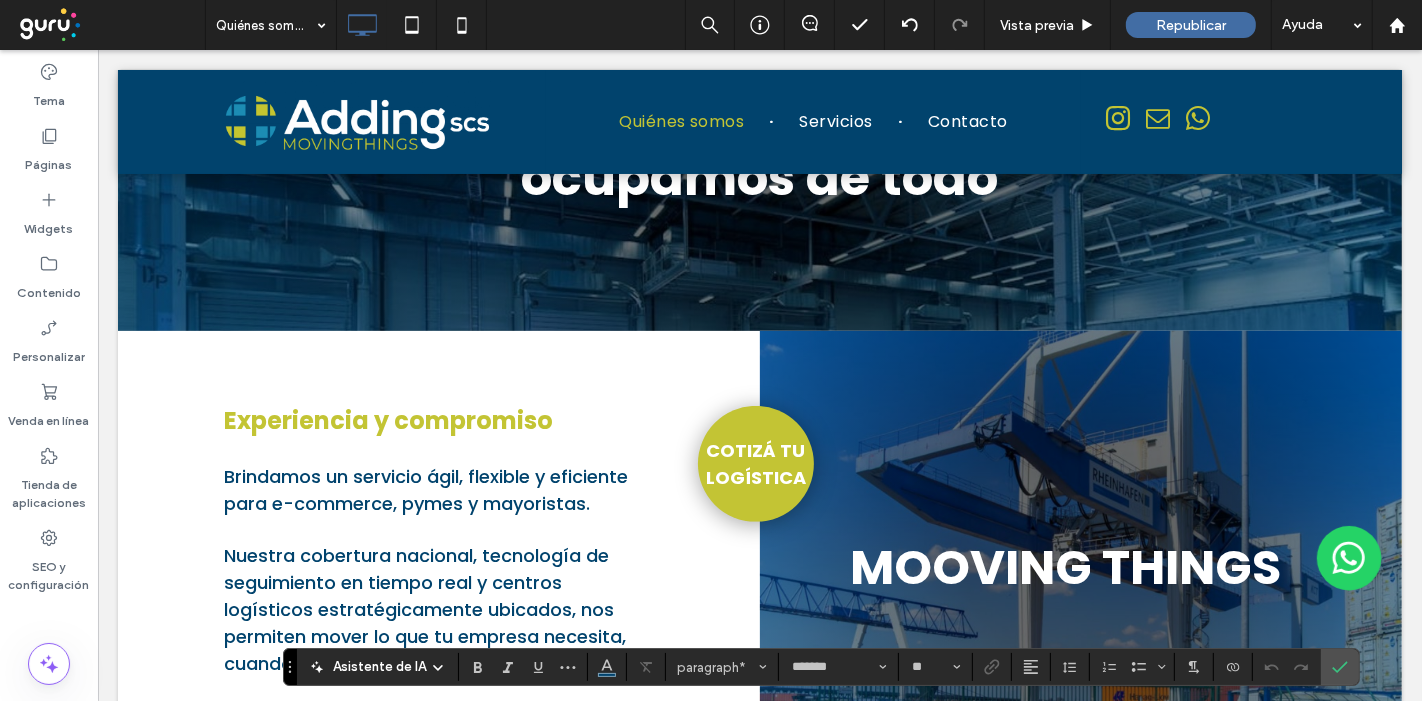 click on "Experiencia y compromiso" at bounding box center [387, 420] 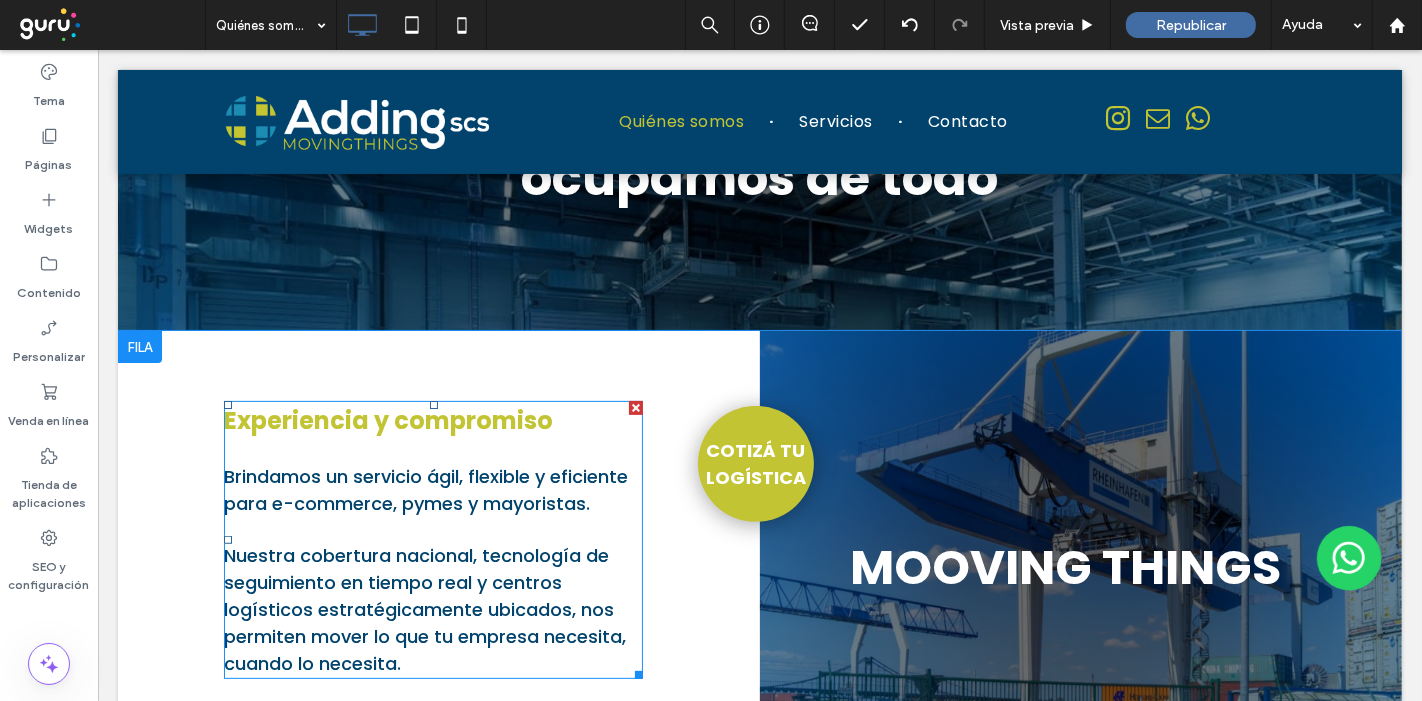 click on "Experiencia y compromiso" at bounding box center (387, 420) 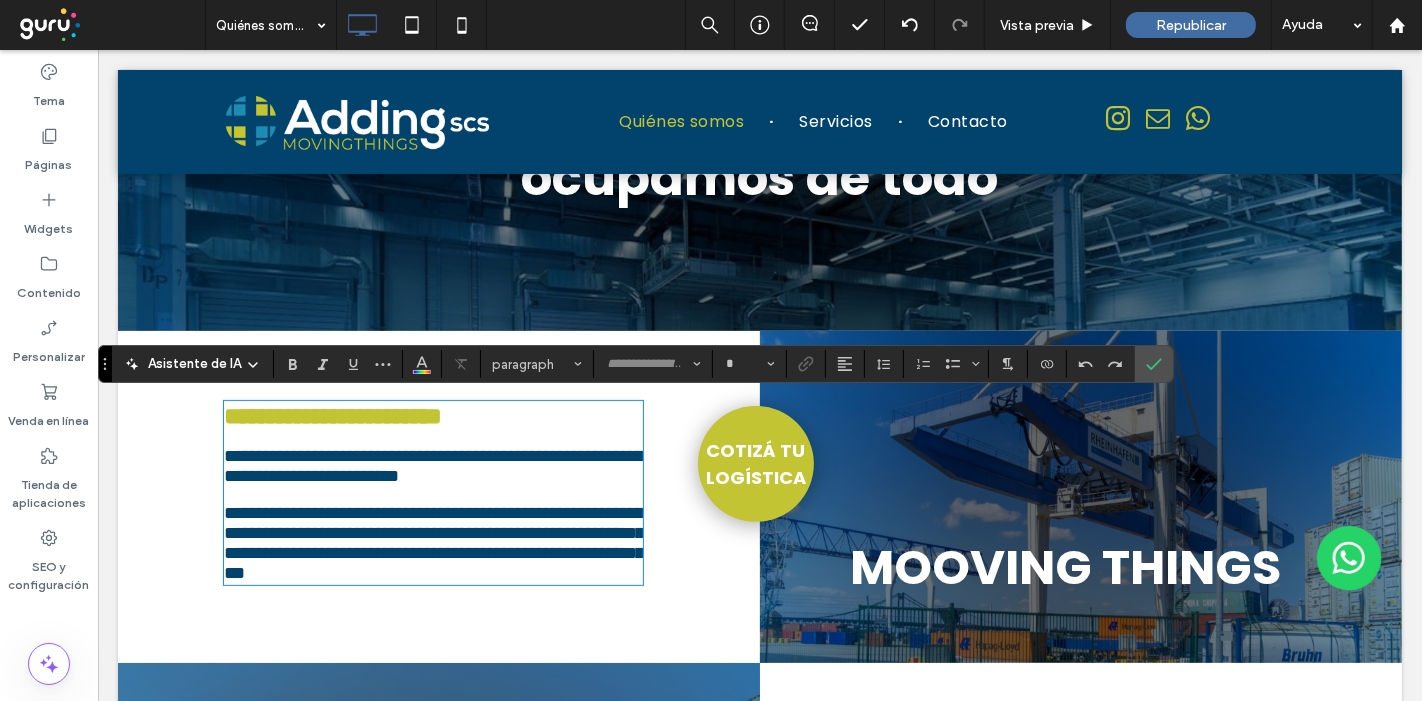 type on "*******" 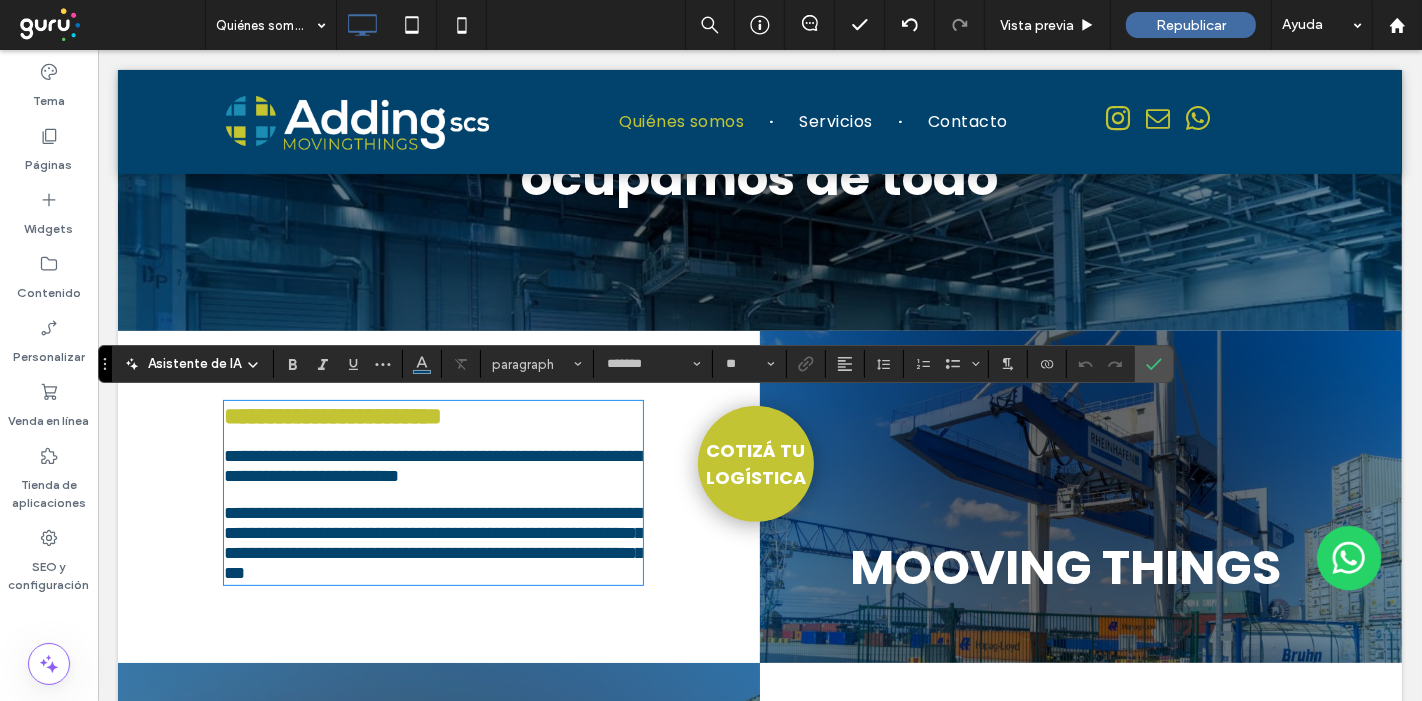 type on "**" 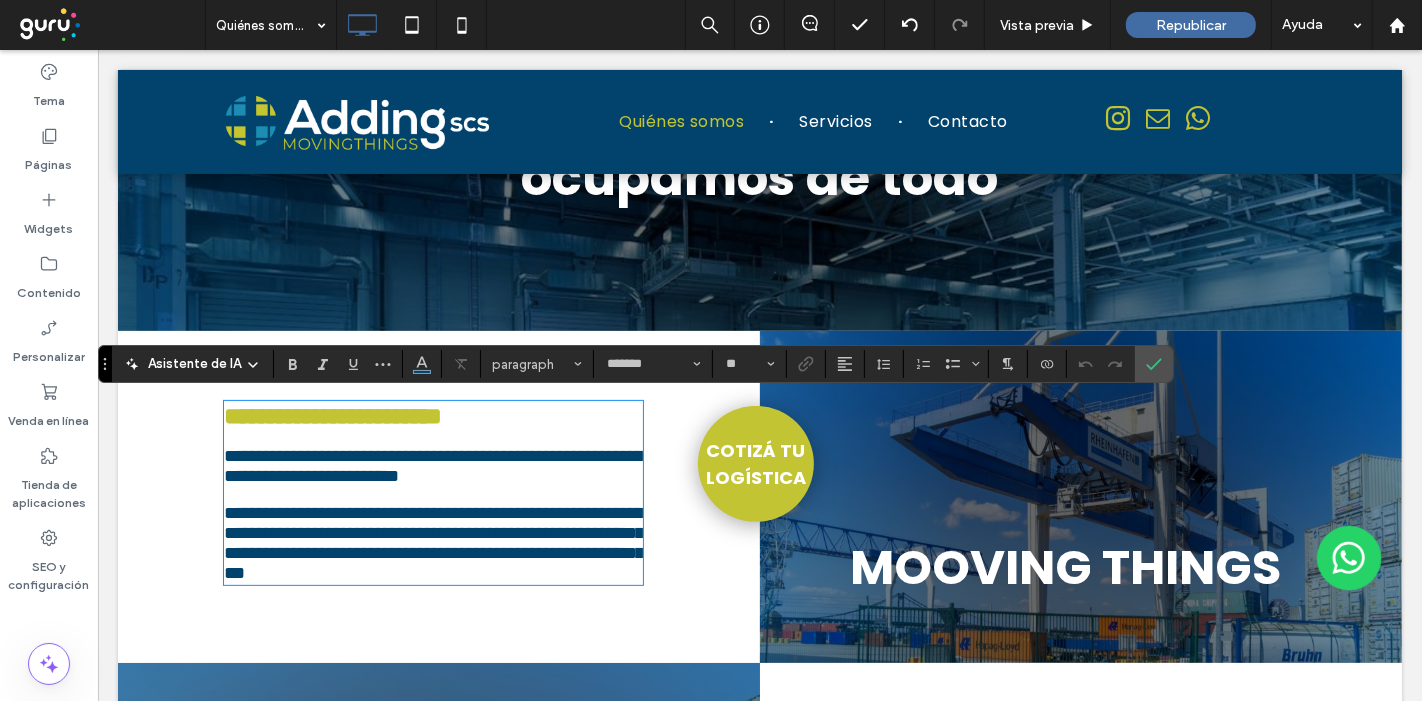 click on "**********" at bounding box center [332, 416] 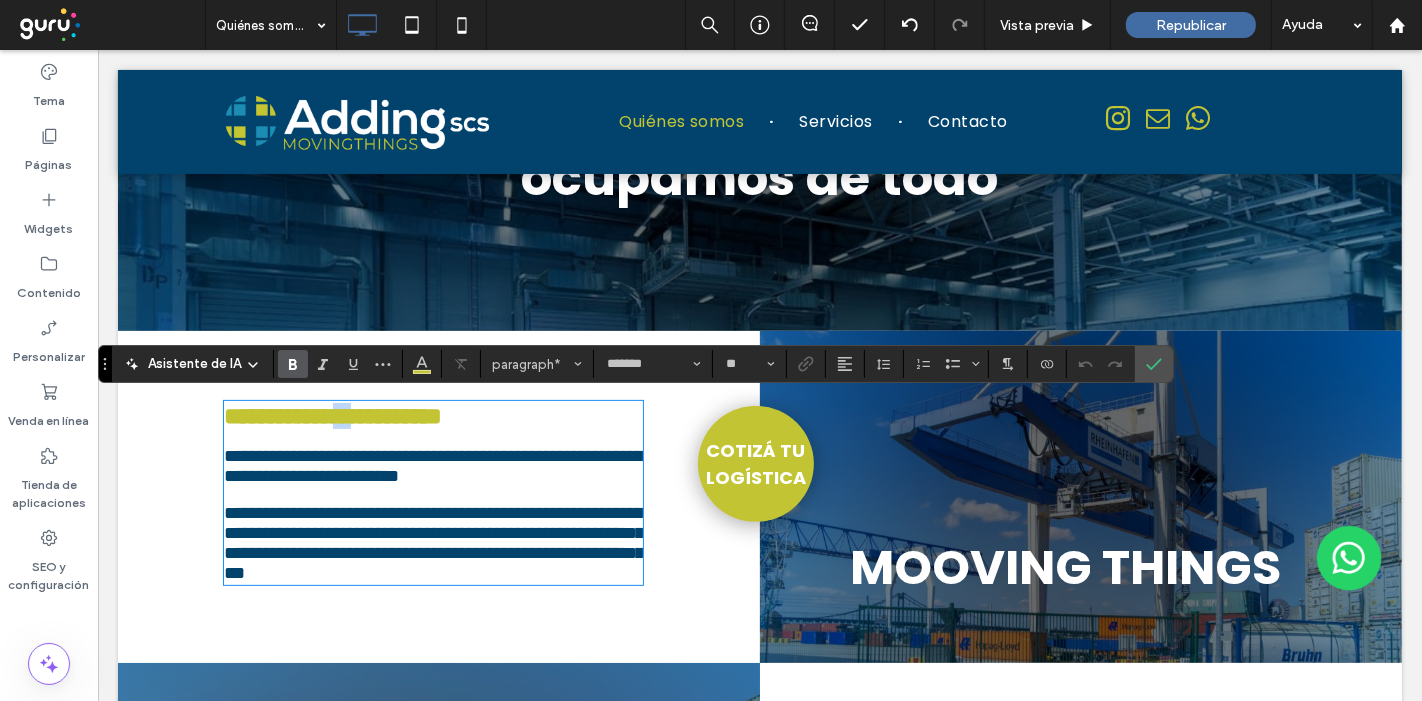 click on "**********" at bounding box center (332, 416) 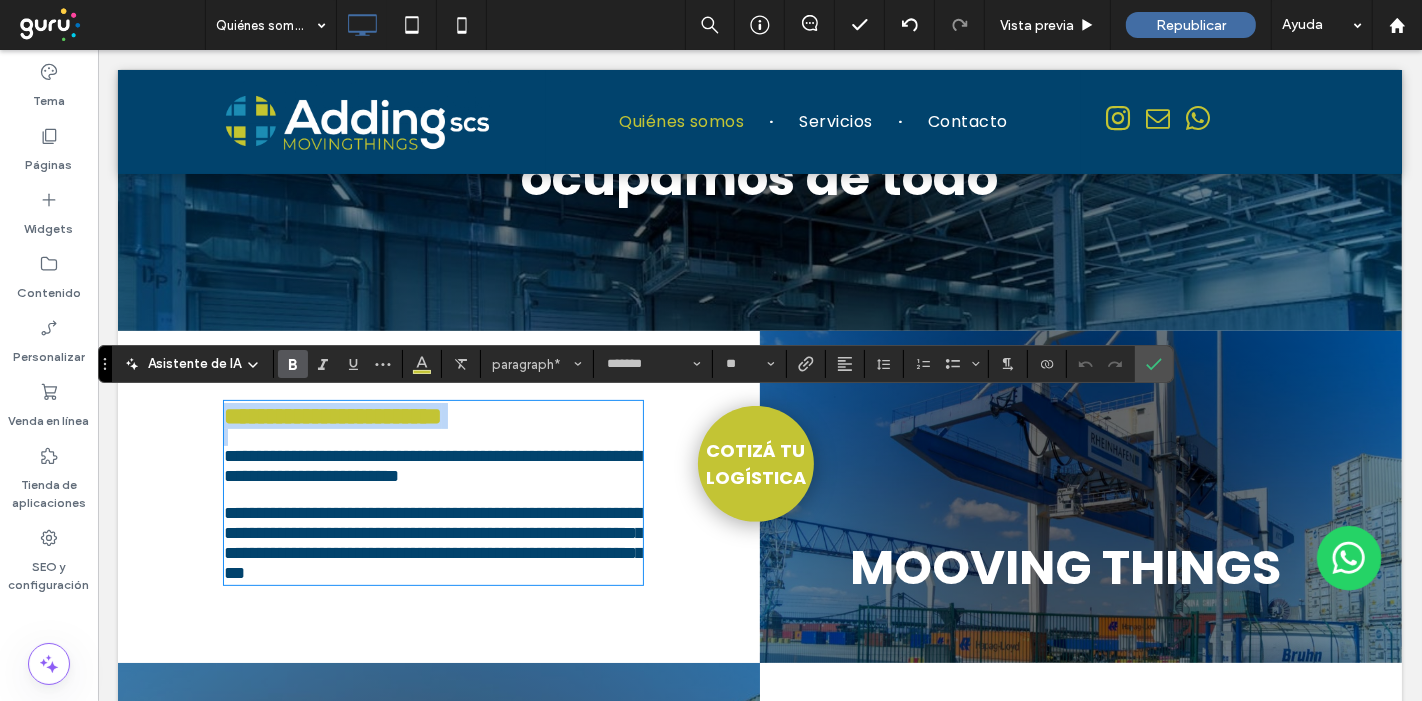 click on "**********" at bounding box center (332, 416) 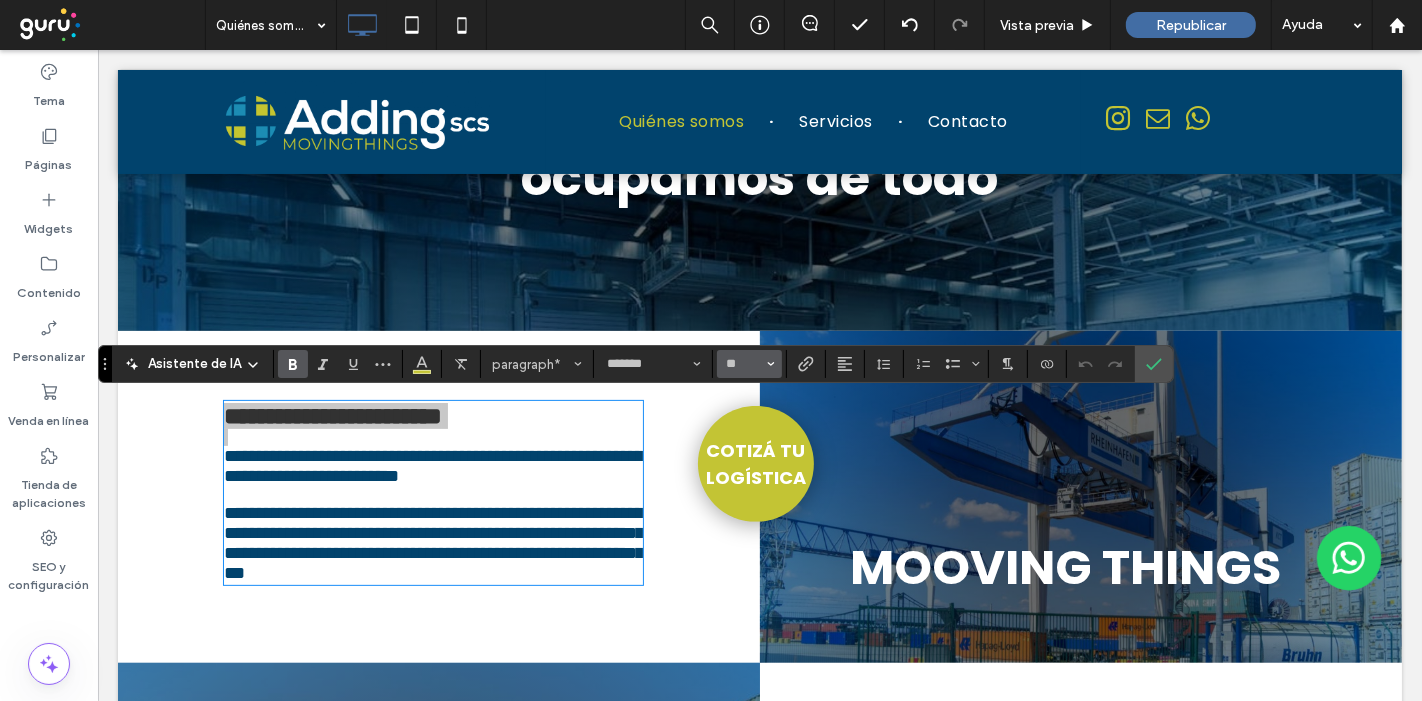 click 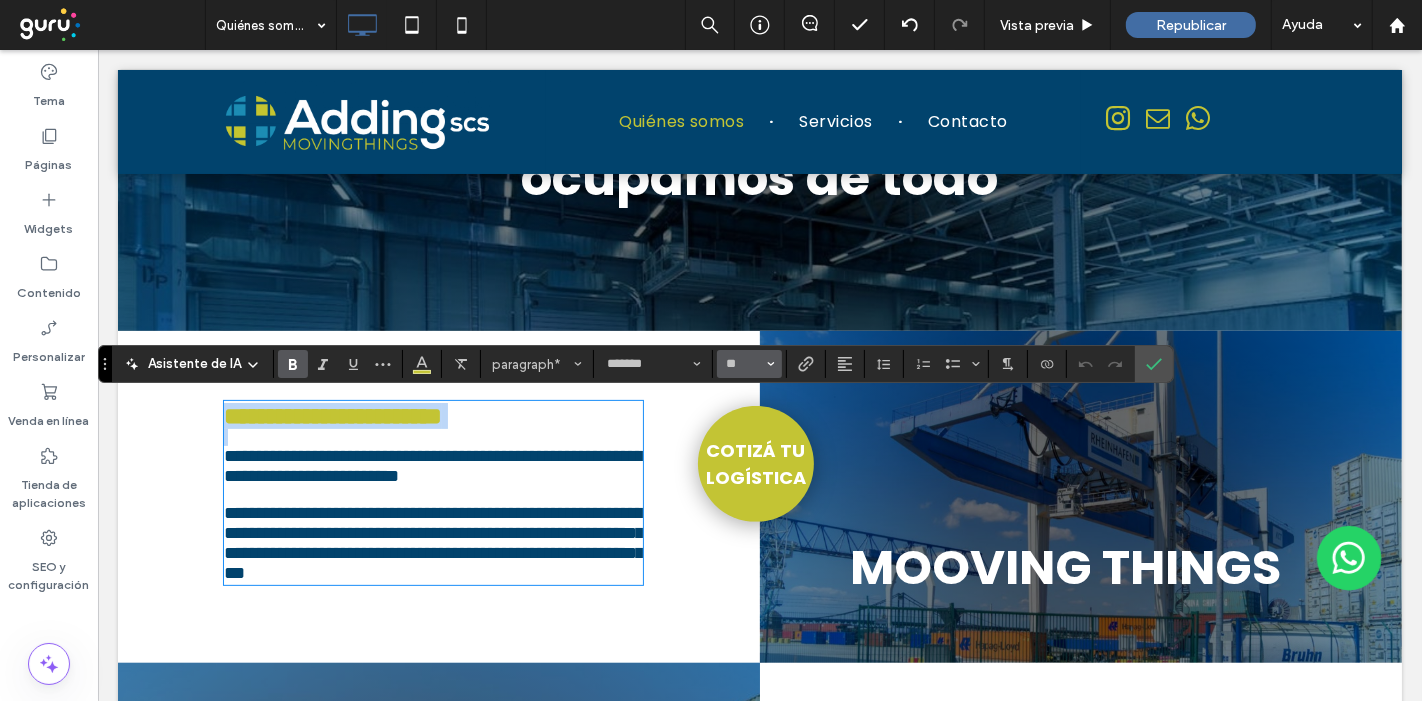 type on "**" 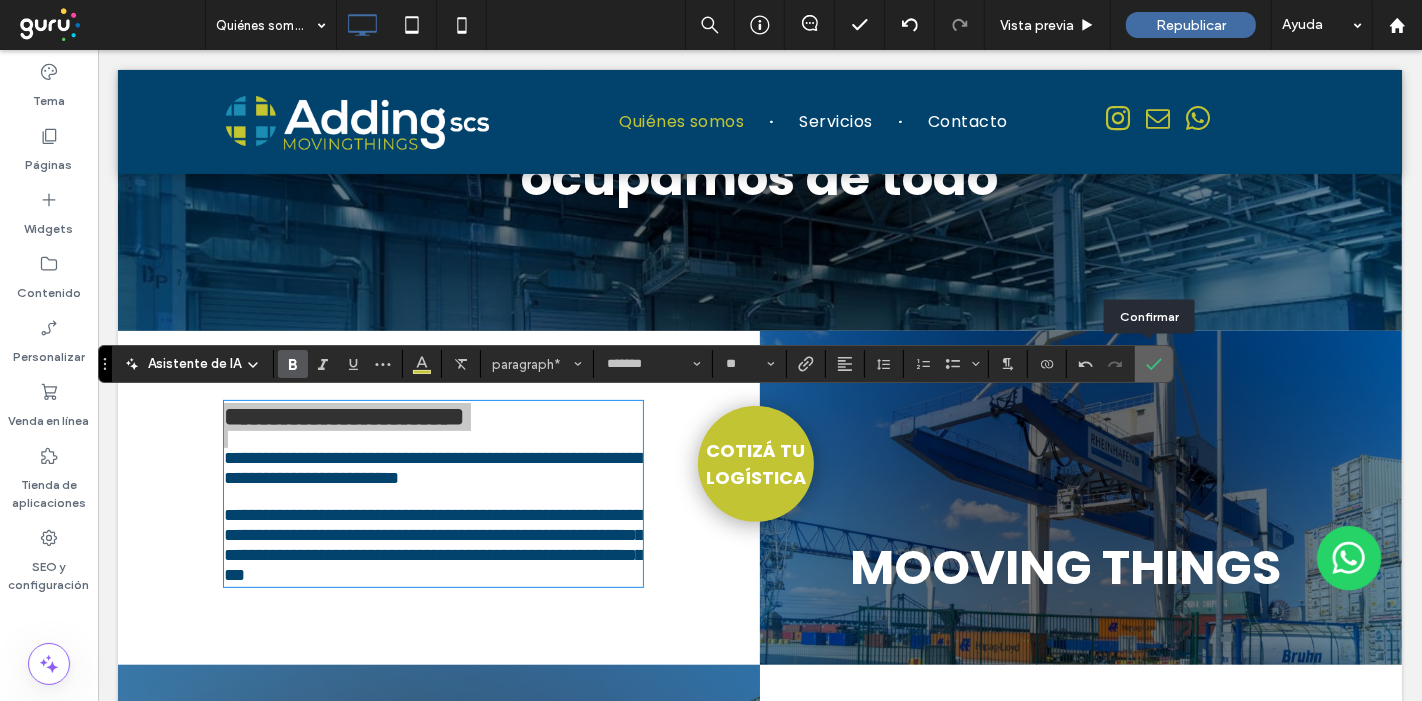 click 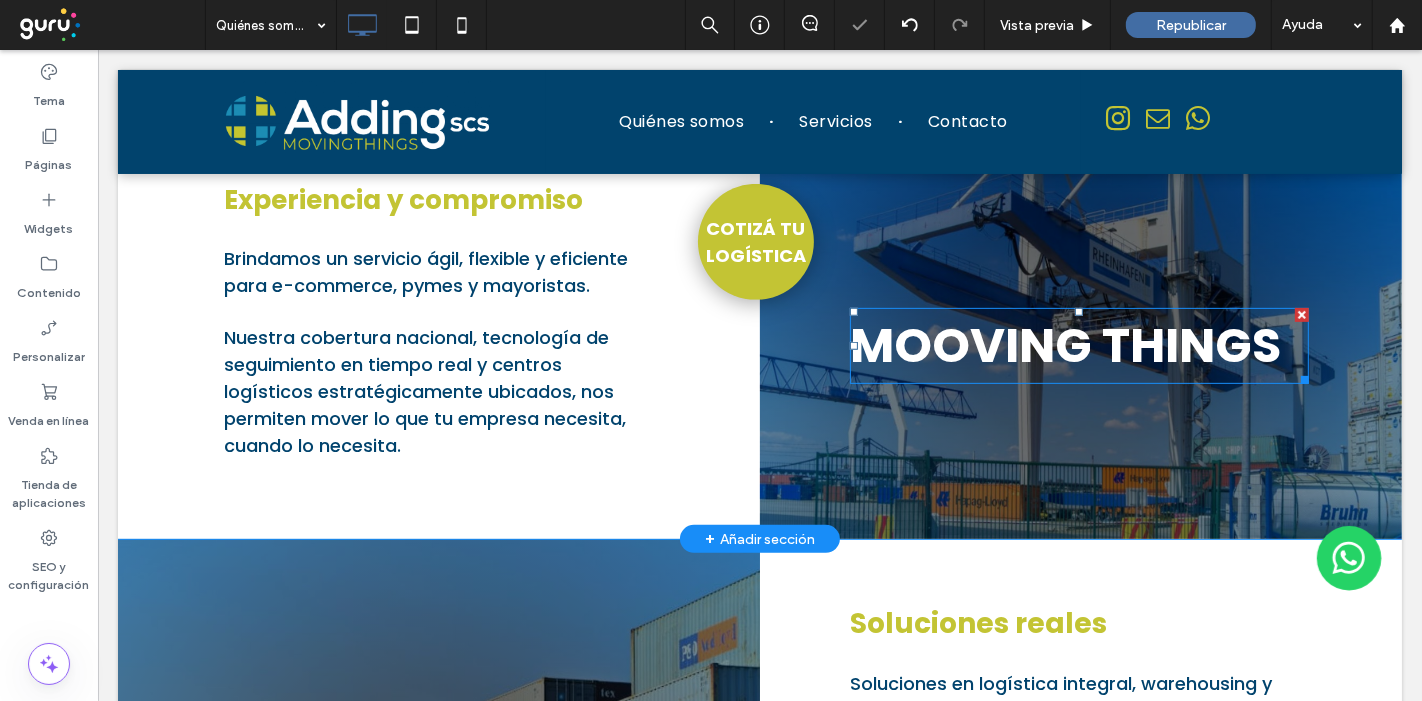 scroll, scrollTop: 845, scrollLeft: 0, axis: vertical 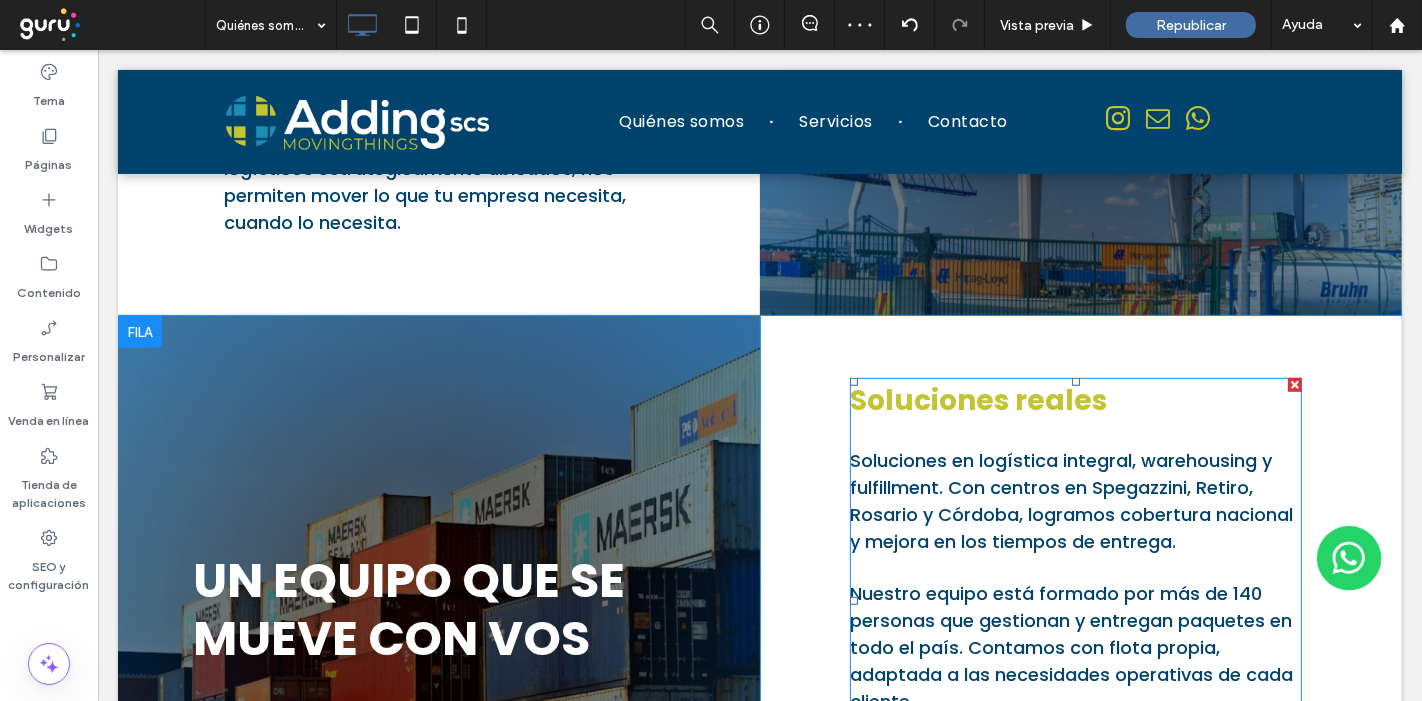 click on "Soluciones reales" at bounding box center (977, 400) 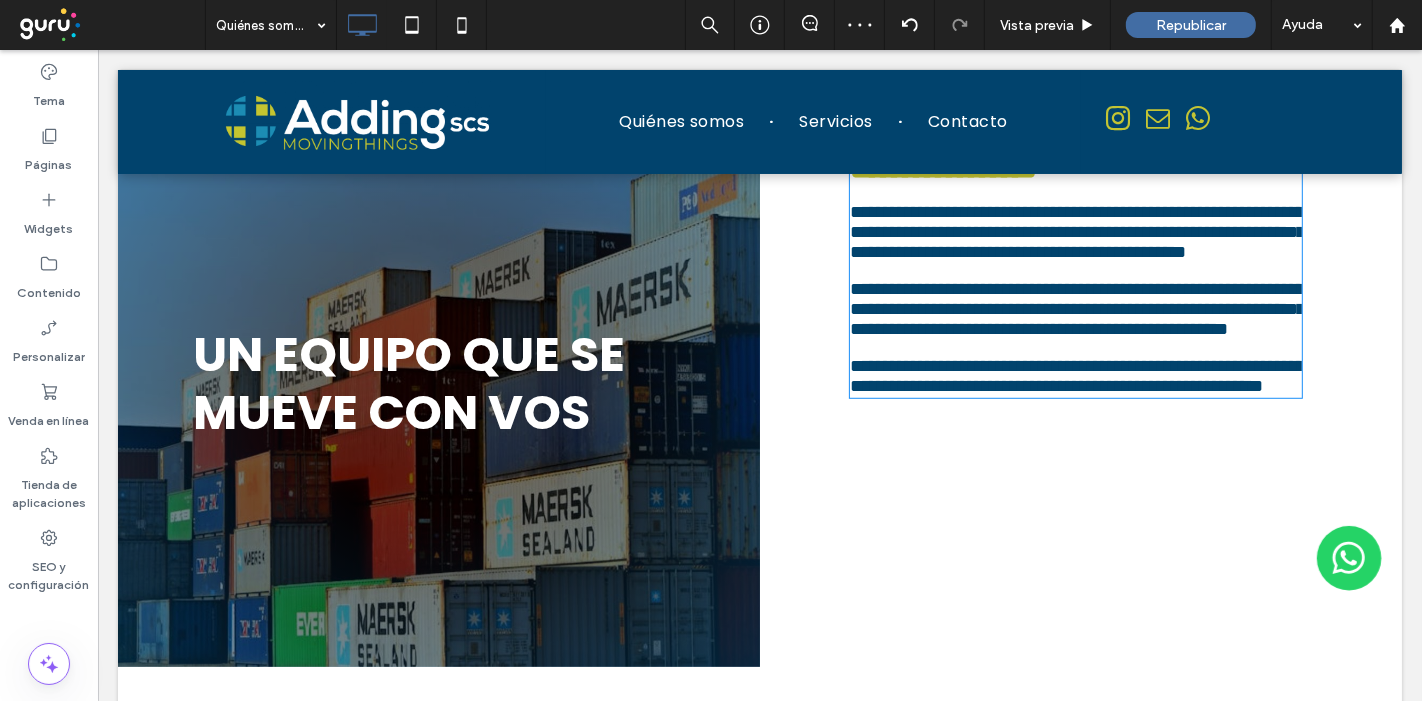 type on "*******" 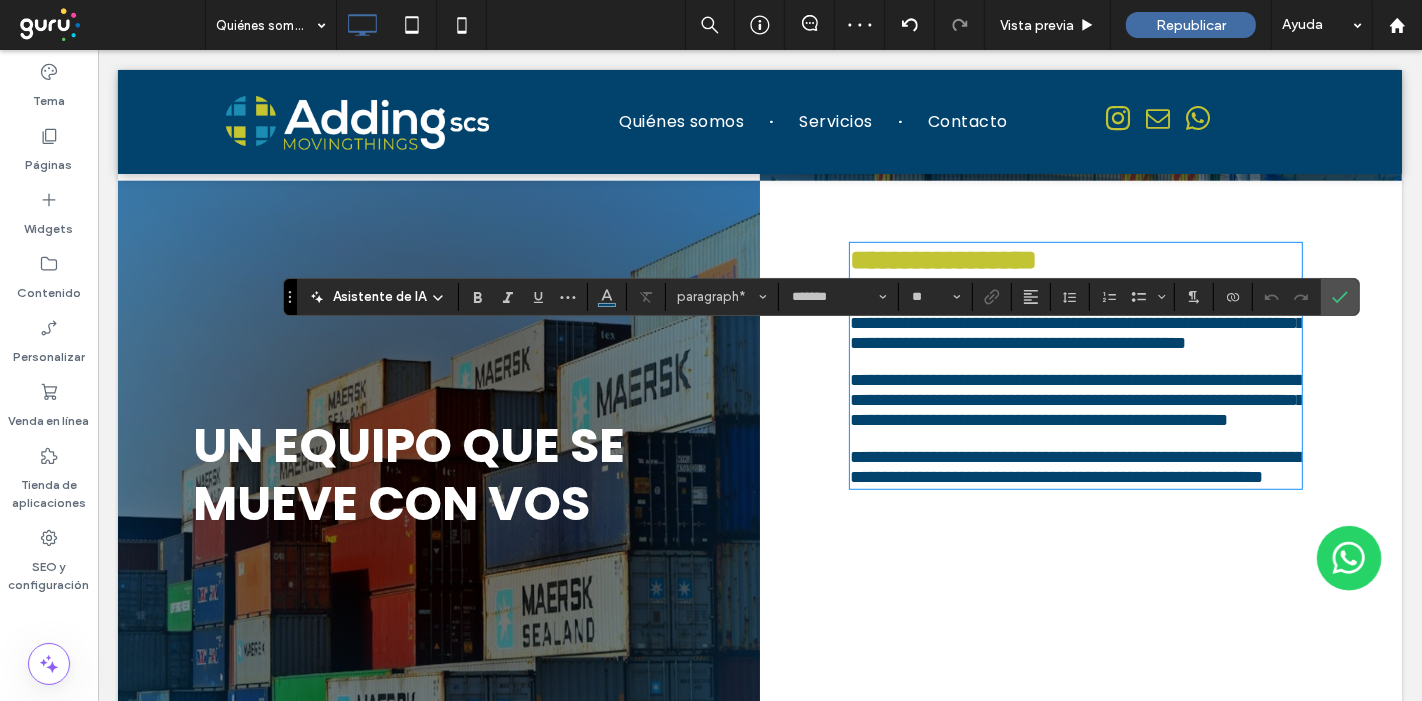 scroll, scrollTop: 848, scrollLeft: 0, axis: vertical 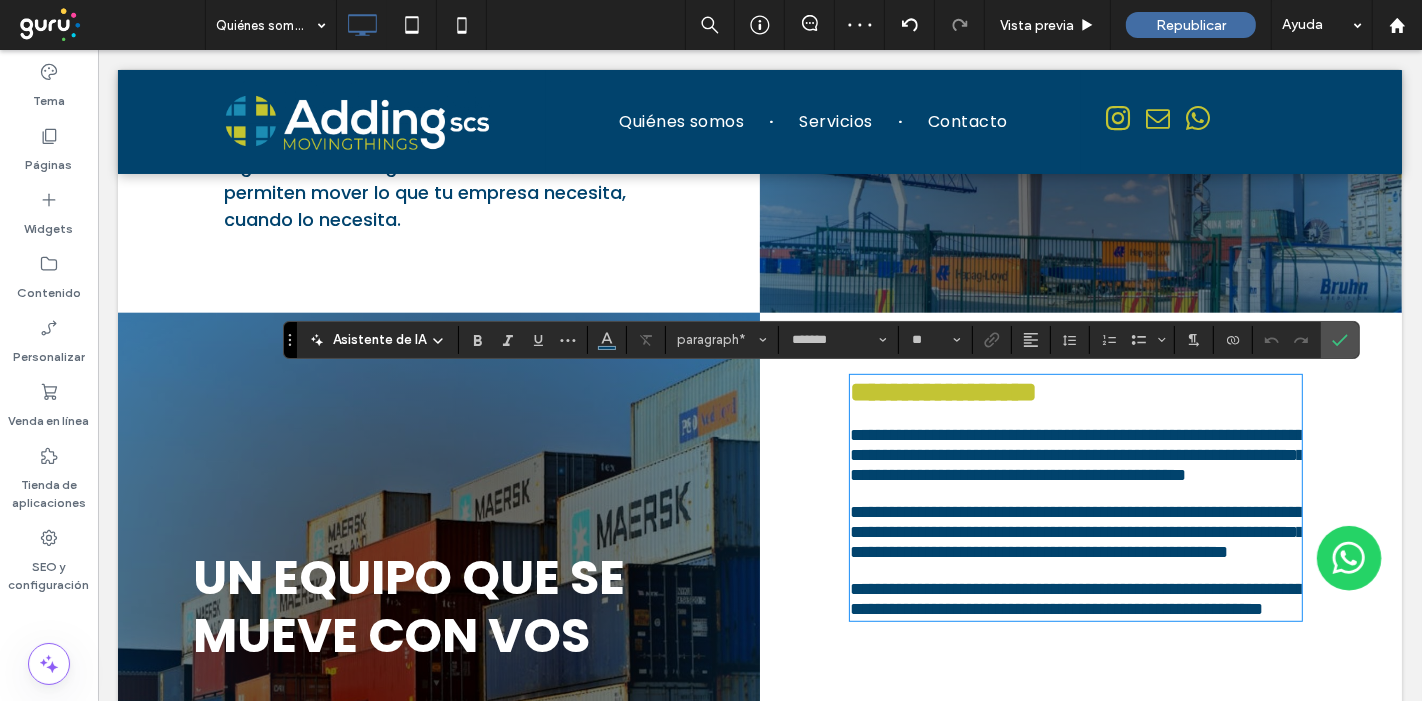 type on "**" 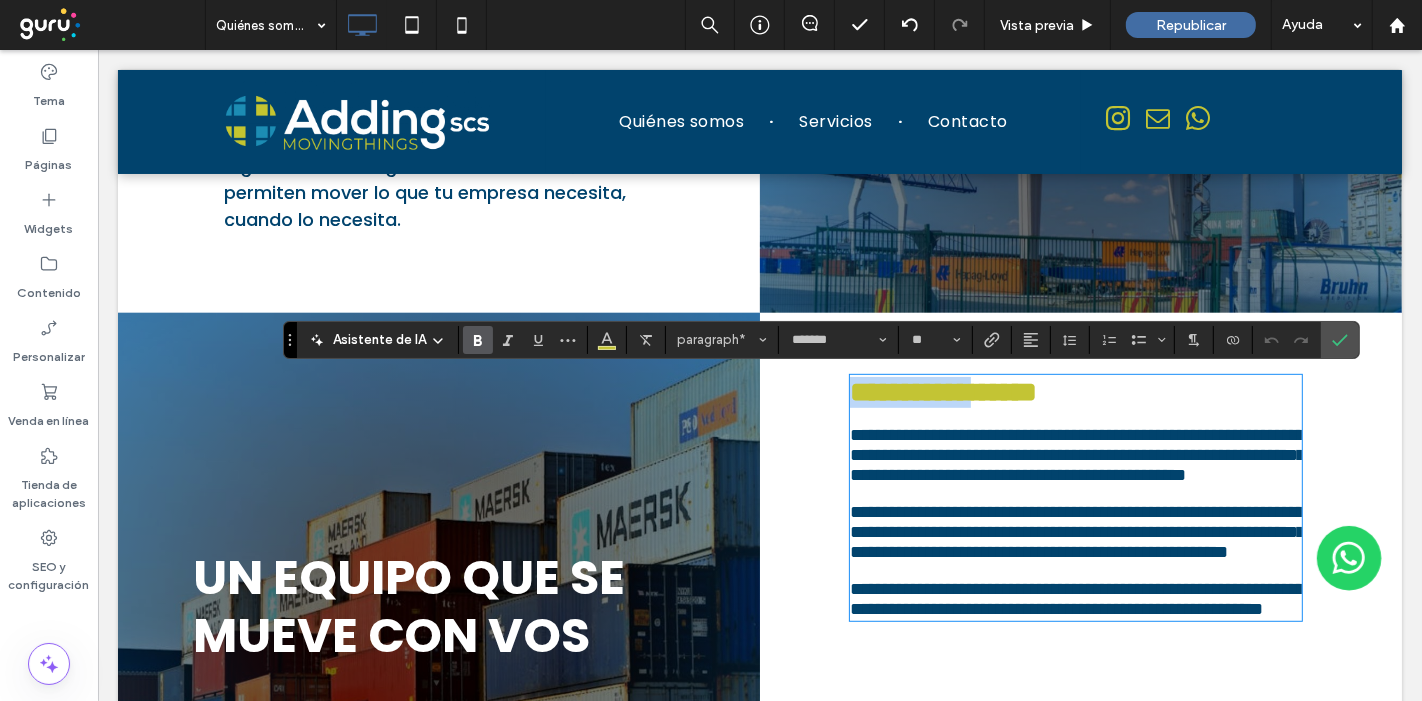 click on "**********" at bounding box center (942, 392) 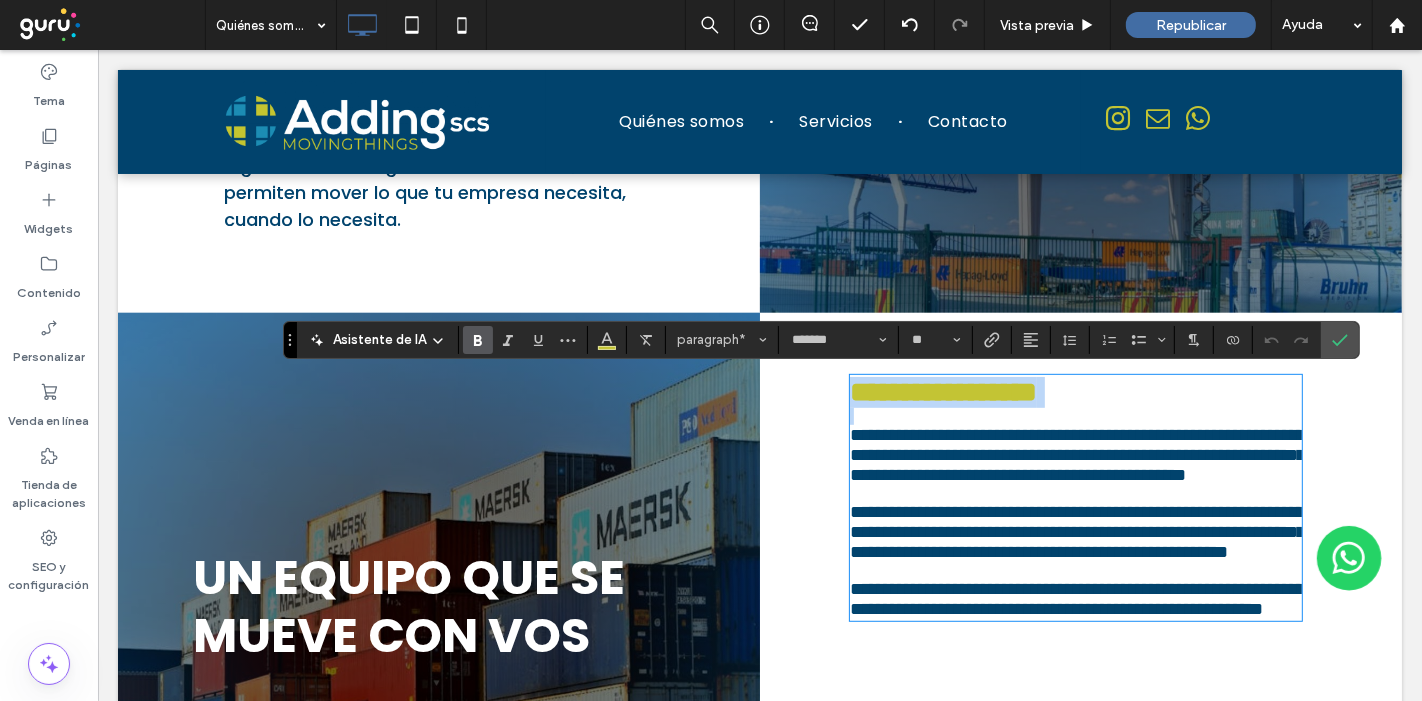 click on "**********" at bounding box center [942, 392] 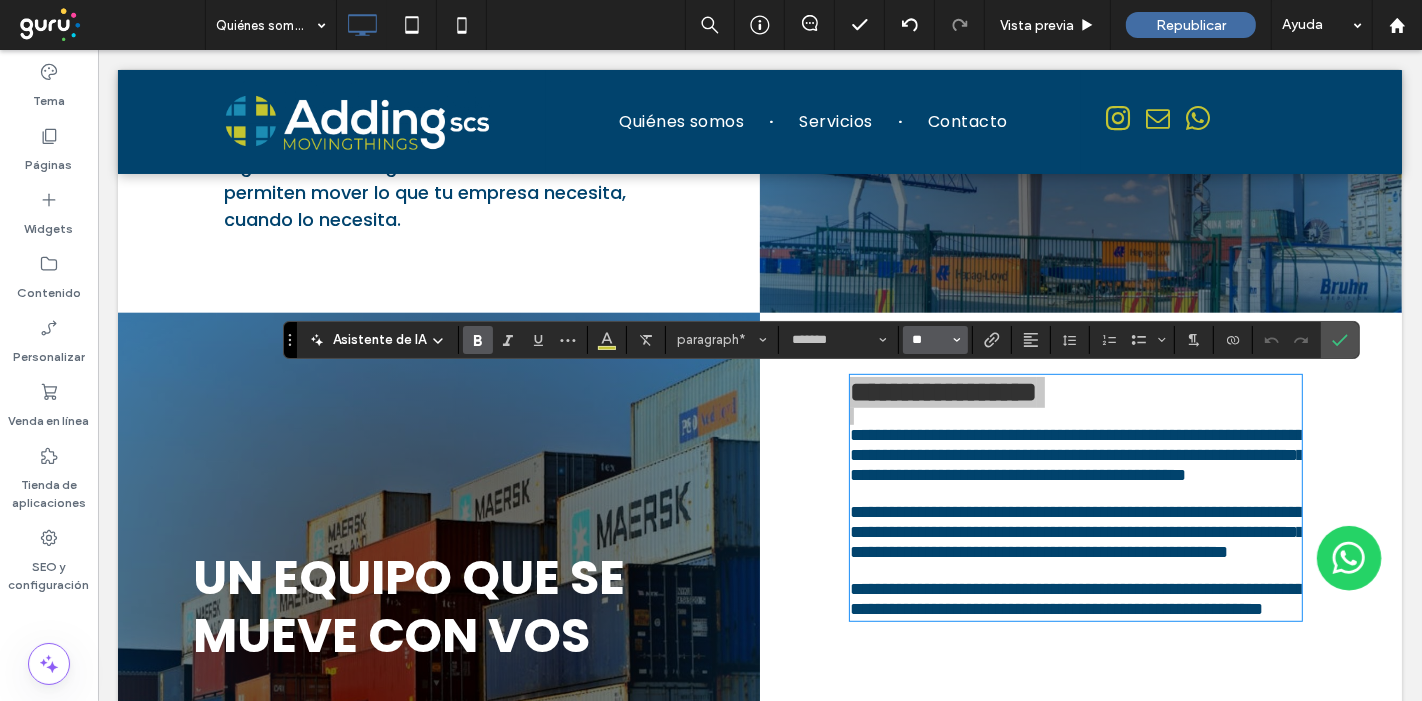 click on "**" at bounding box center [929, 340] 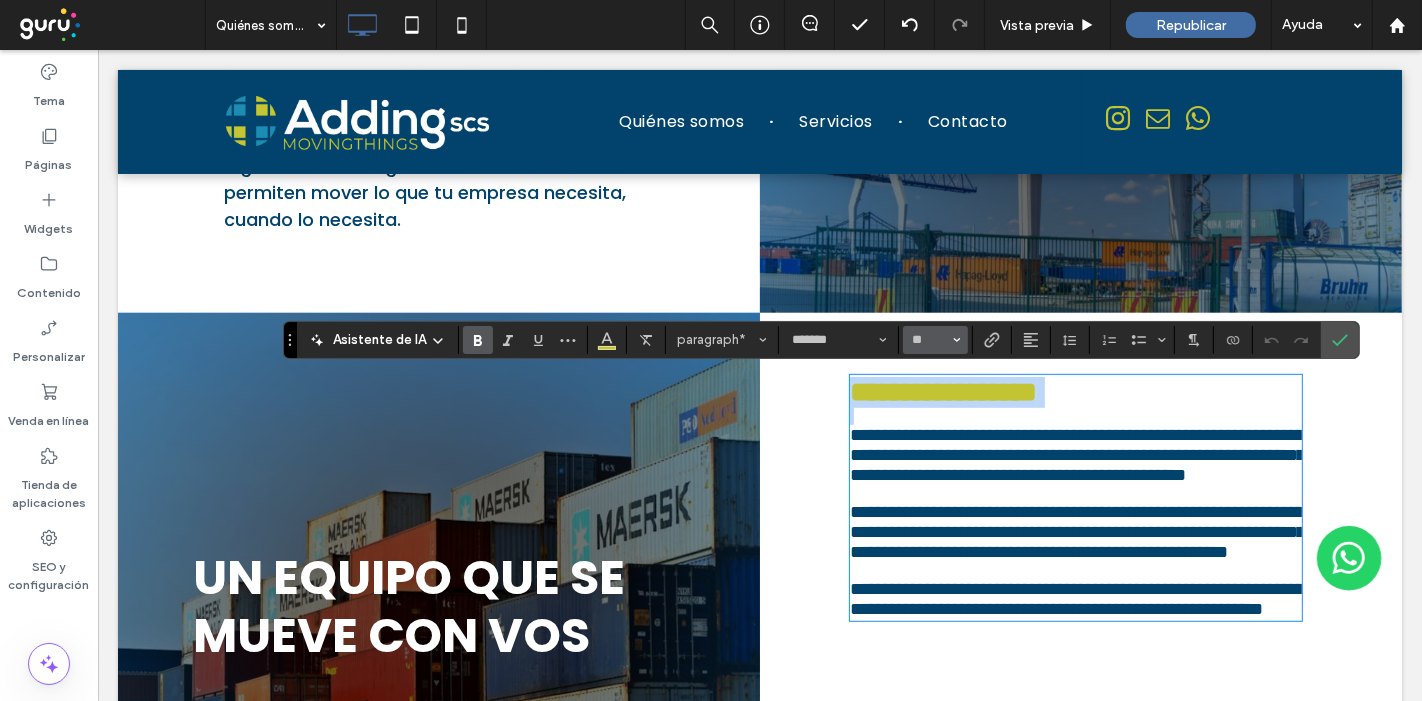 type on "**" 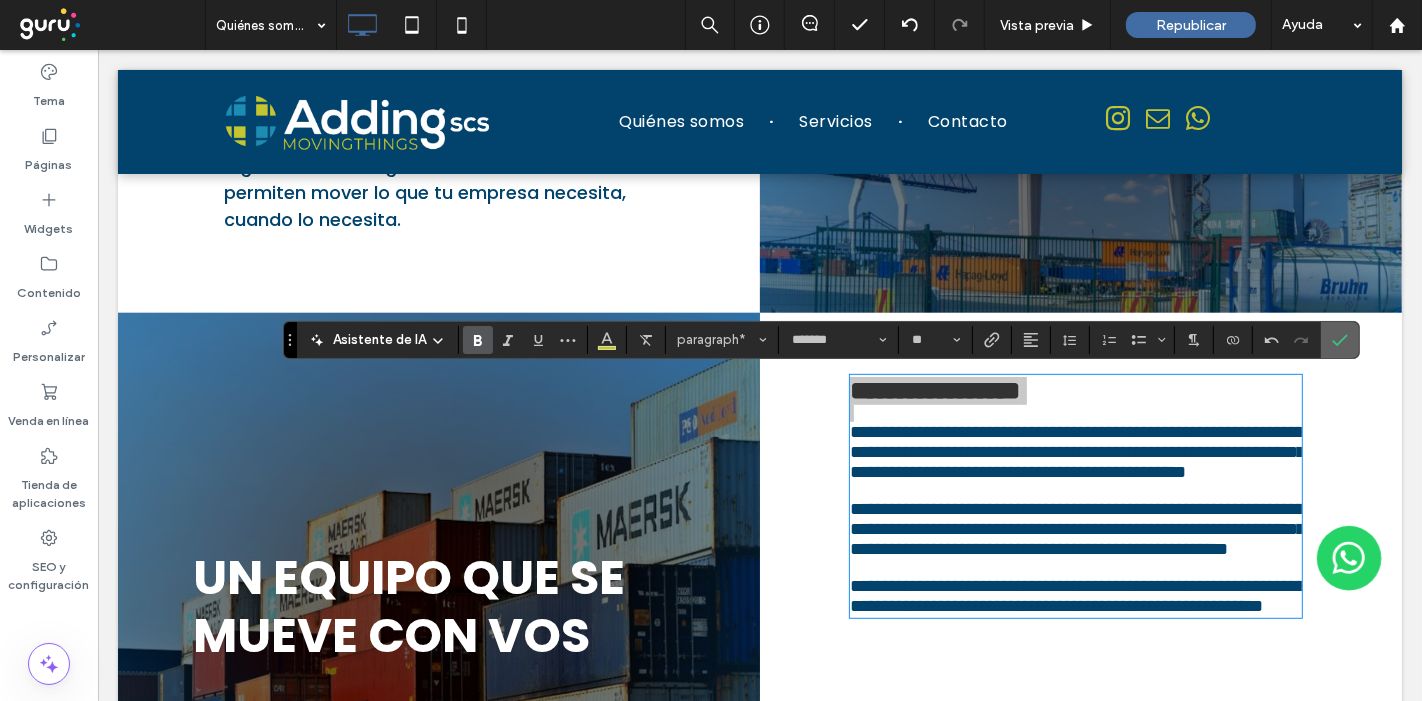 click 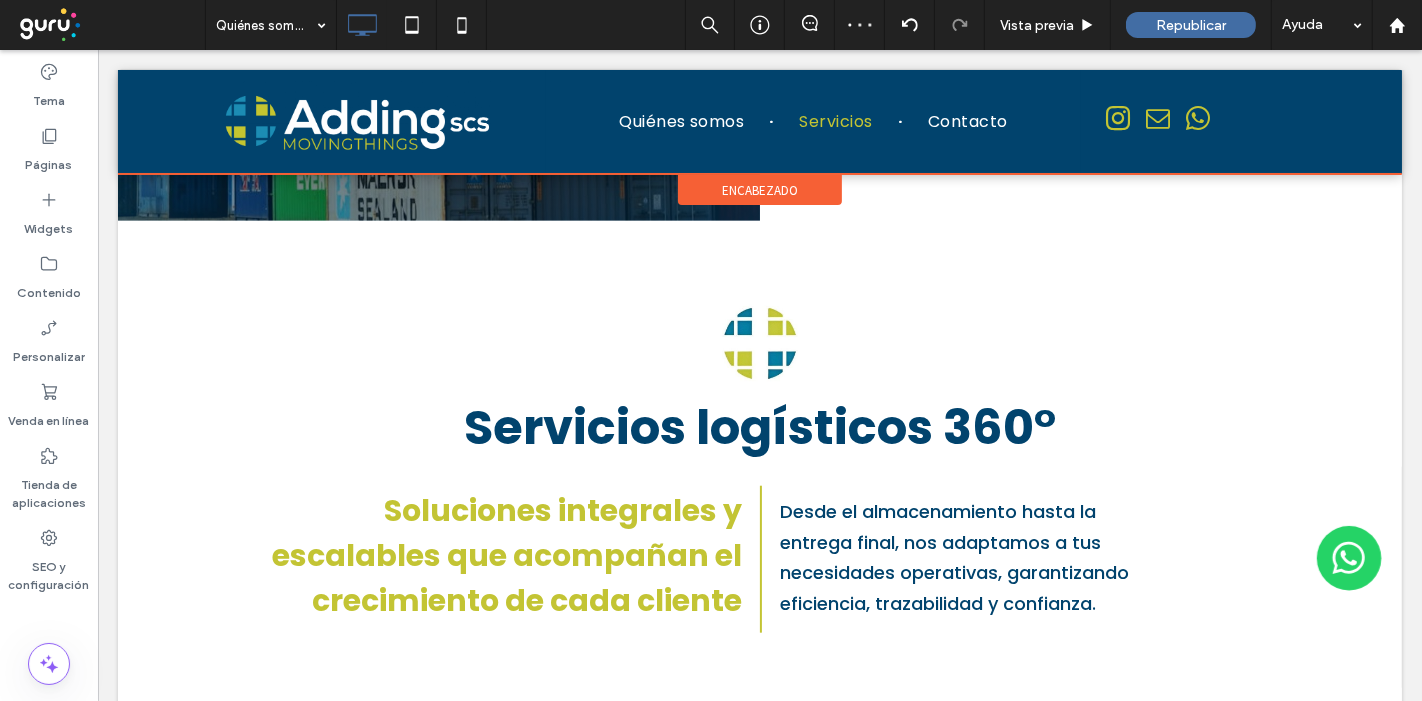 scroll, scrollTop: 1515, scrollLeft: 0, axis: vertical 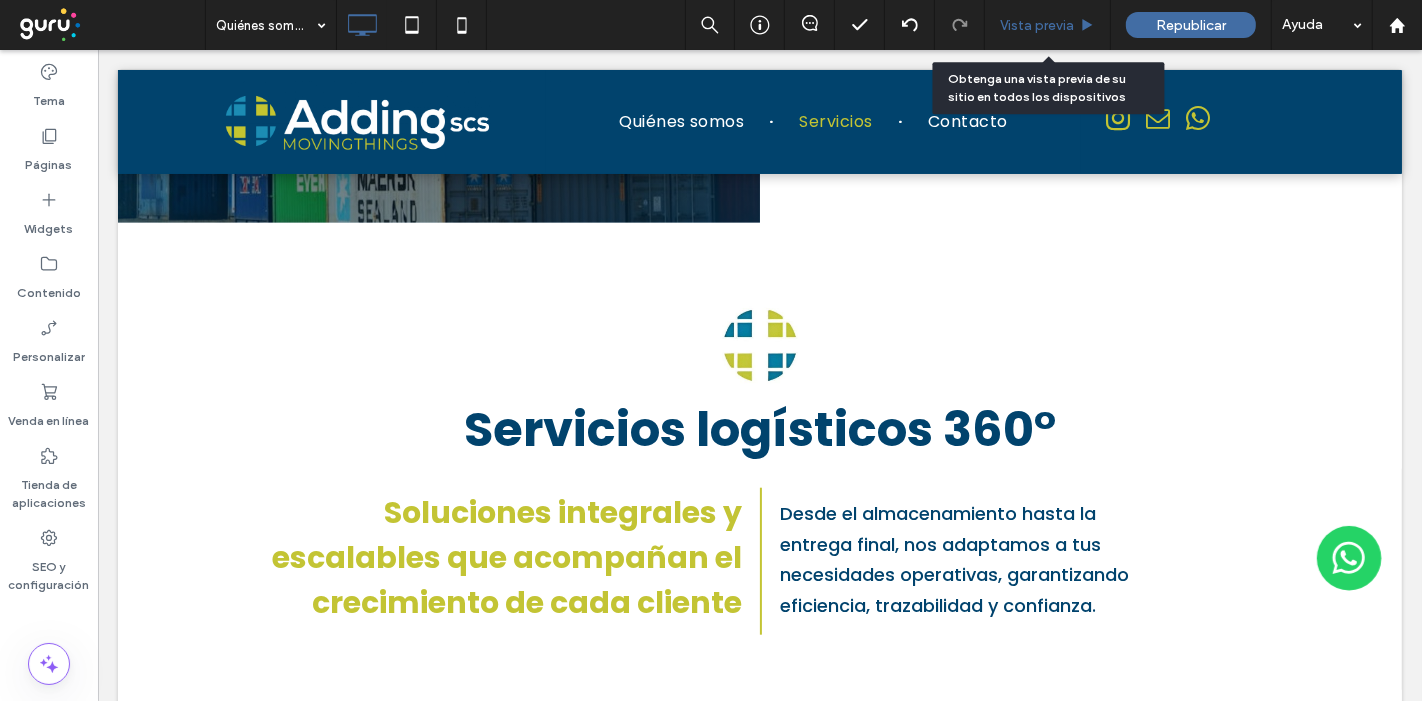 click on "Vista previa" at bounding box center (1037, 25) 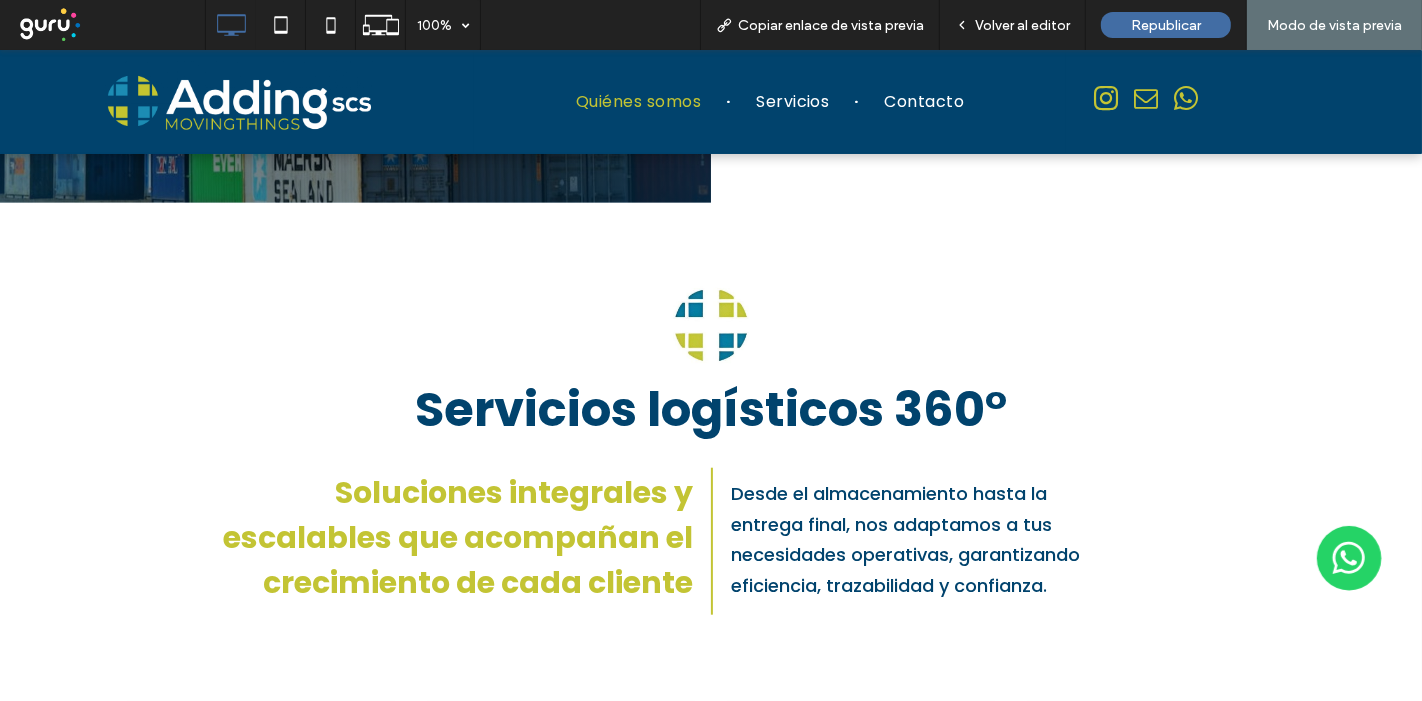 click on "Volver al editor" at bounding box center (1022, 25) 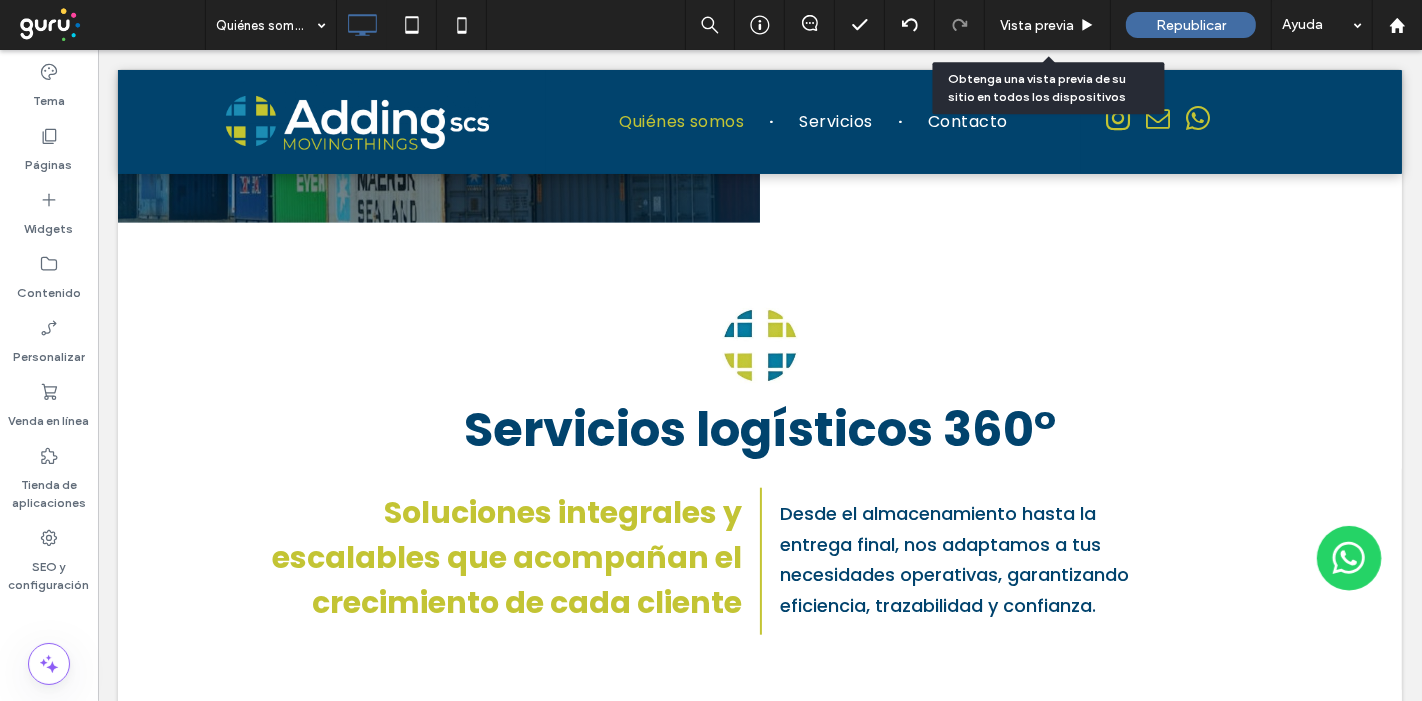 click on "Vista previa" at bounding box center [1037, 25] 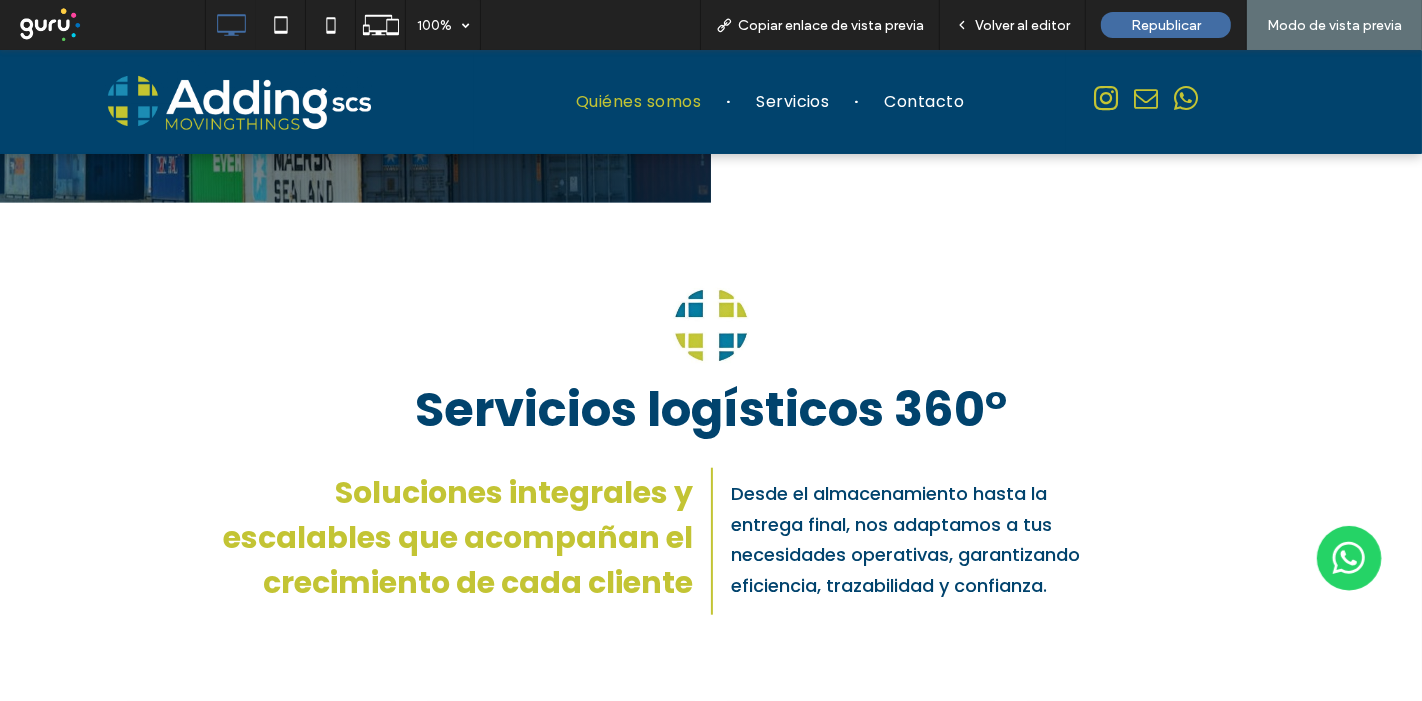 click on "Volver al editor" at bounding box center [1022, 25] 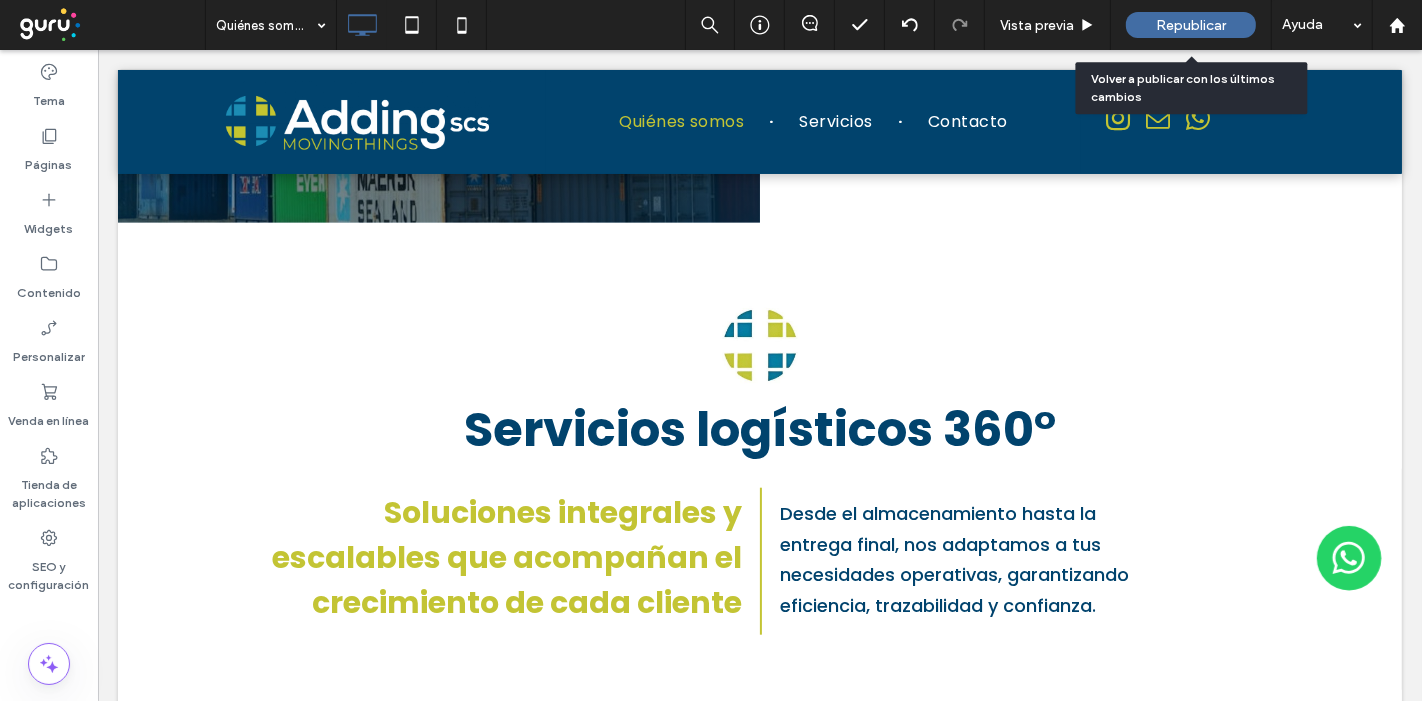 click on "Republicar" at bounding box center [1191, 25] 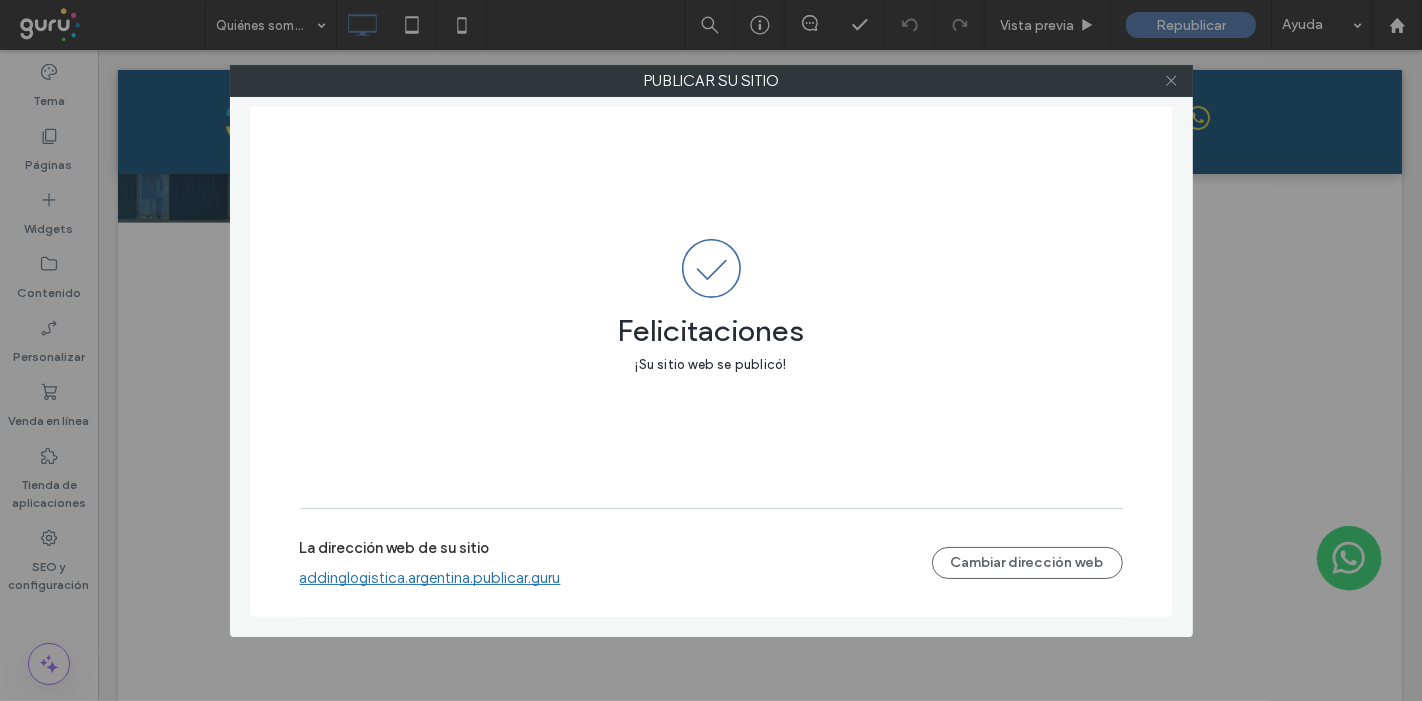 click 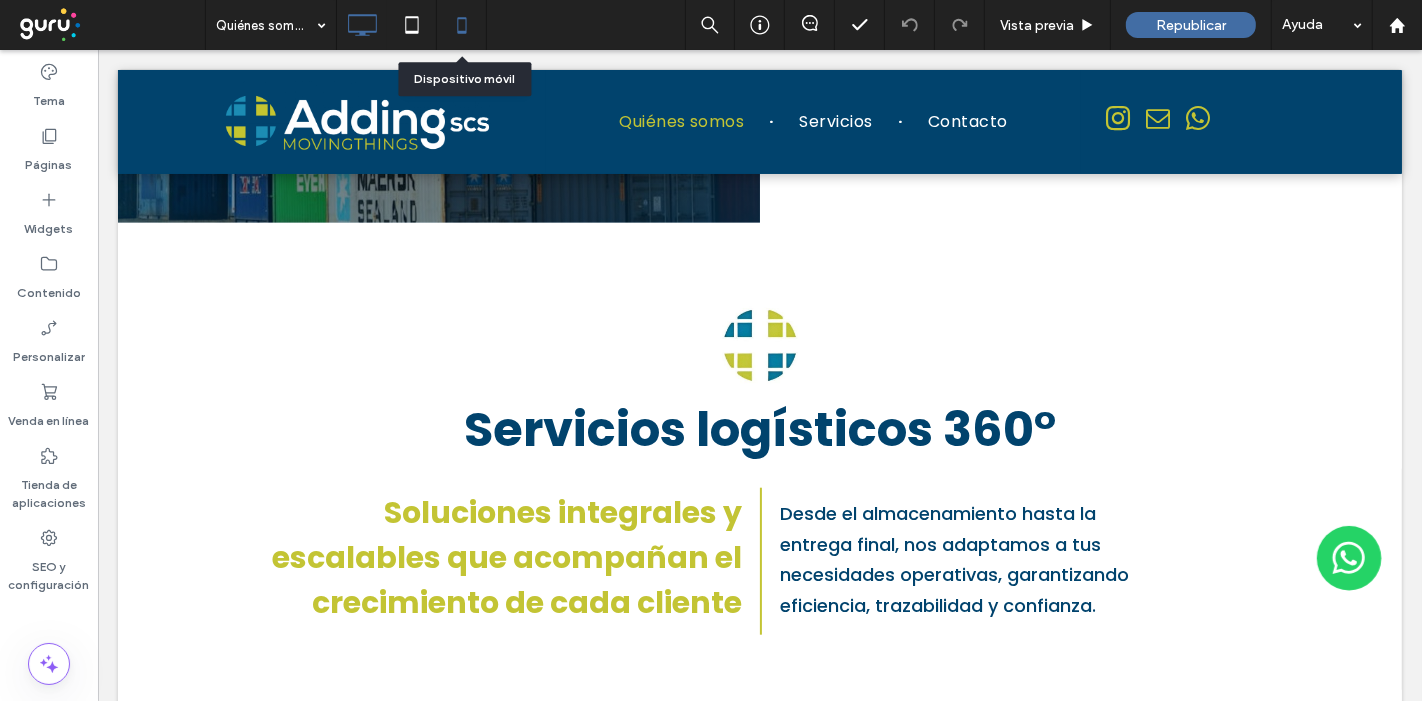 click 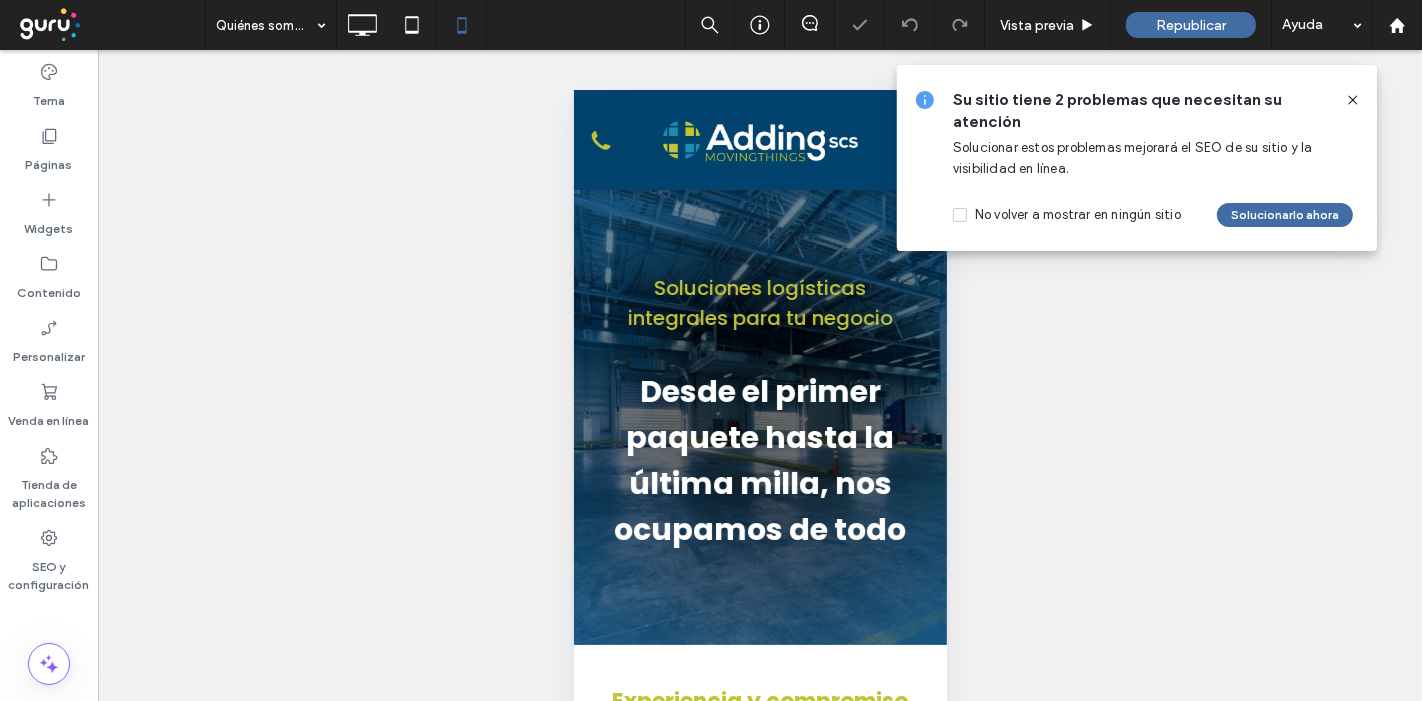 scroll, scrollTop: 0, scrollLeft: 0, axis: both 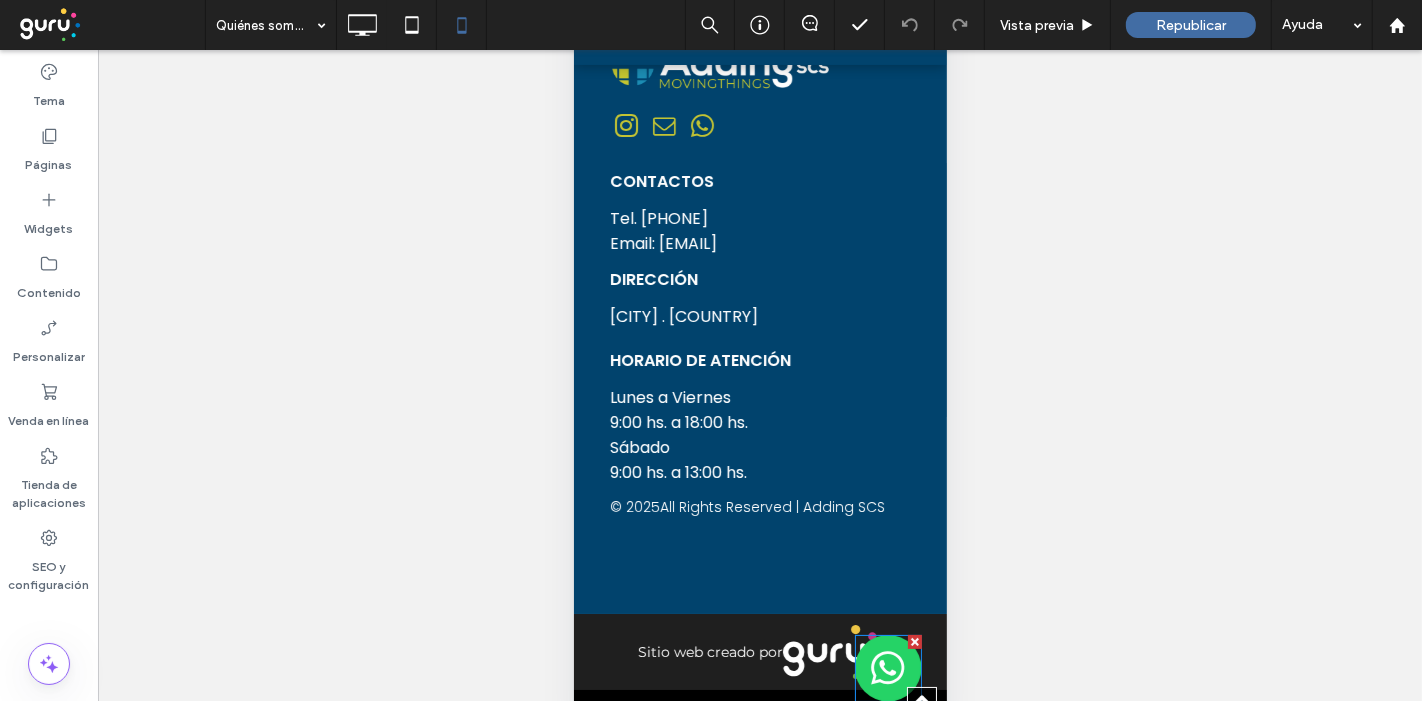 click at bounding box center (887, 668) 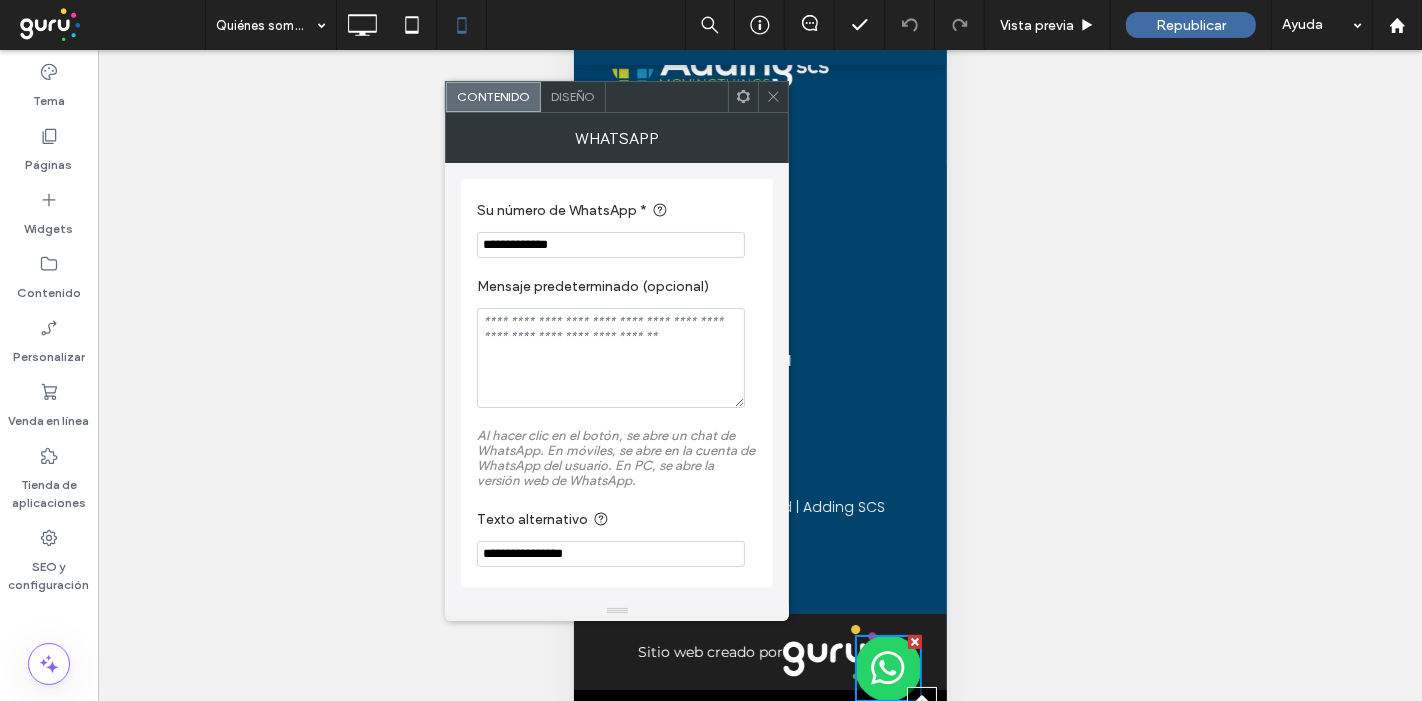 click on "Diseño" at bounding box center (573, 96) 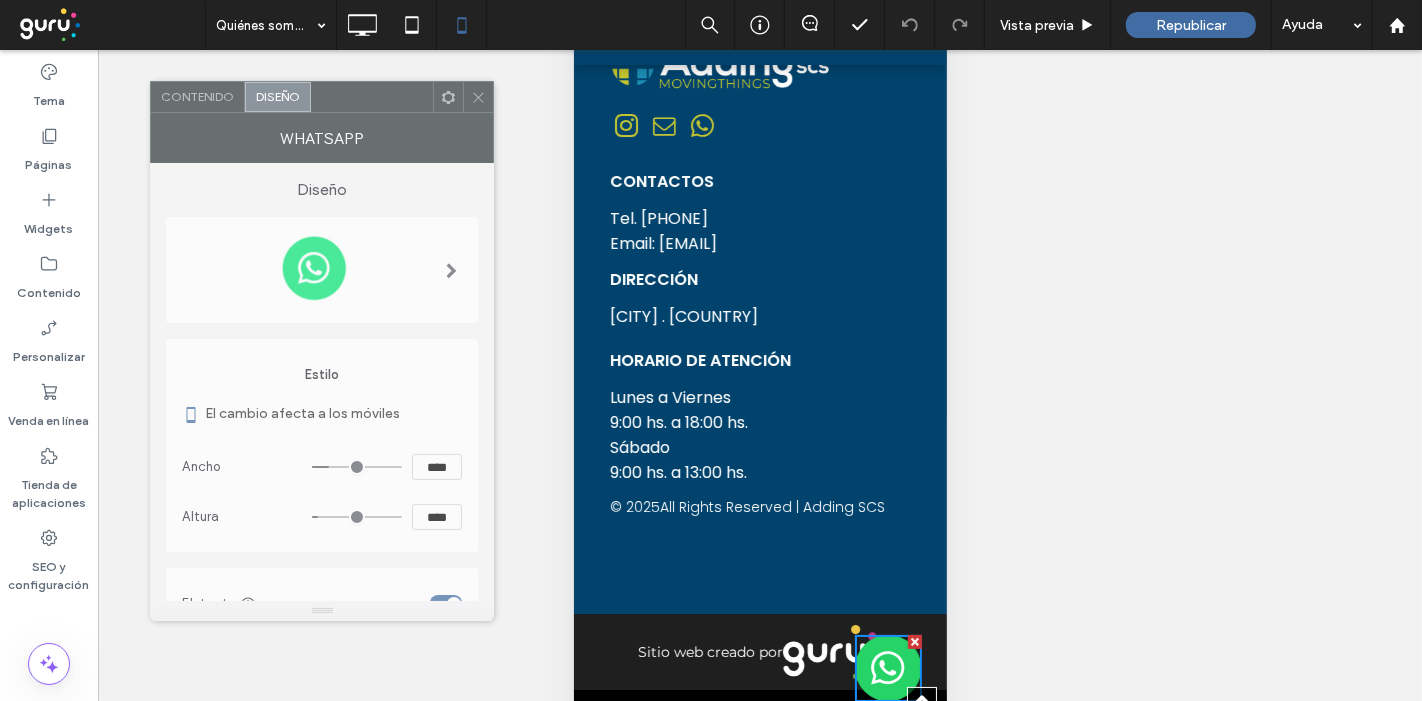 drag, startPoint x: 675, startPoint y: 103, endPoint x: 380, endPoint y: 105, distance: 295.00677 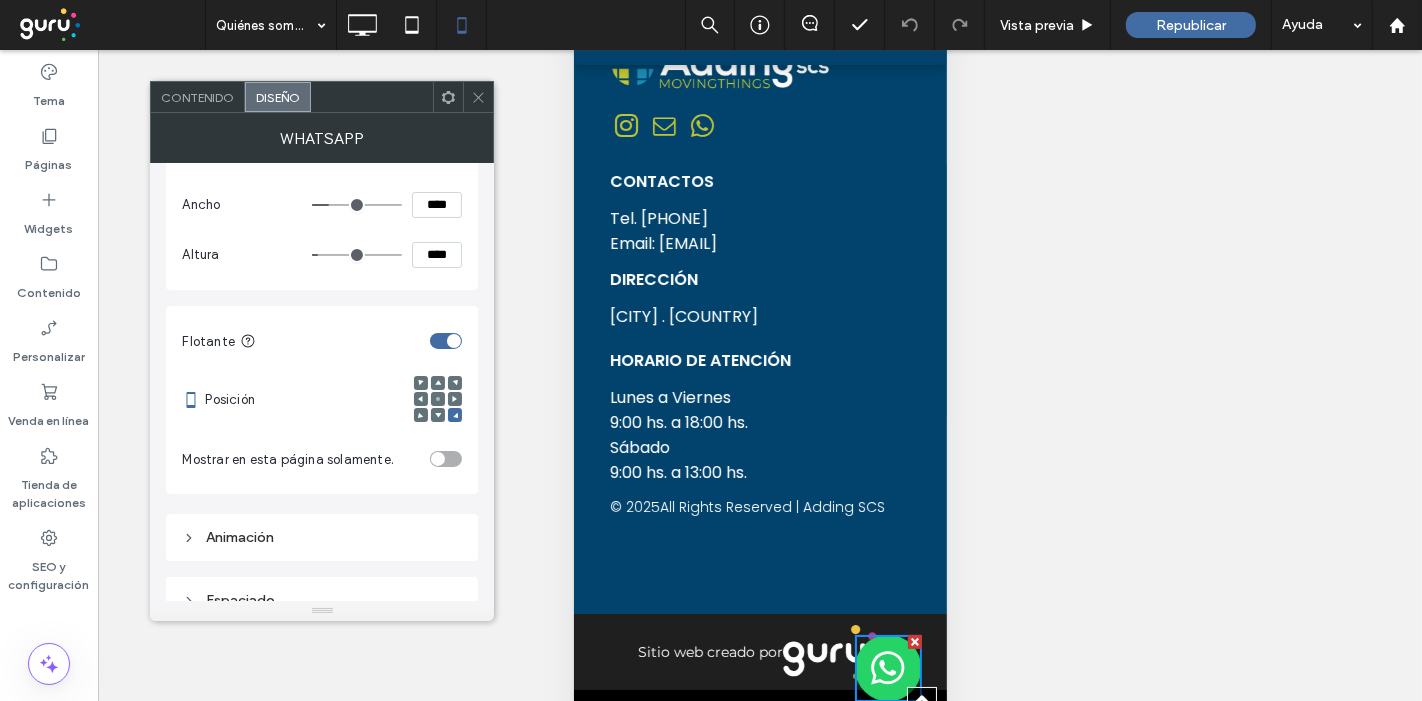 scroll, scrollTop: 284, scrollLeft: 0, axis: vertical 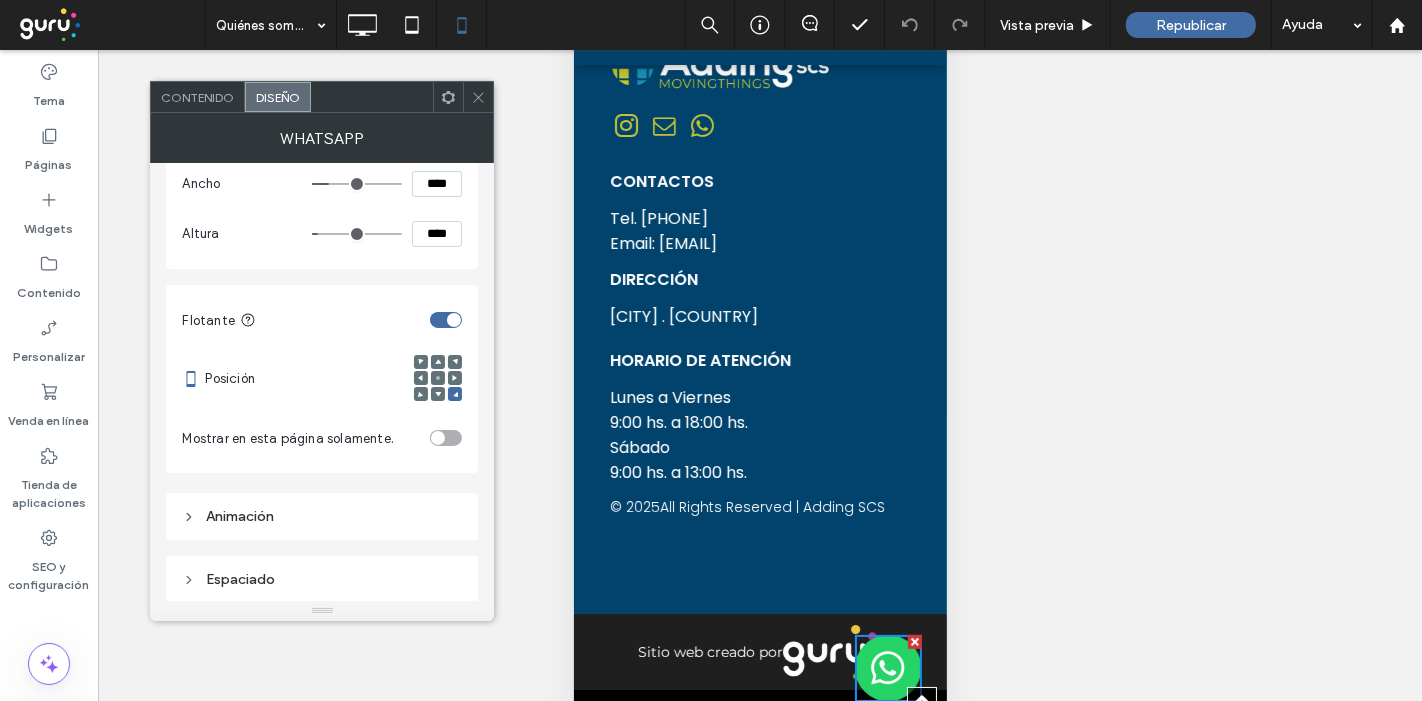 click on "Espaciado" at bounding box center [322, 579] 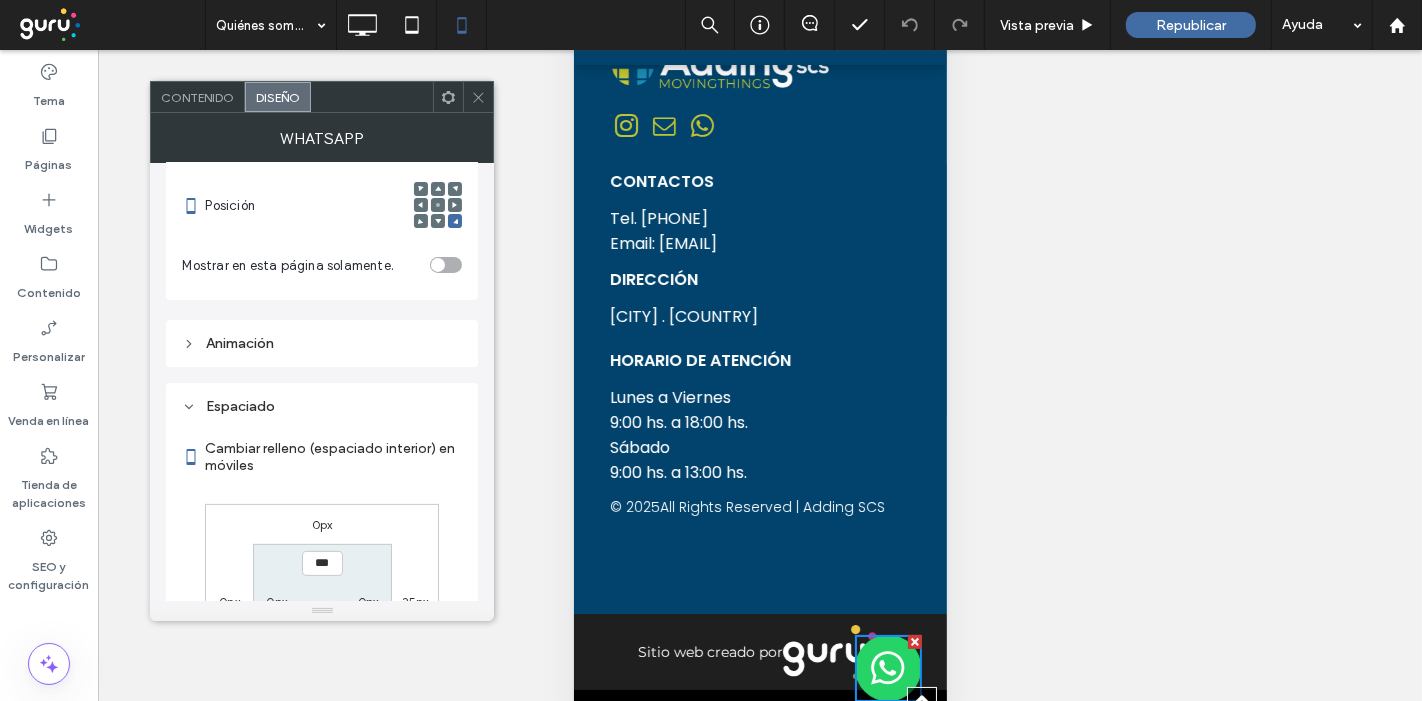 scroll, scrollTop: 634, scrollLeft: 0, axis: vertical 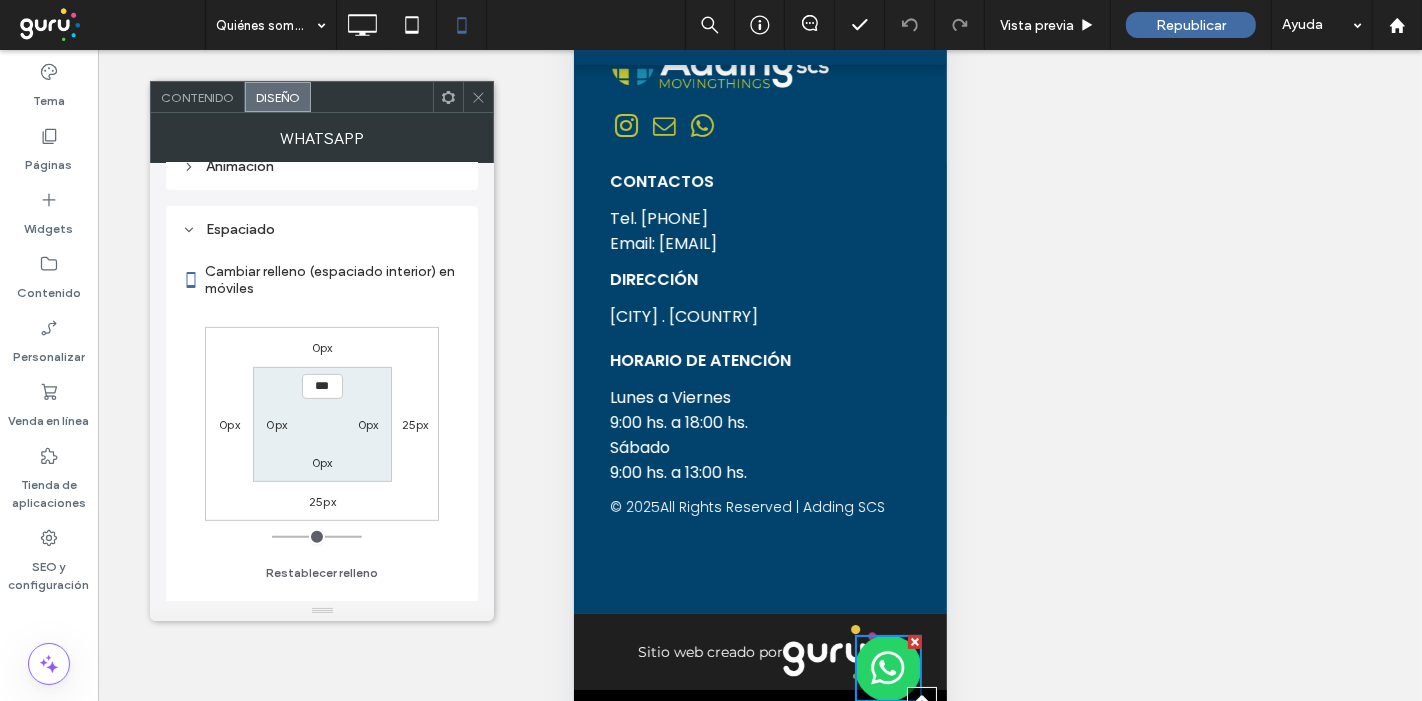 click on "25px" at bounding box center (322, 501) 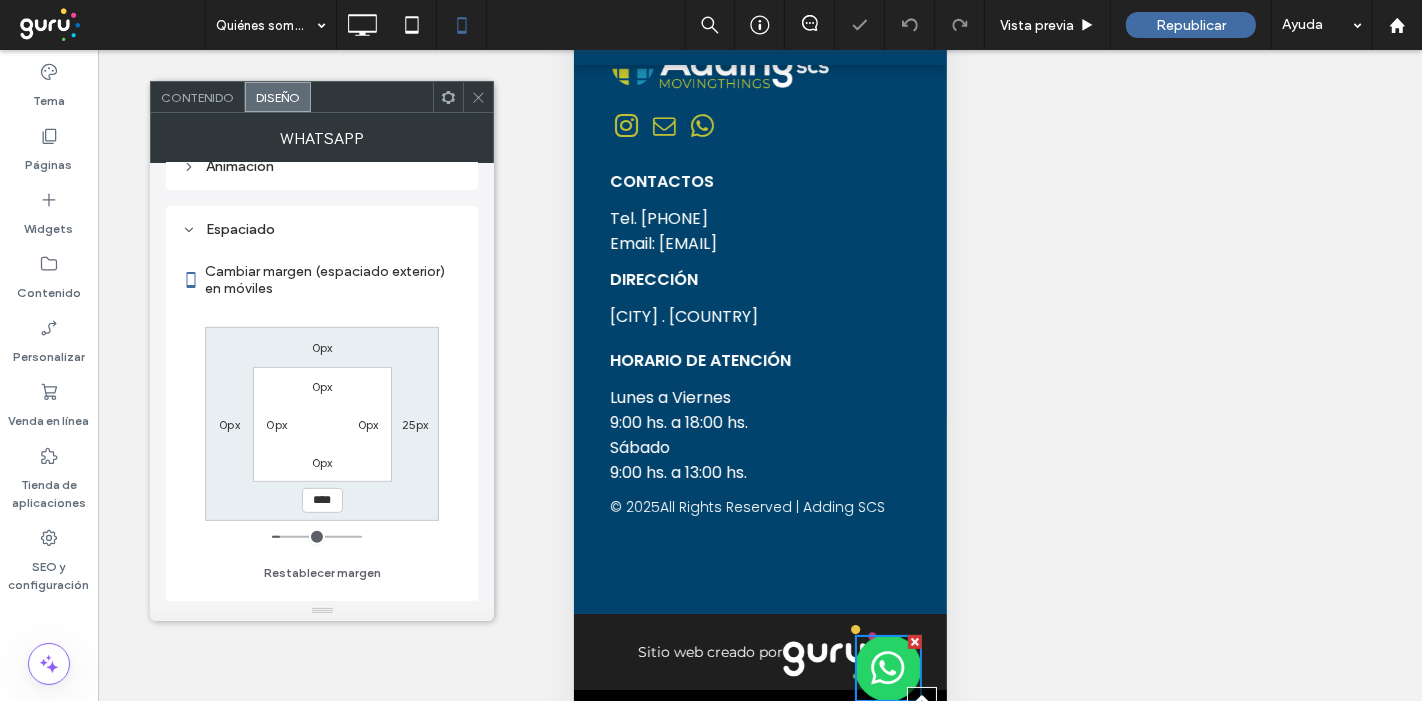 type on "**" 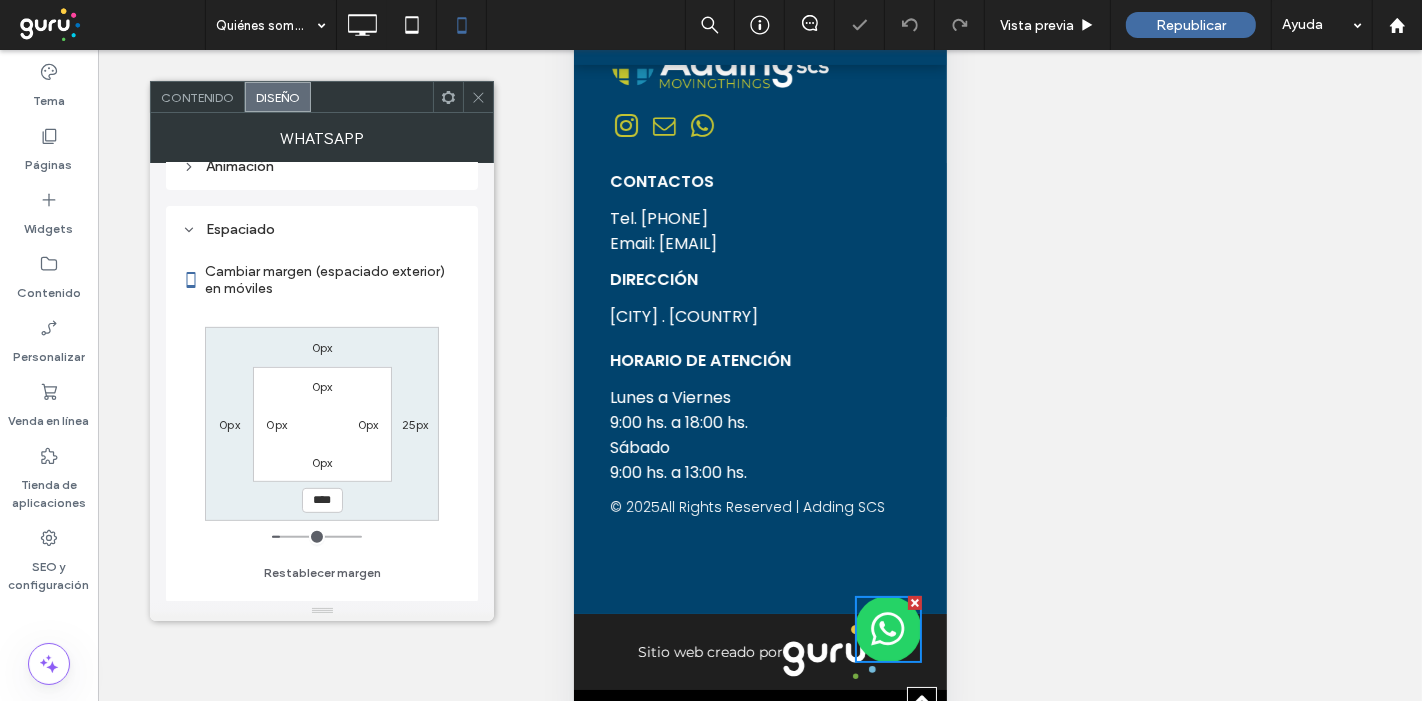 type on "**" 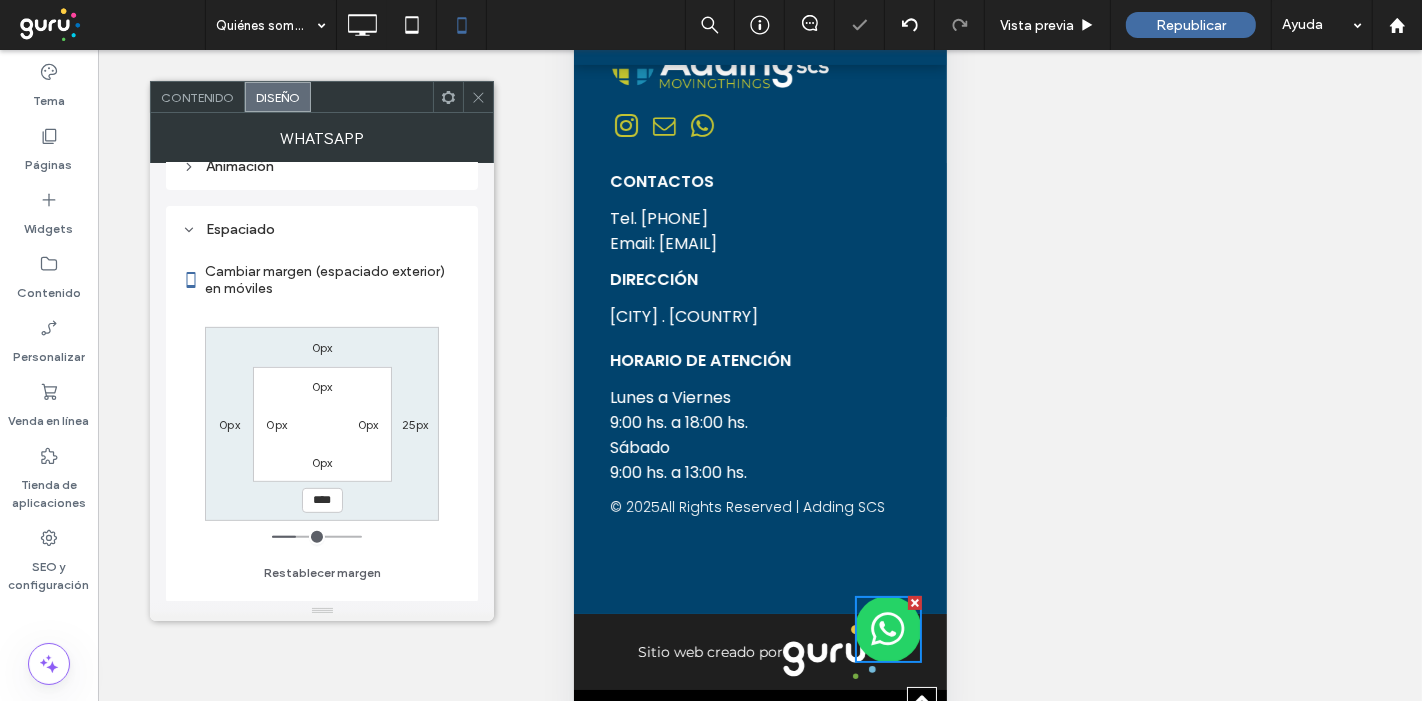 type on "**" 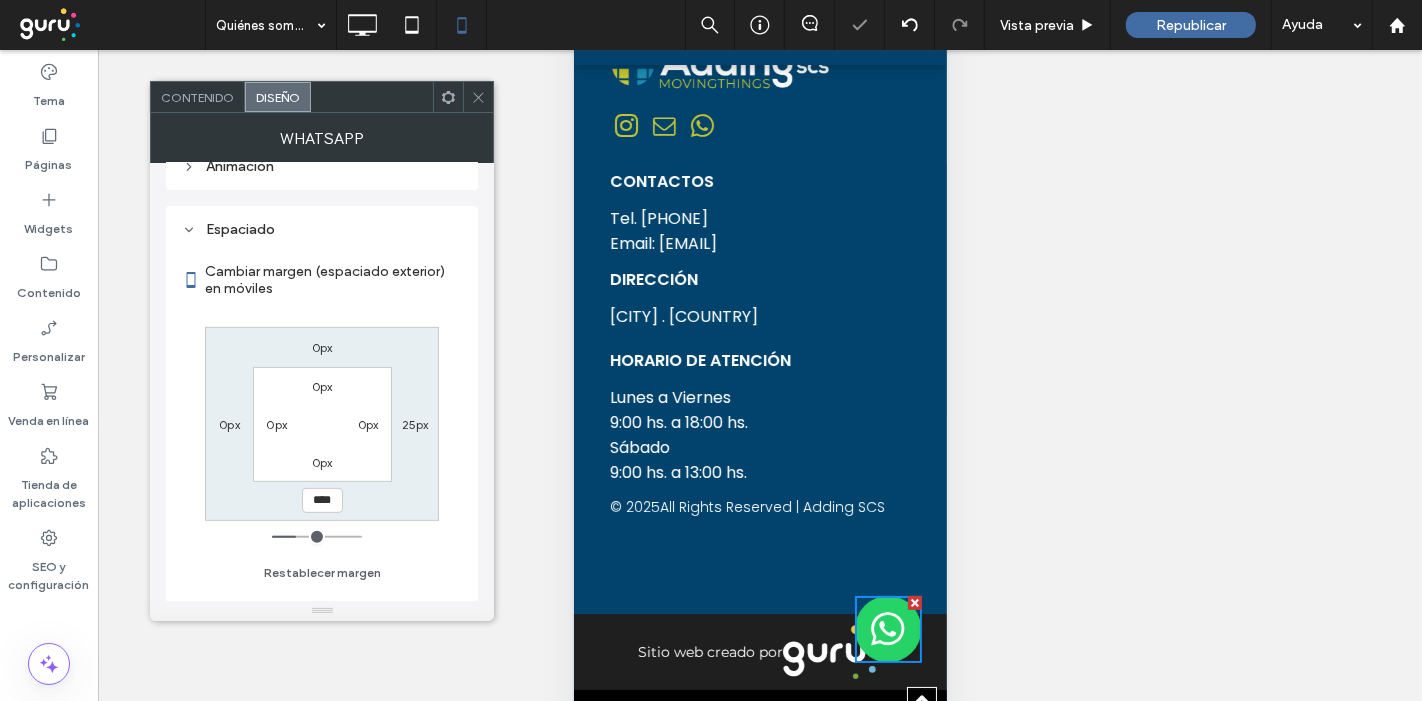 type on "****" 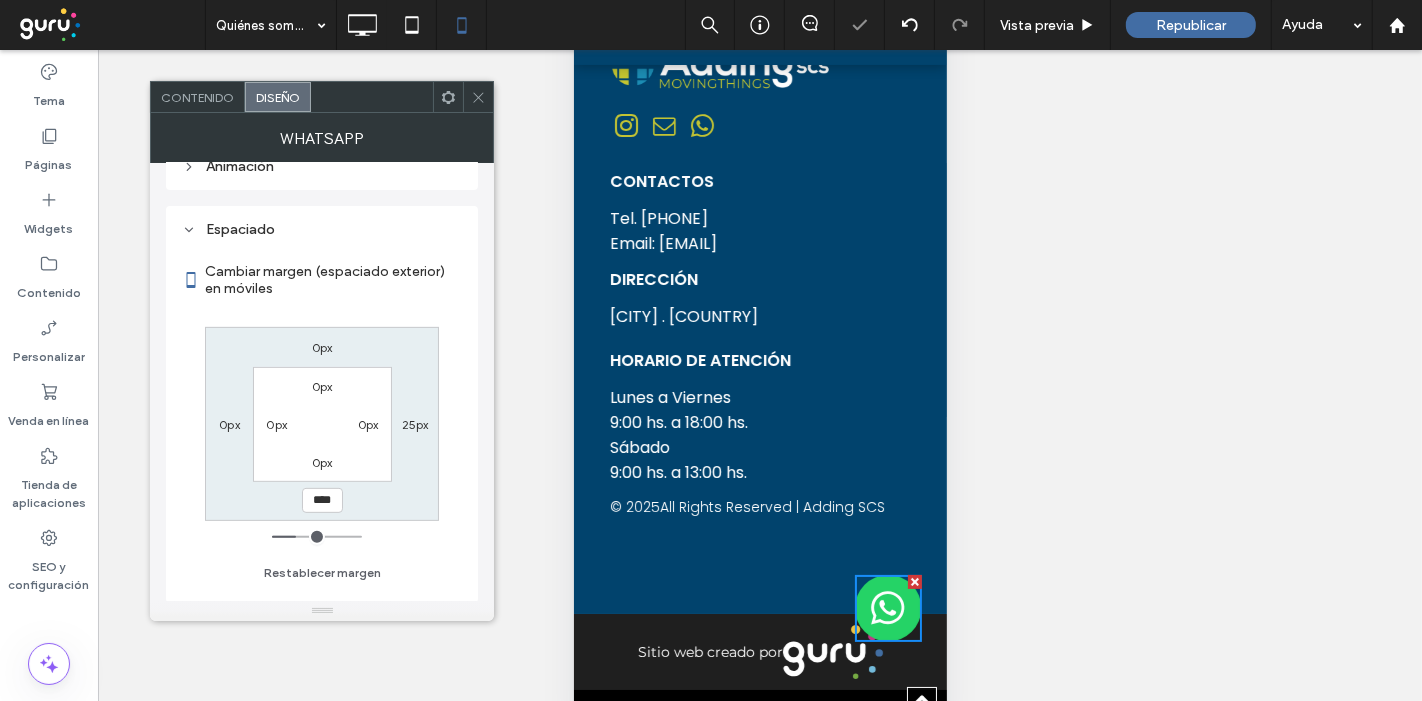 type on "**" 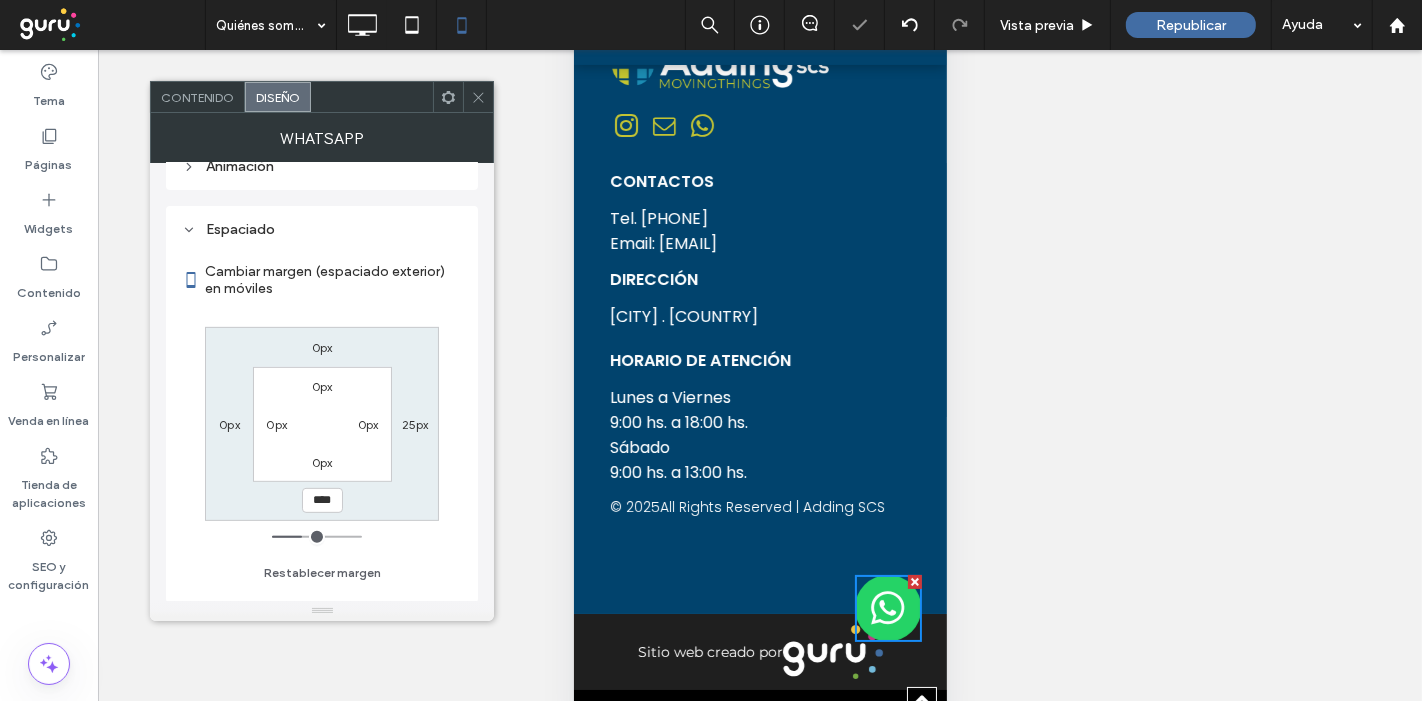 type on "***" 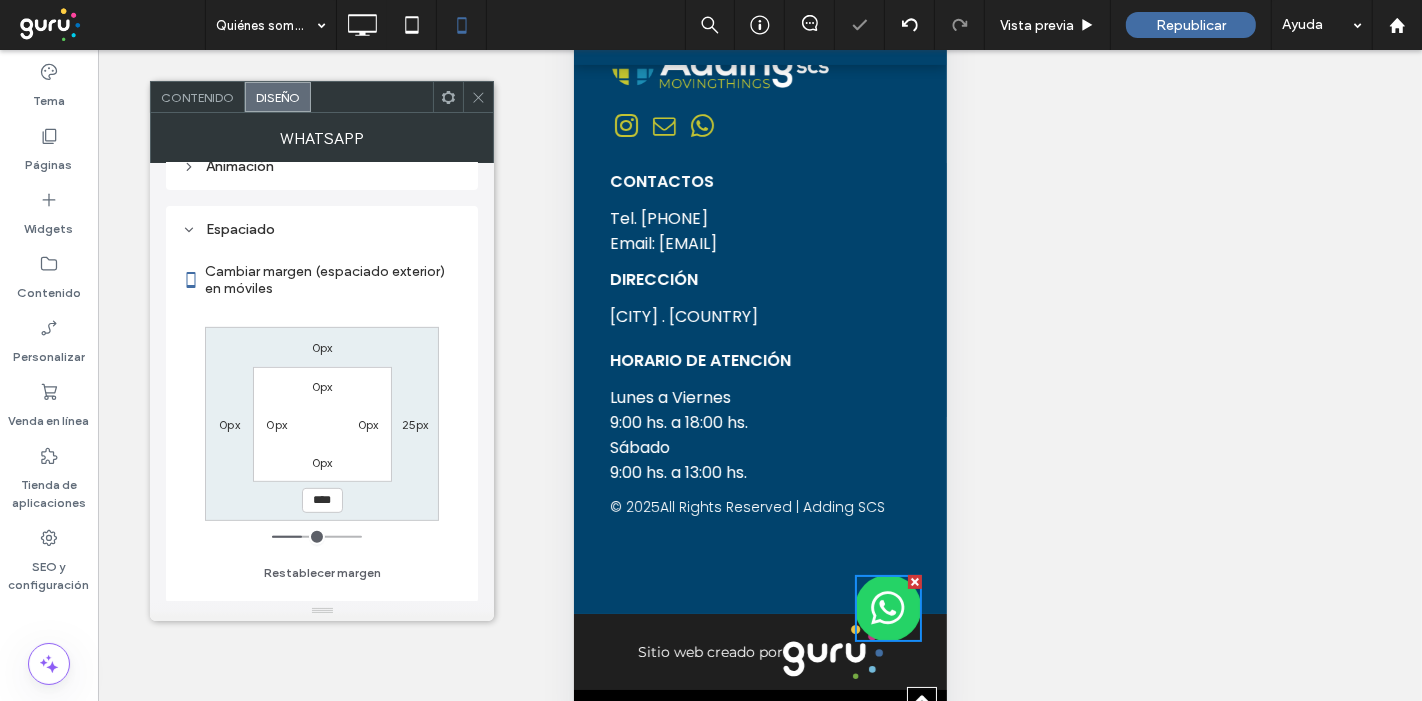 type on "*****" 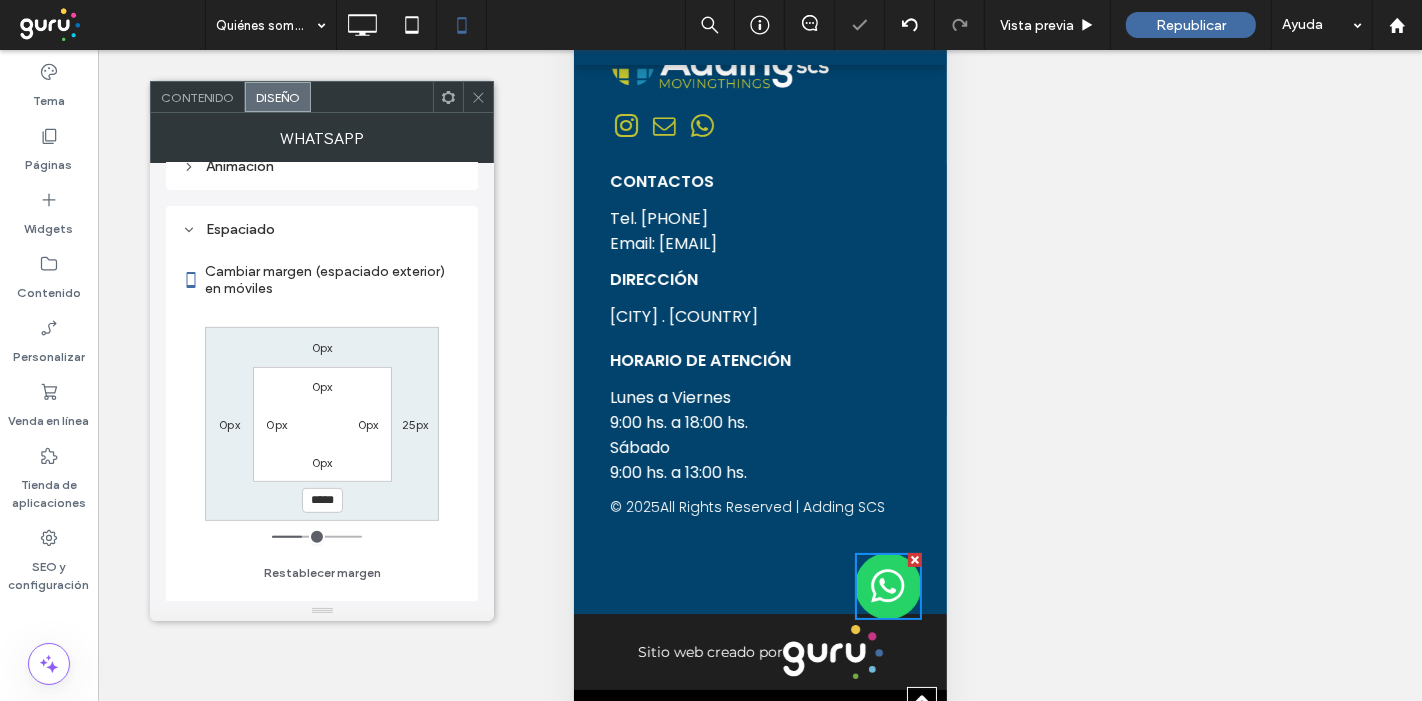 type on "***" 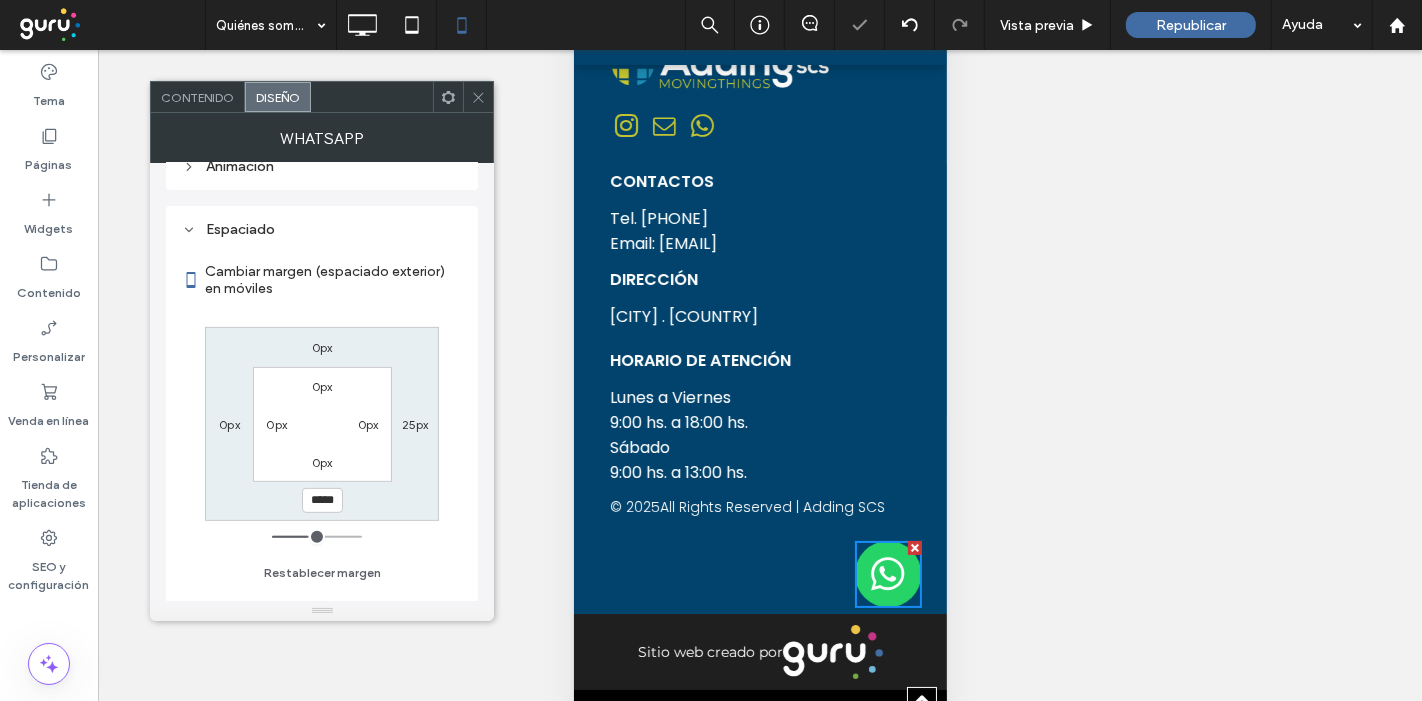 type on "***" 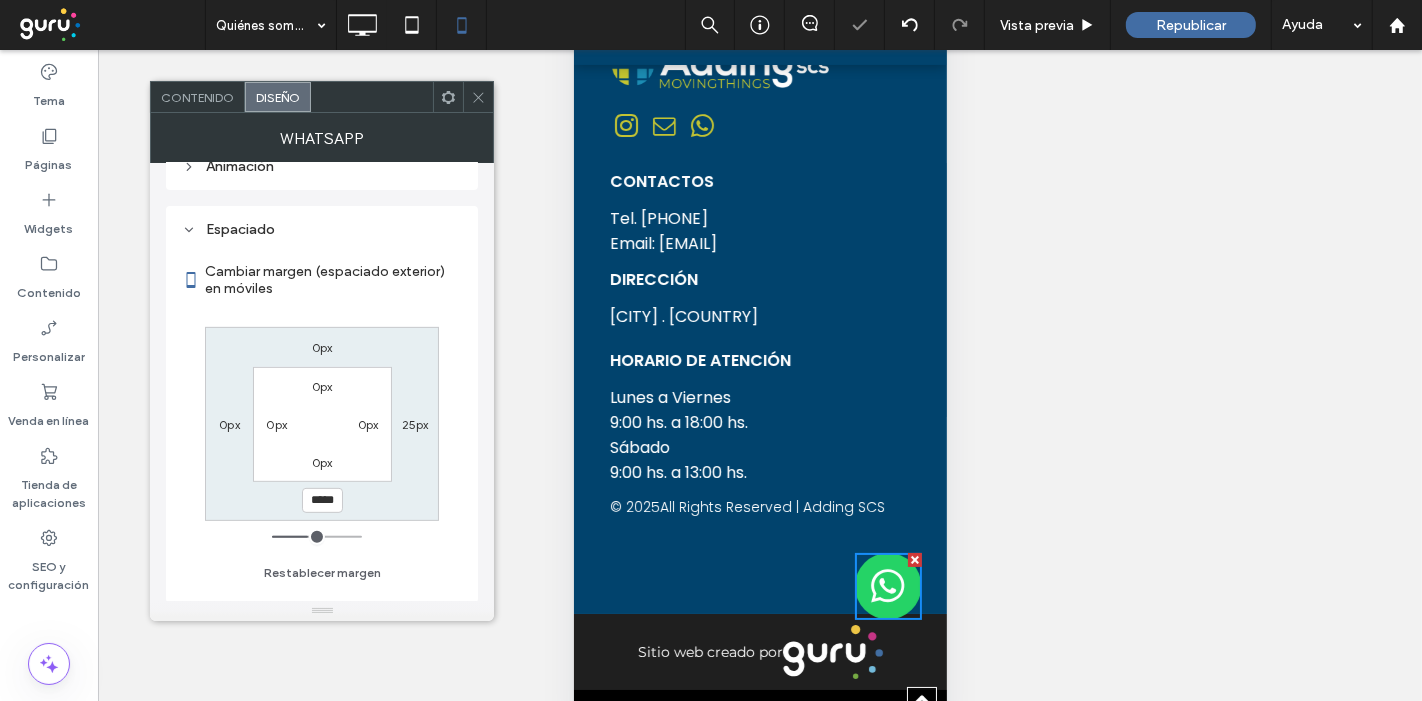 type on "***" 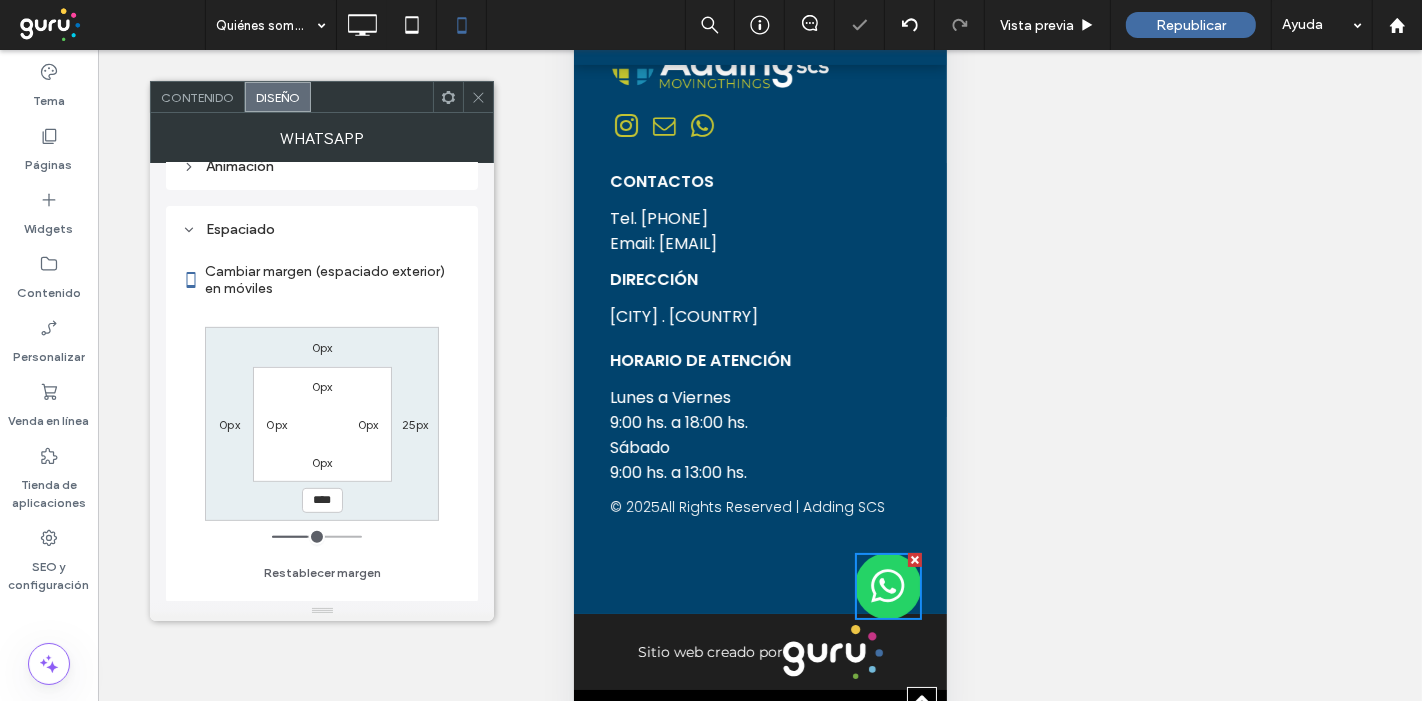 type on "**" 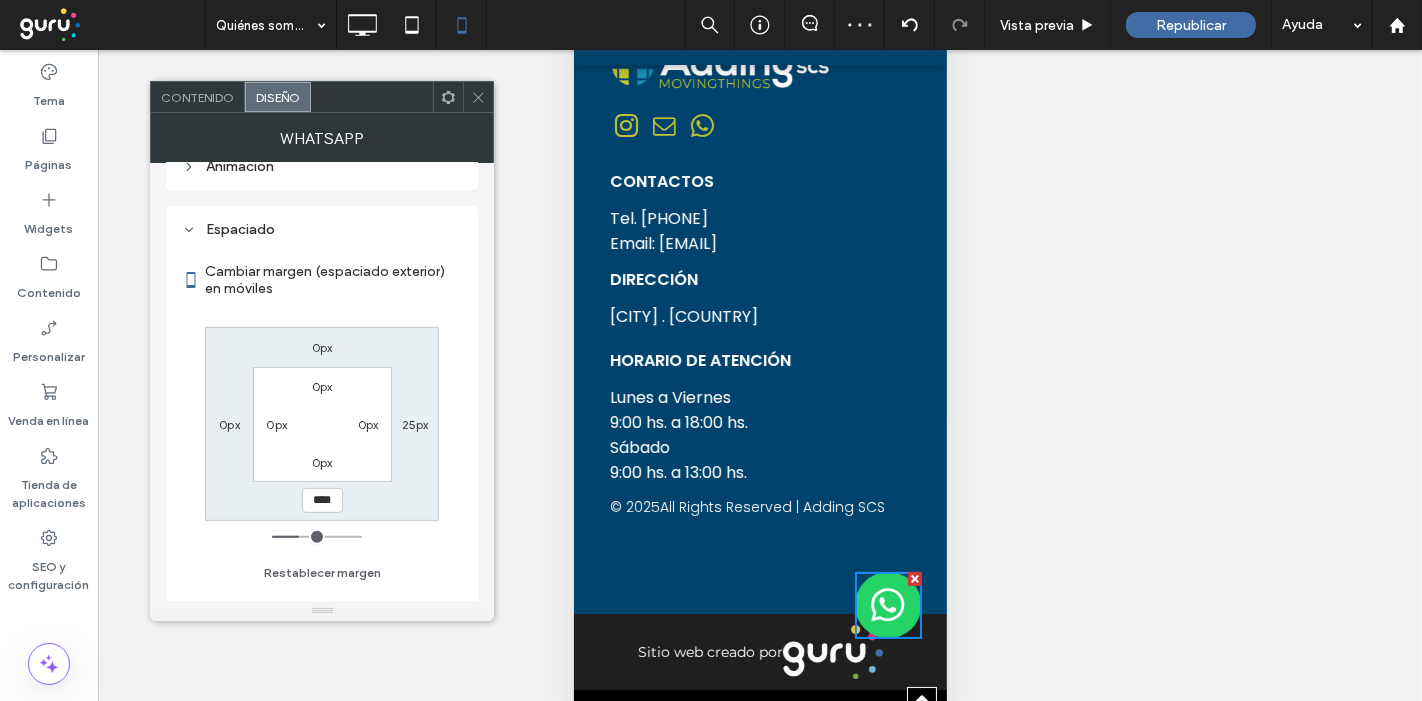 type on "**" 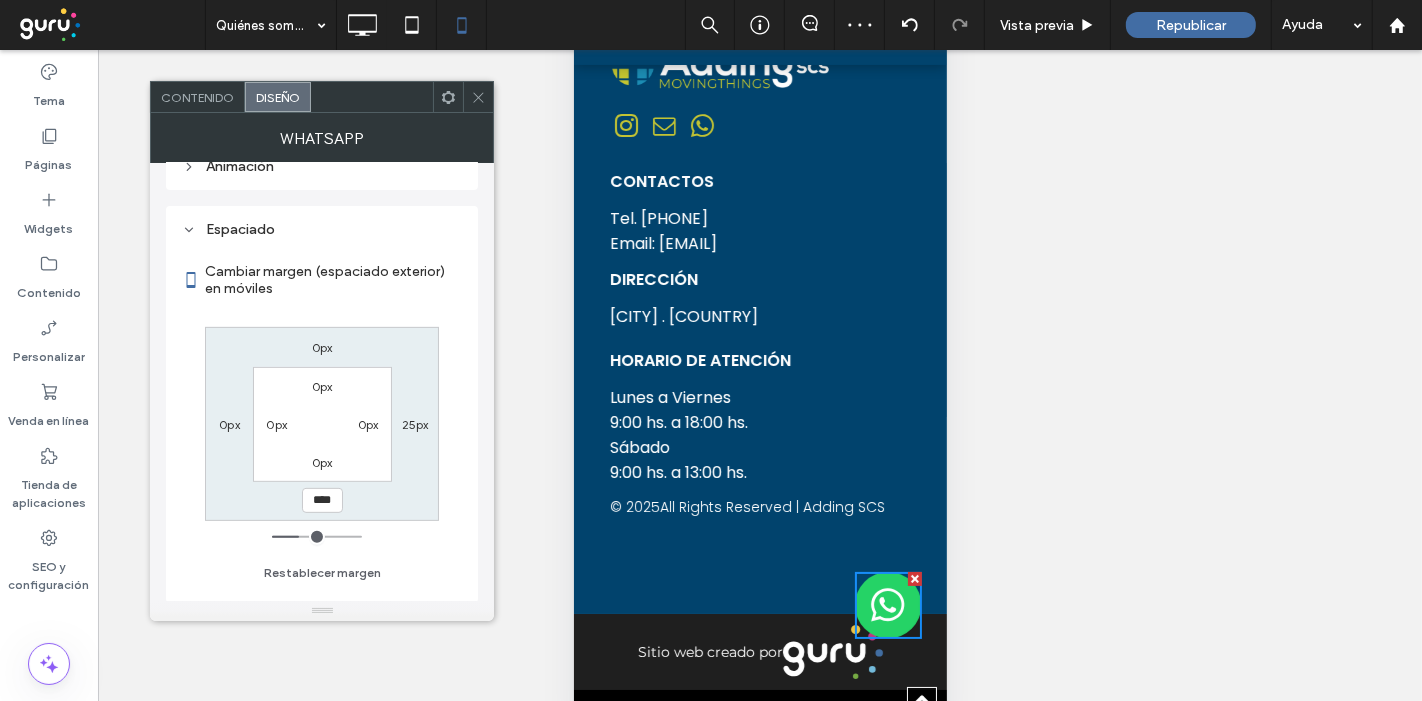 type on "****" 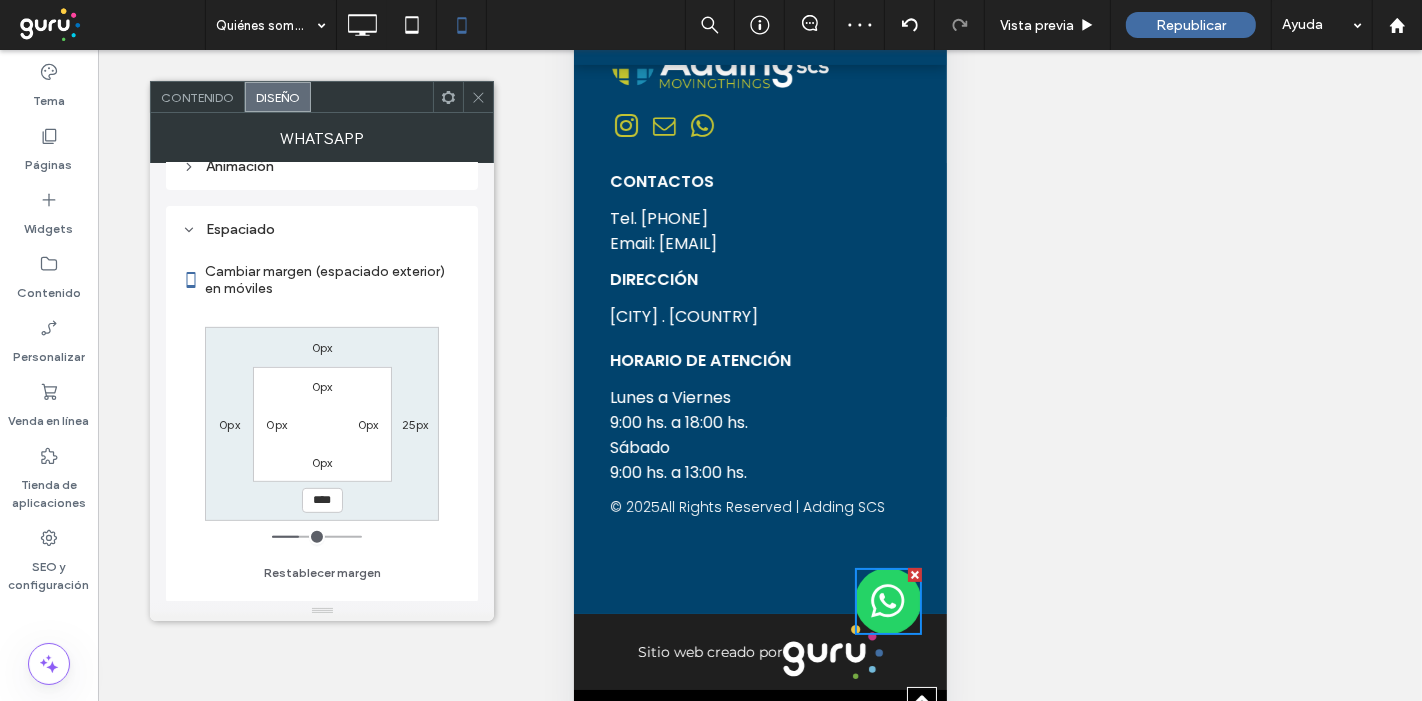 type on "**" 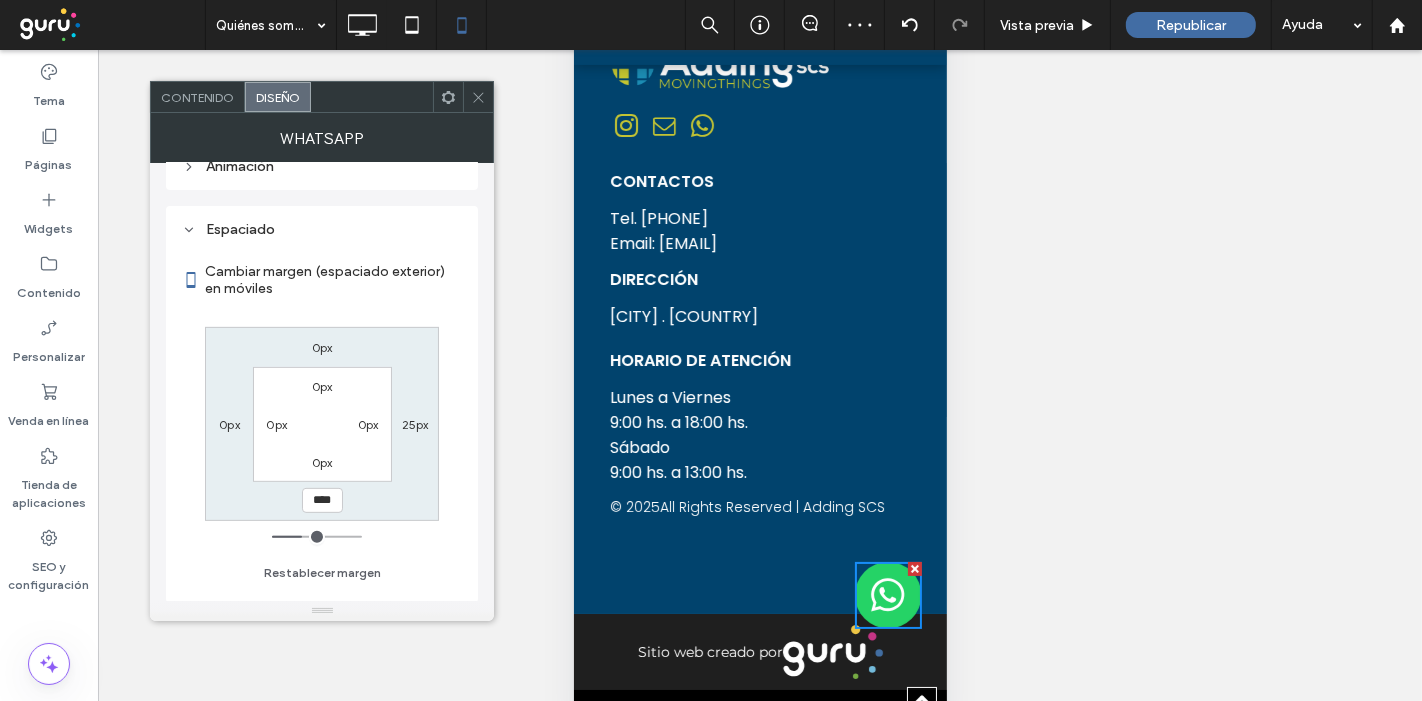 type on "***" 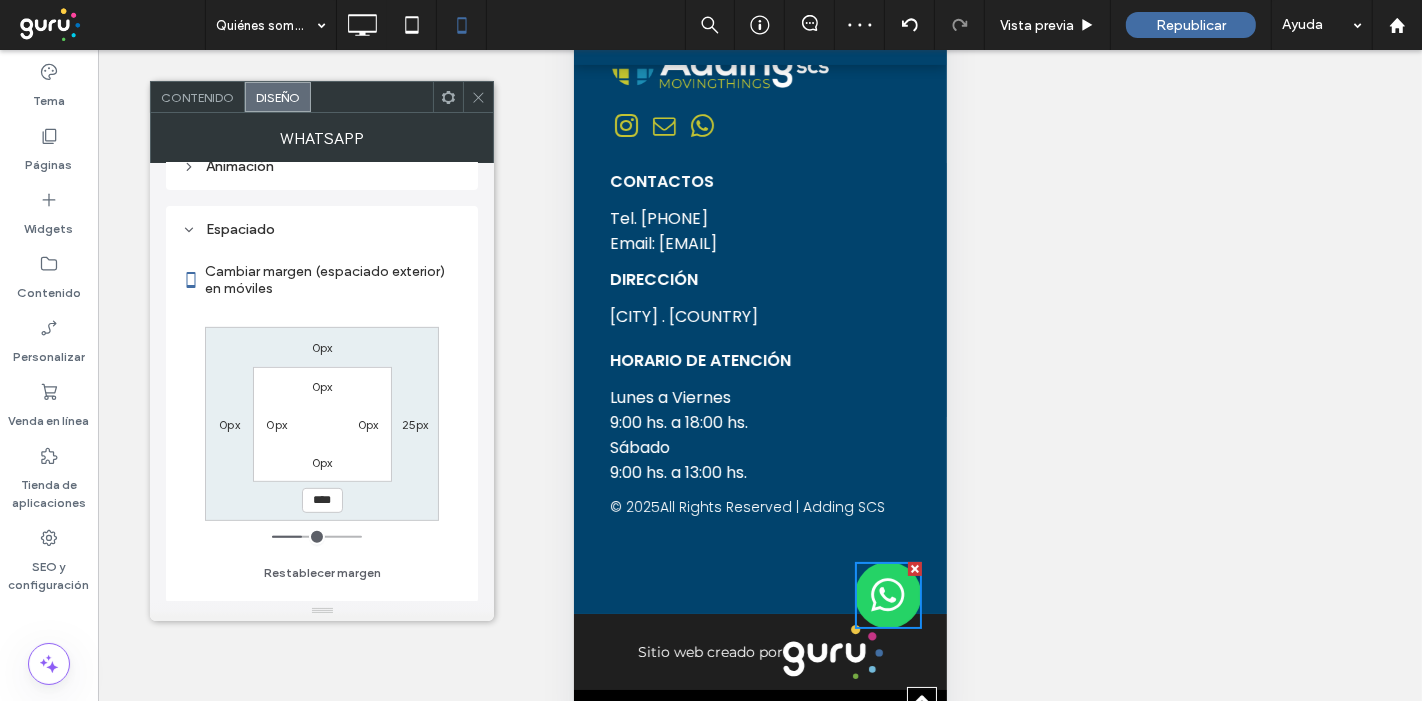 type on "*****" 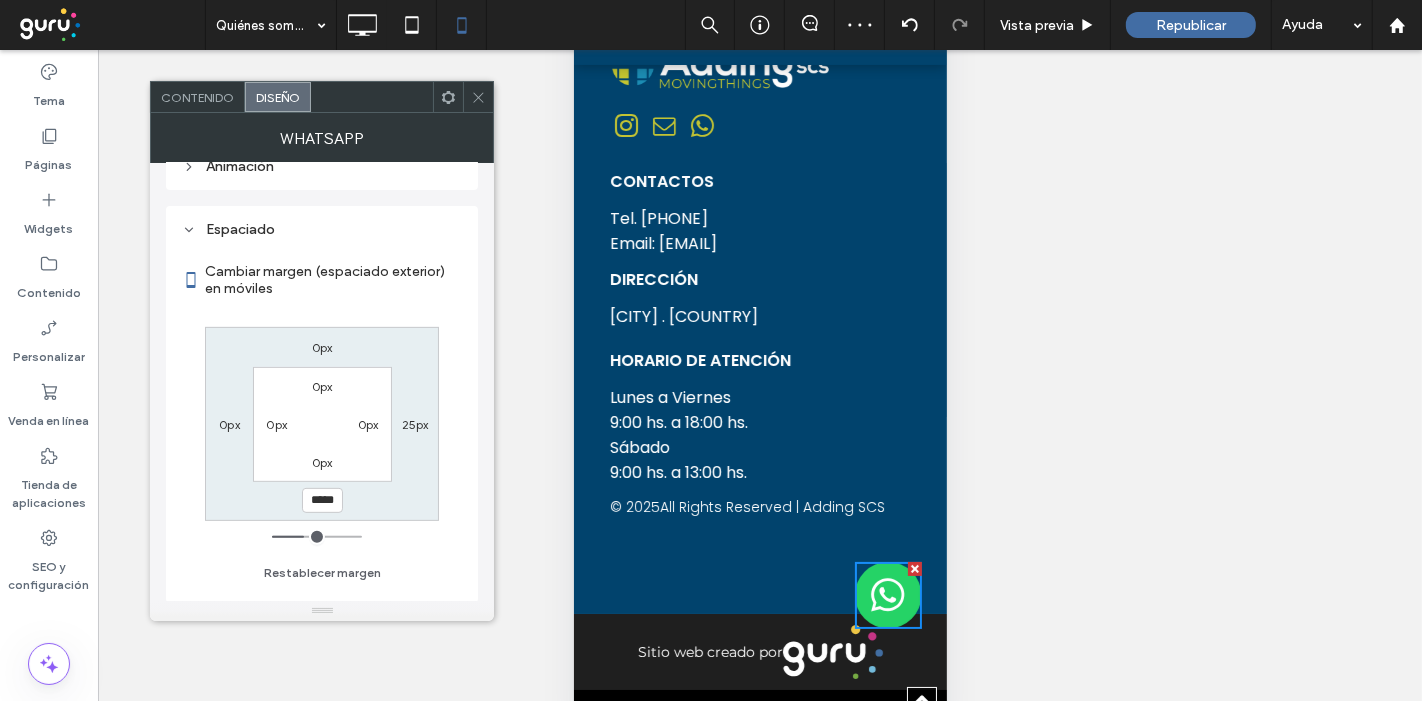 type on "***" 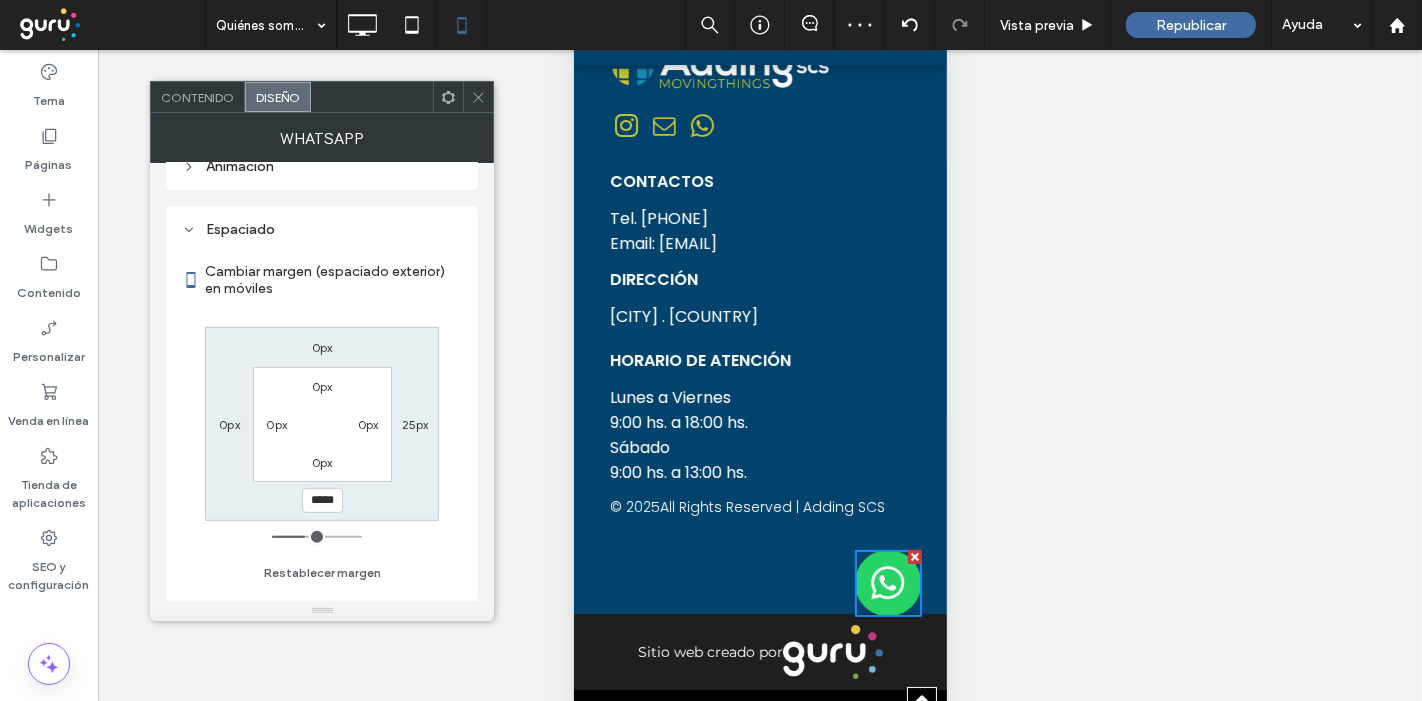 type on "***" 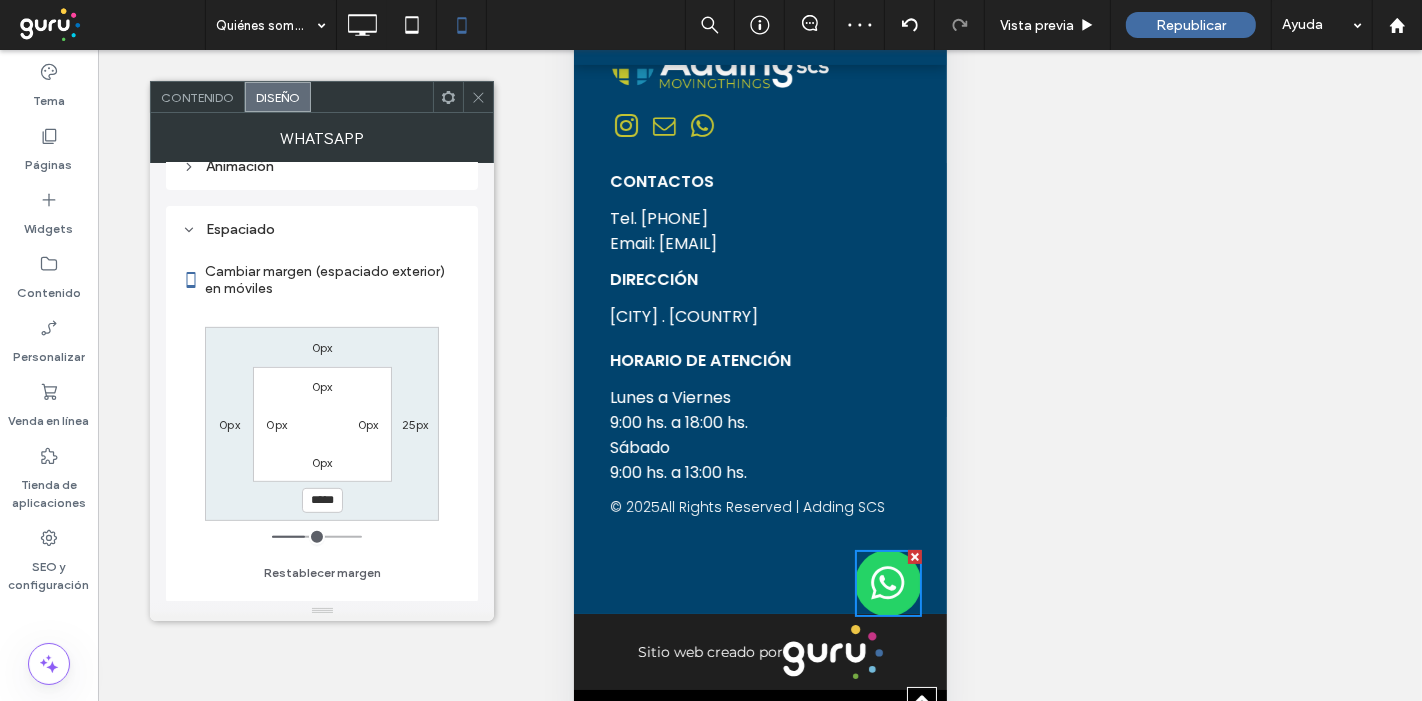 type on "*****" 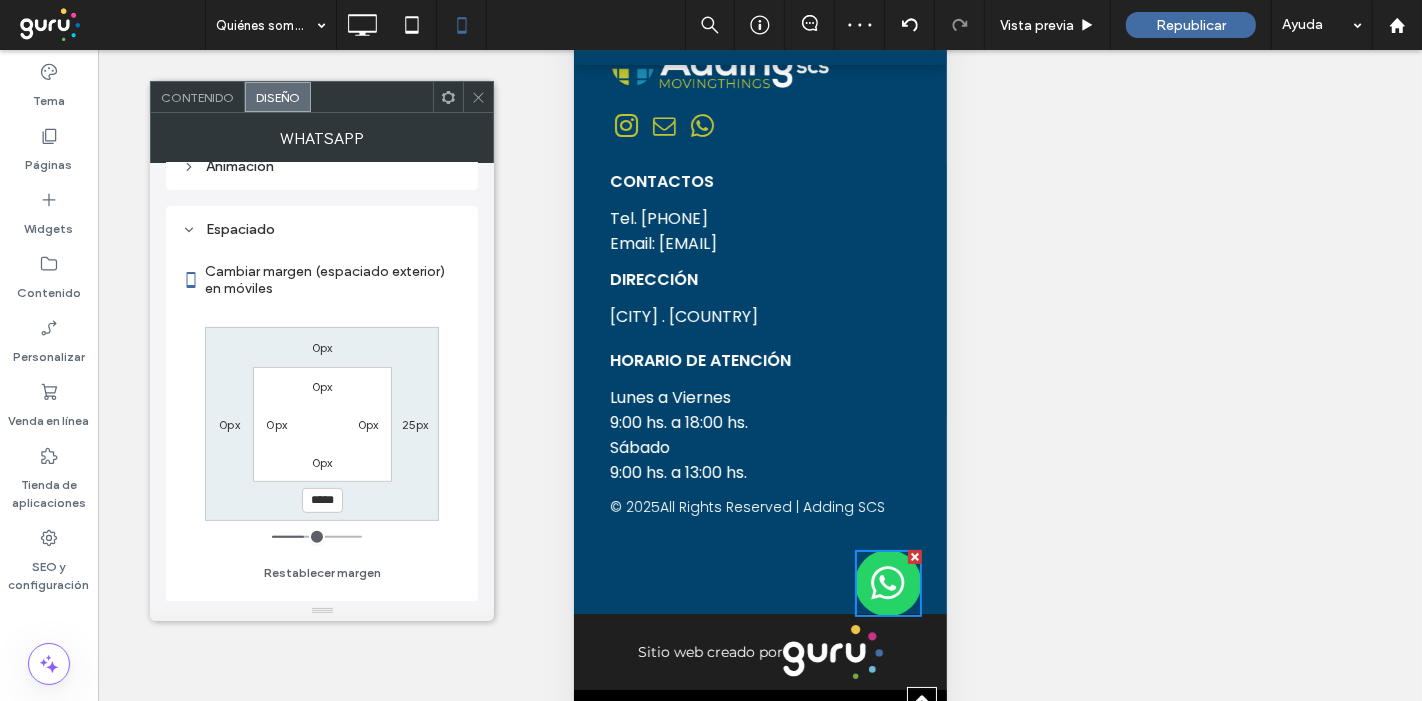 type on "***" 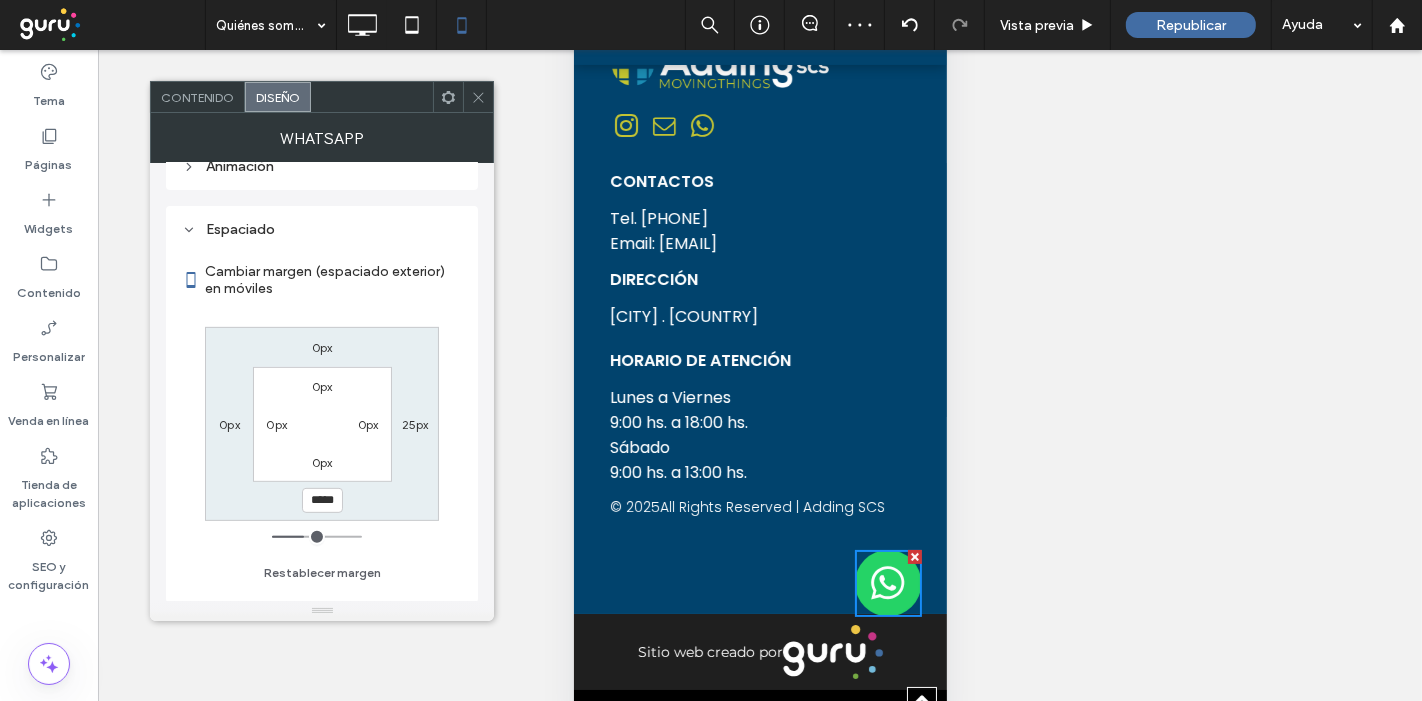 type on "*****" 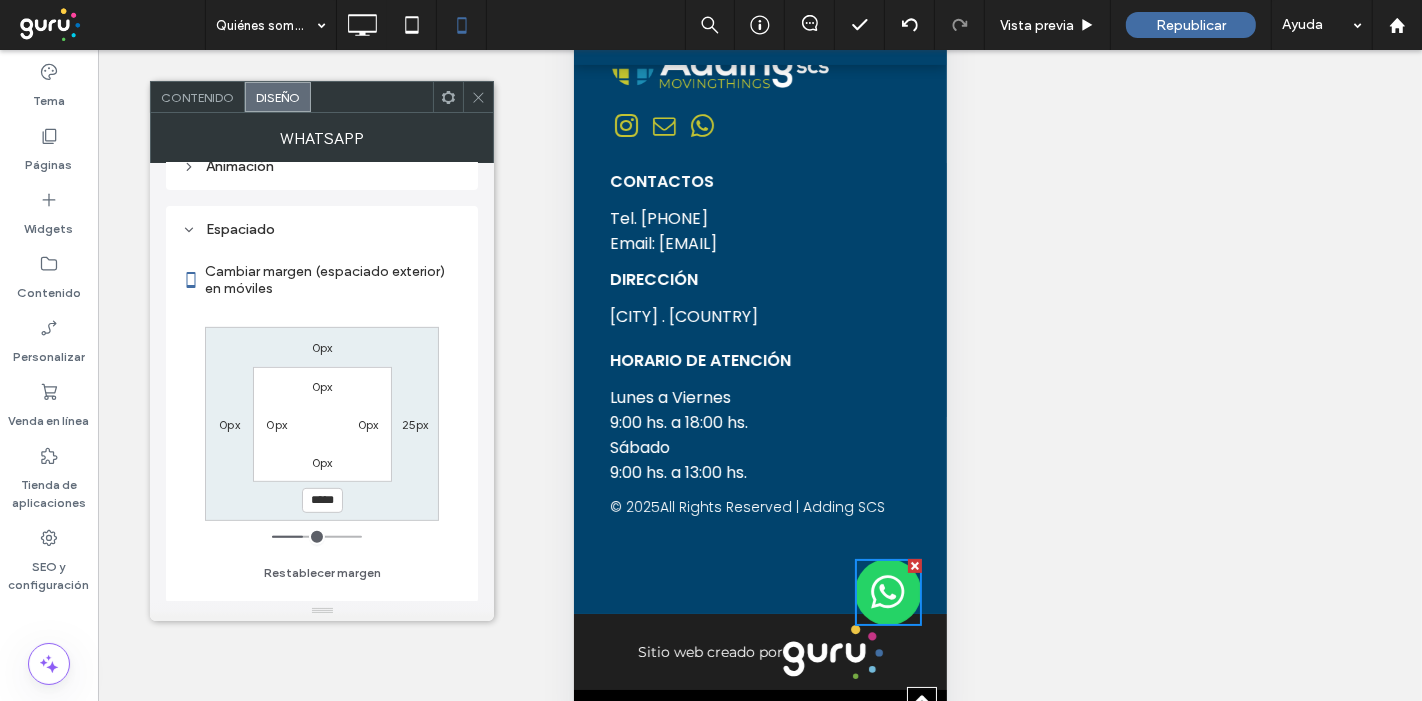 drag, startPoint x: 292, startPoint y: 542, endPoint x: 305, endPoint y: 540, distance: 13.152946 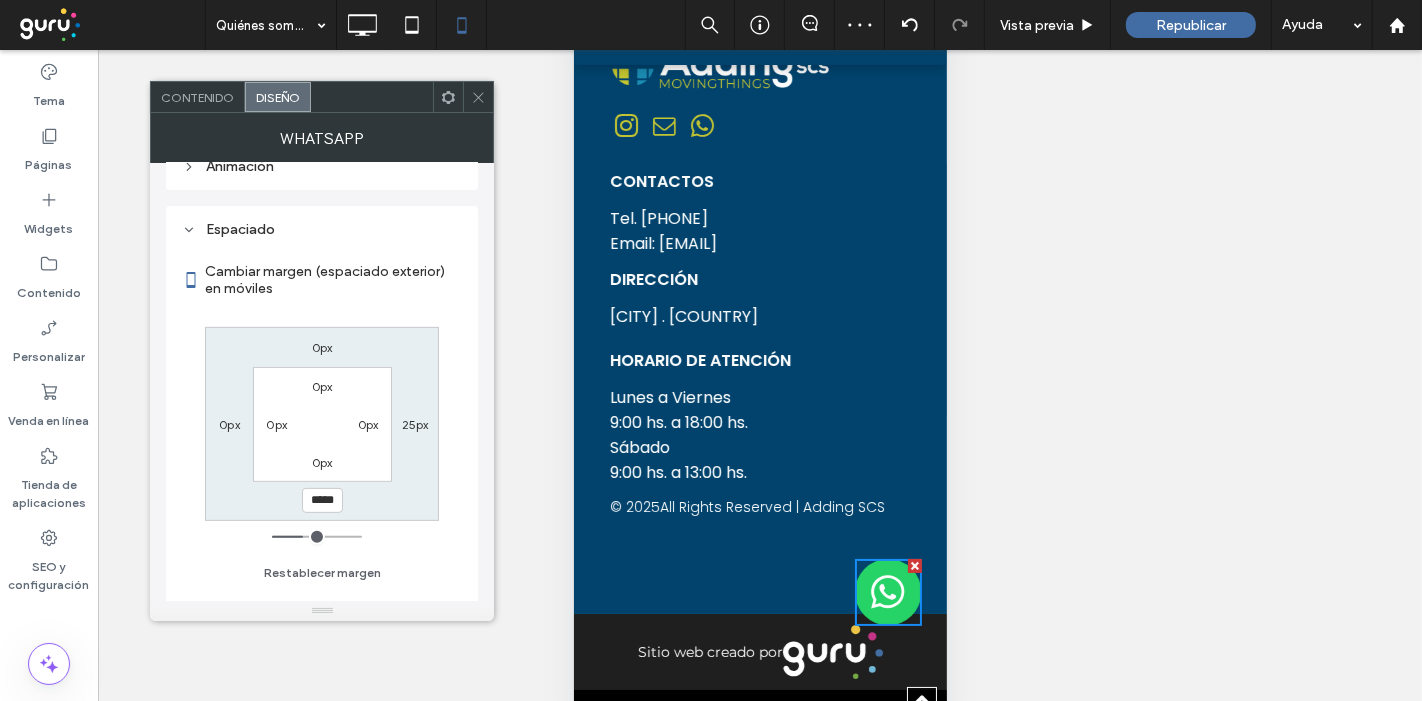 click 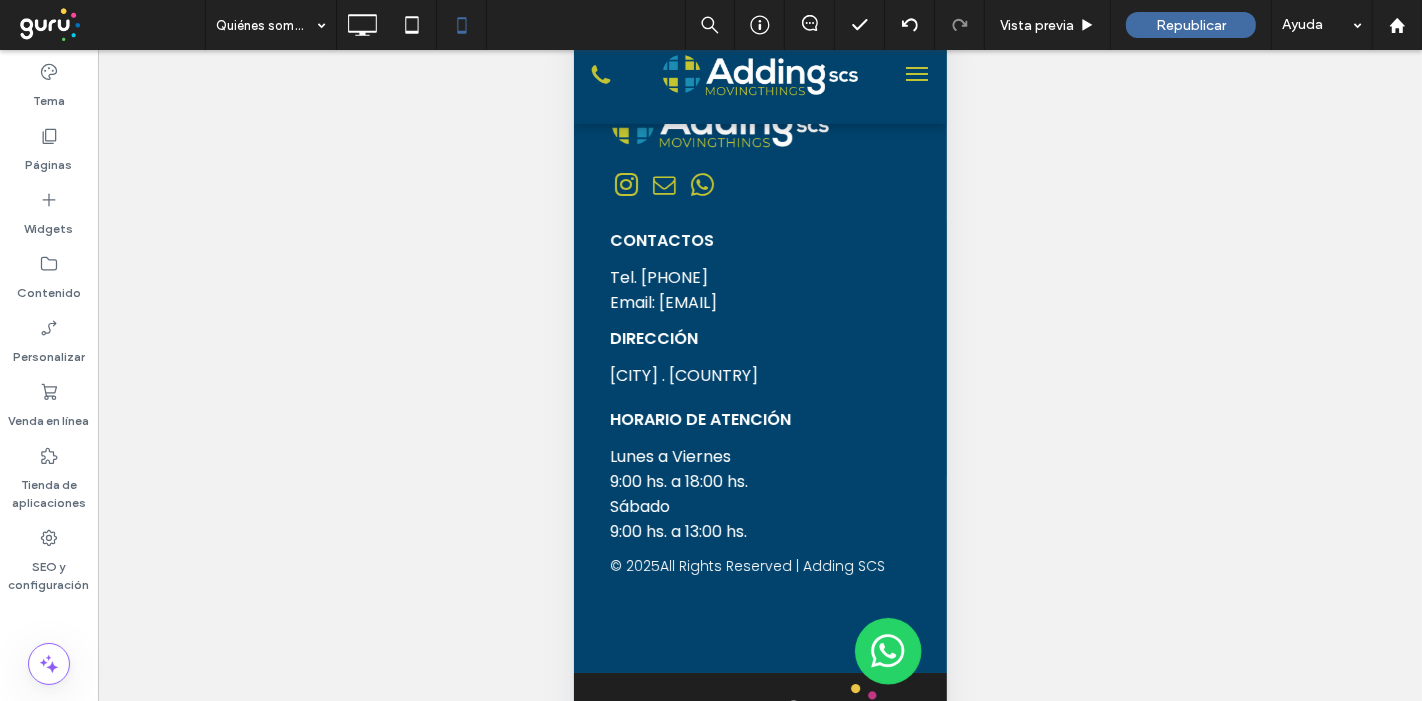 scroll, scrollTop: 125, scrollLeft: 0, axis: vertical 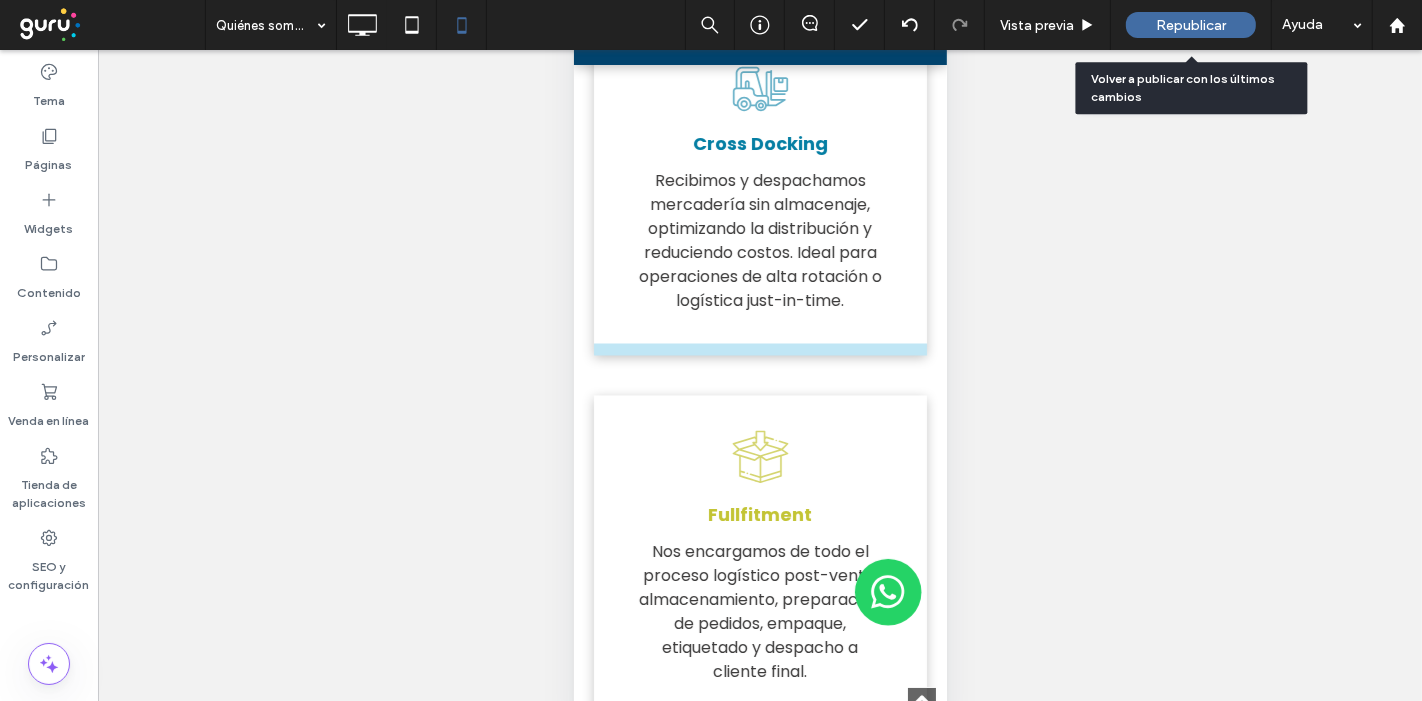 click on "Republicar" at bounding box center [1191, 25] 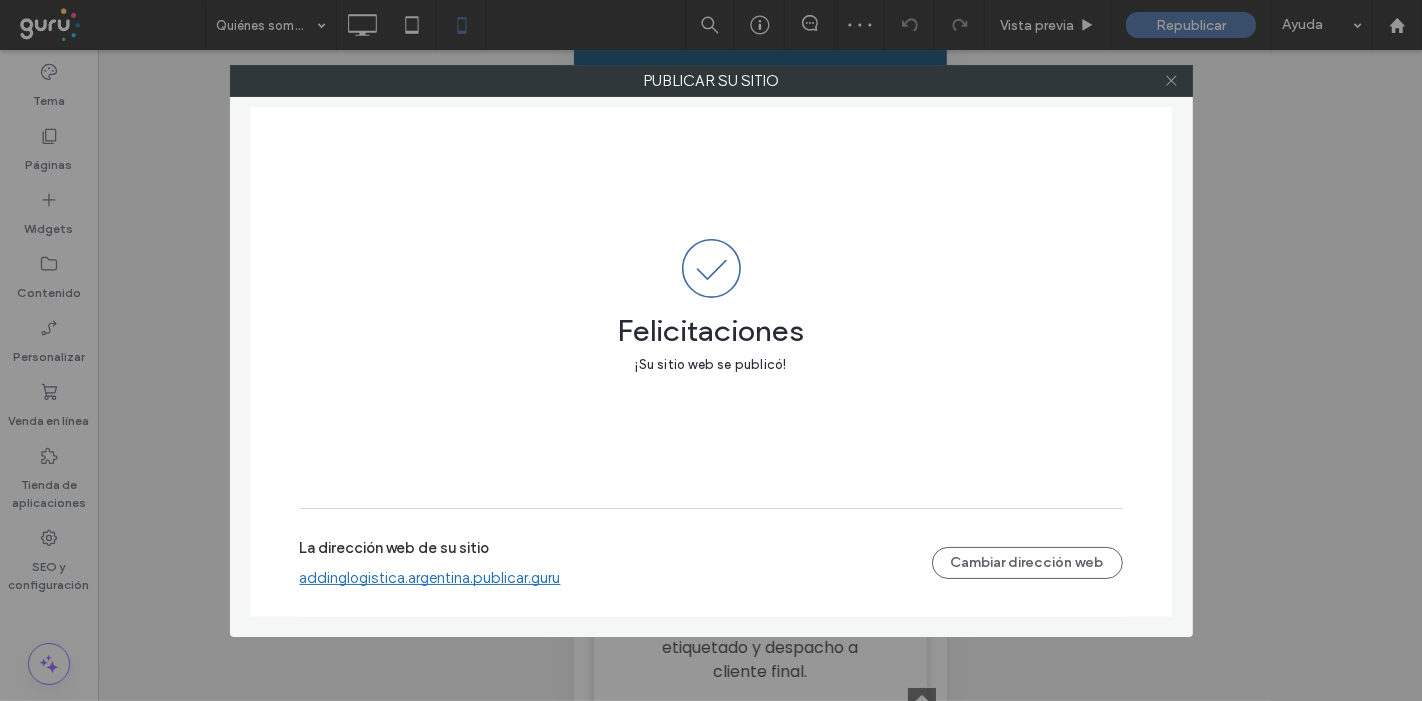 click 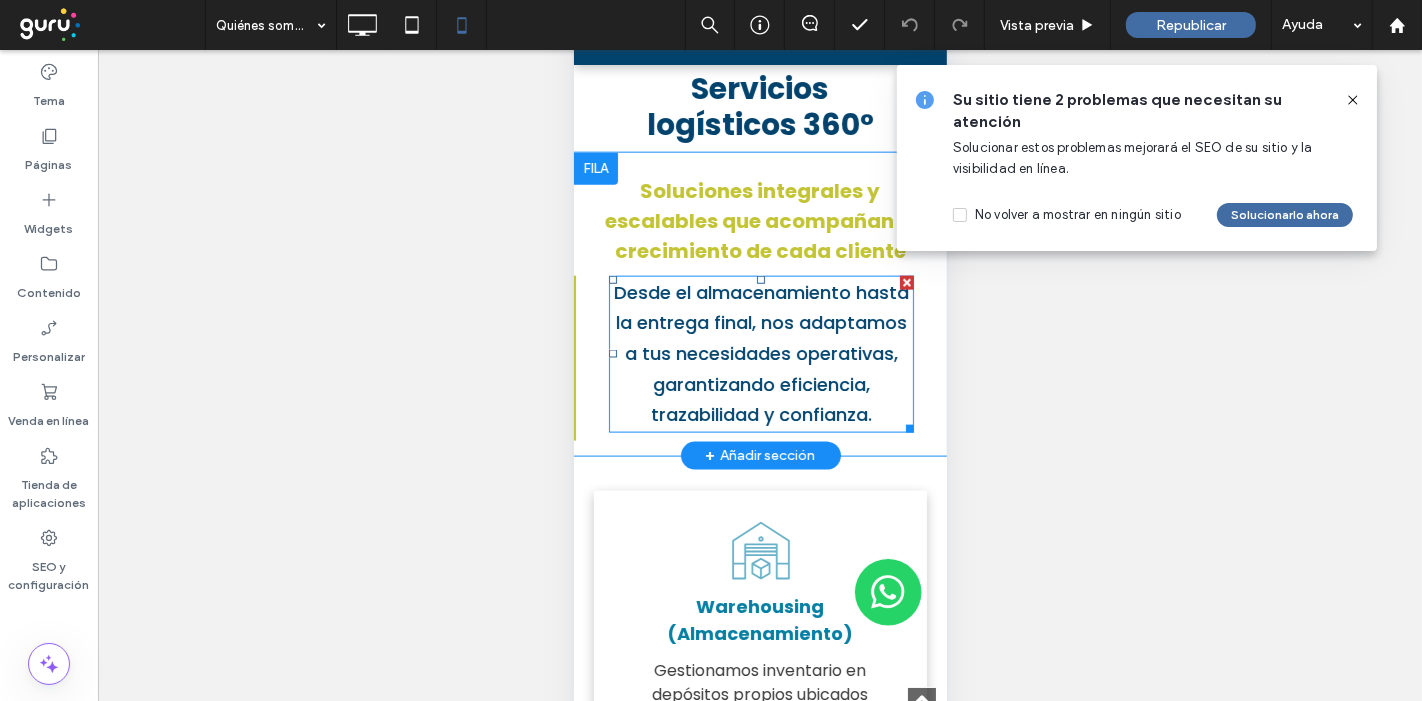 scroll, scrollTop: 2011, scrollLeft: 0, axis: vertical 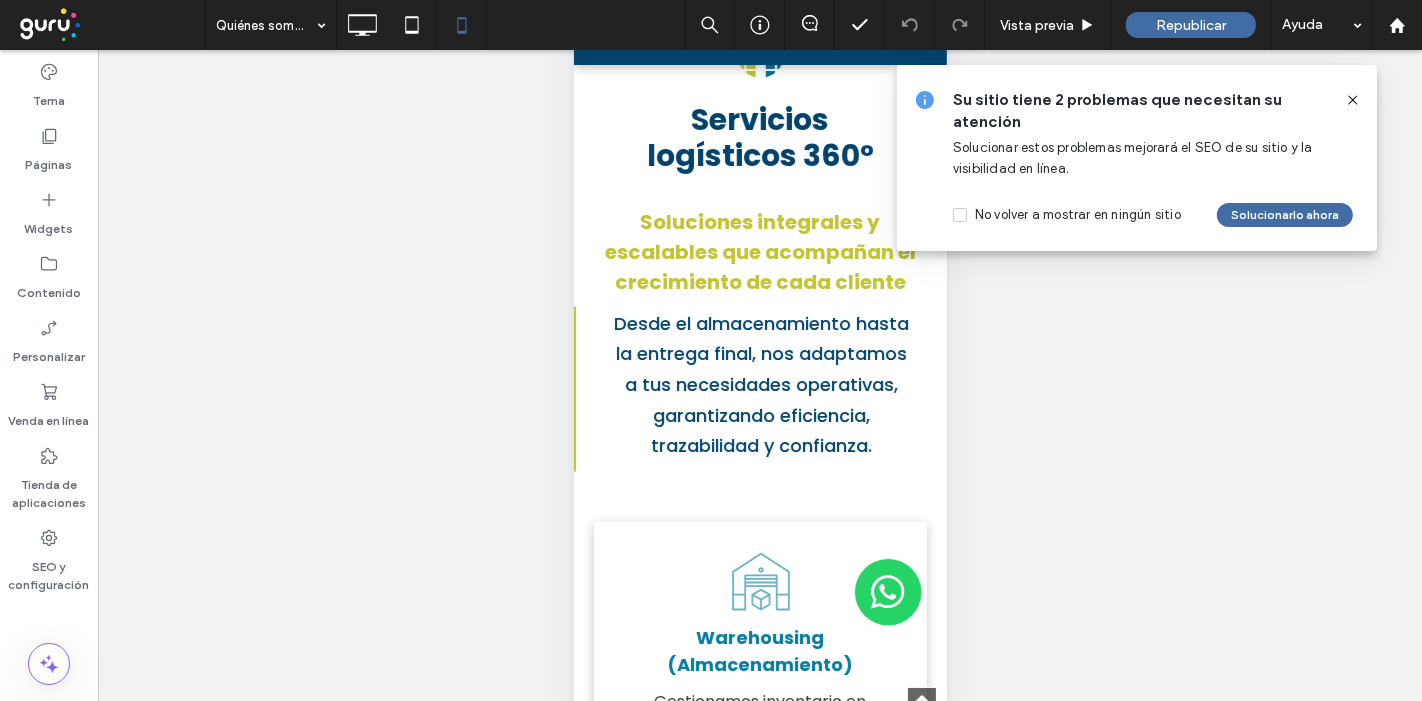 click 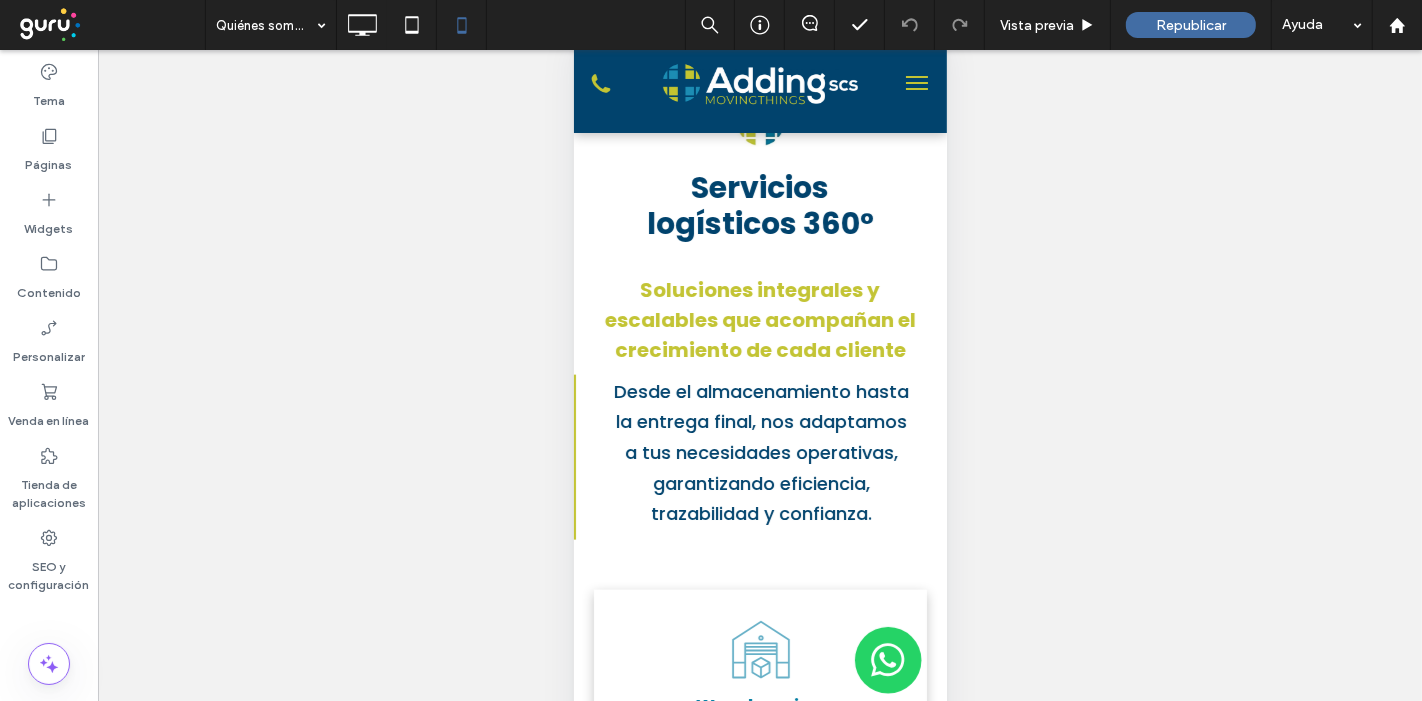 scroll, scrollTop: 0, scrollLeft: 0, axis: both 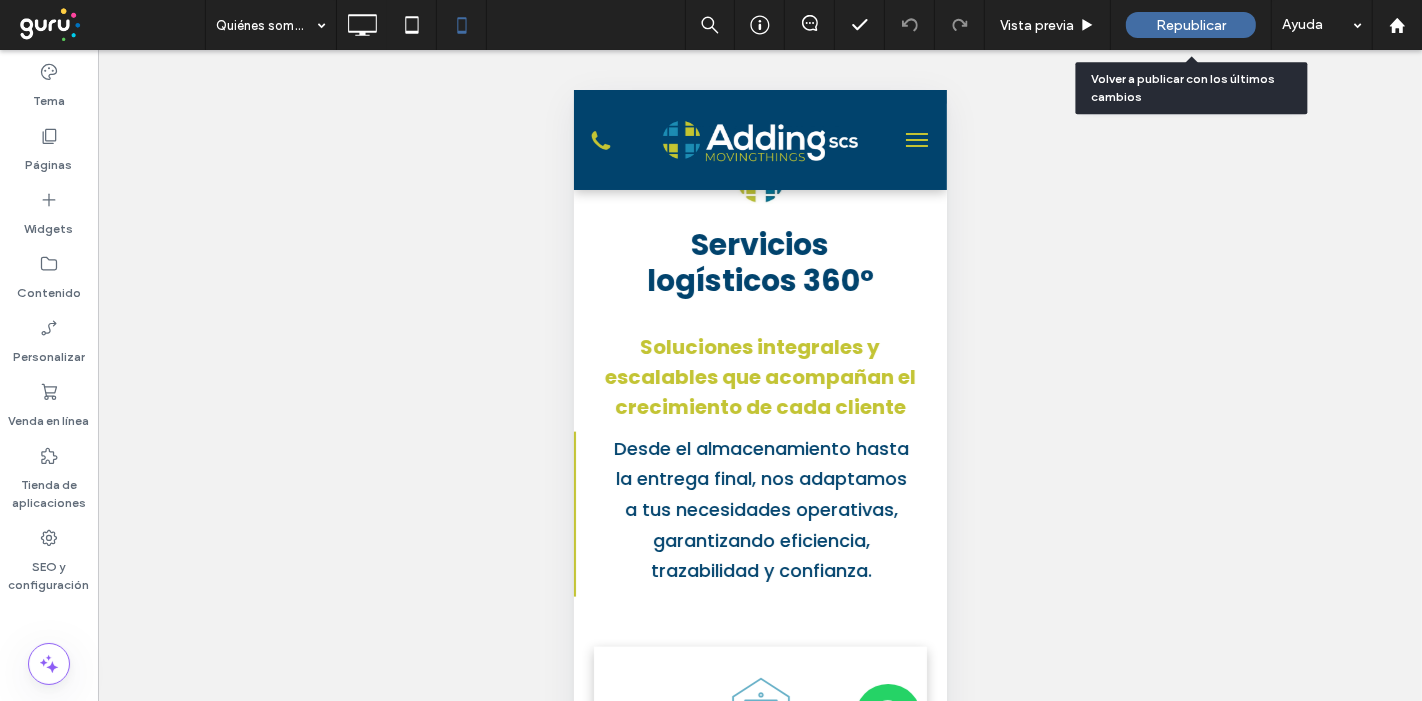 click on "Republicar" at bounding box center (1191, 25) 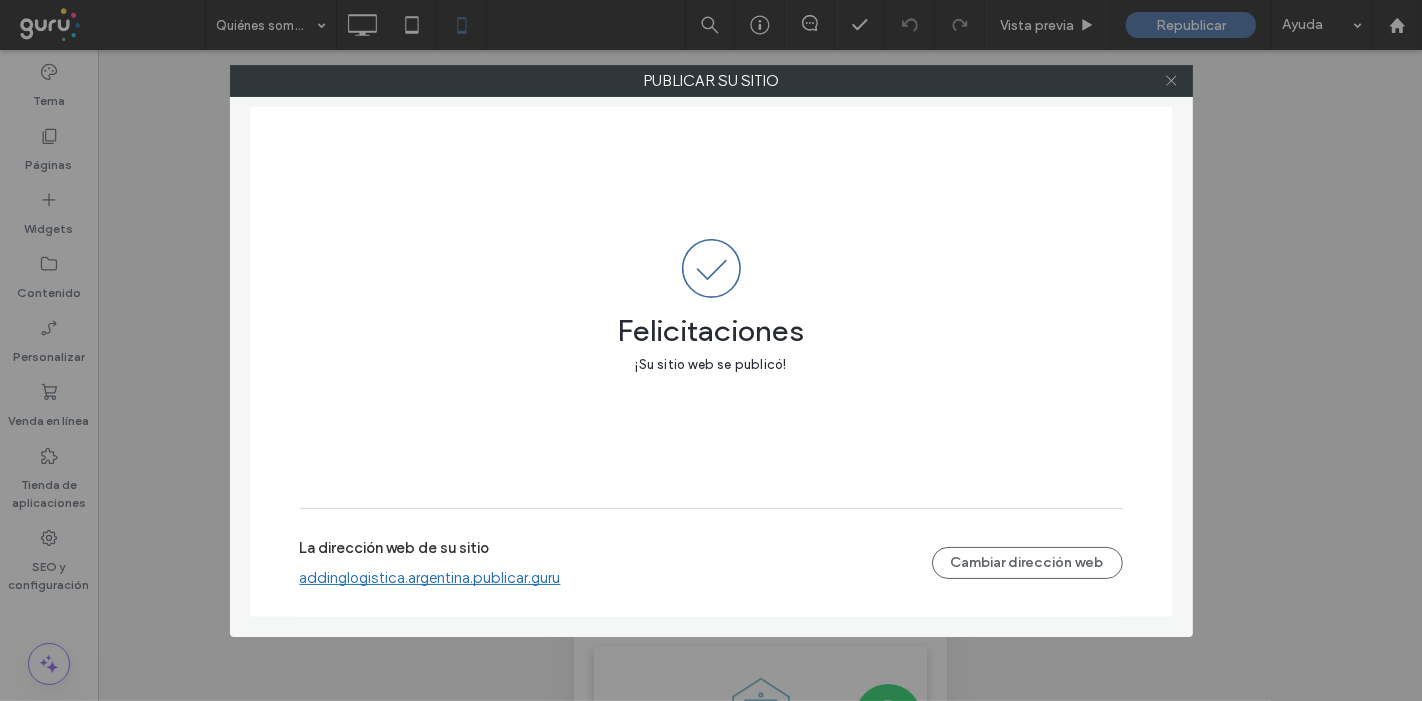 click 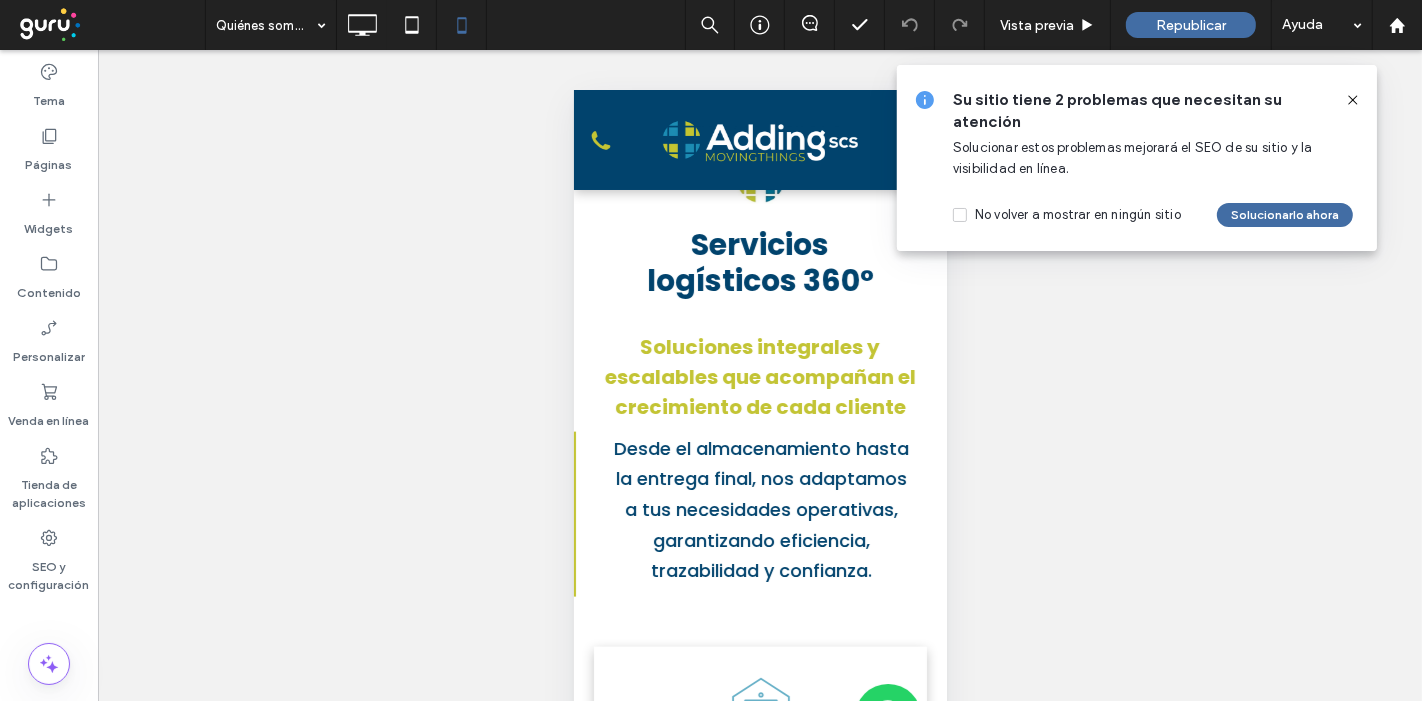 click 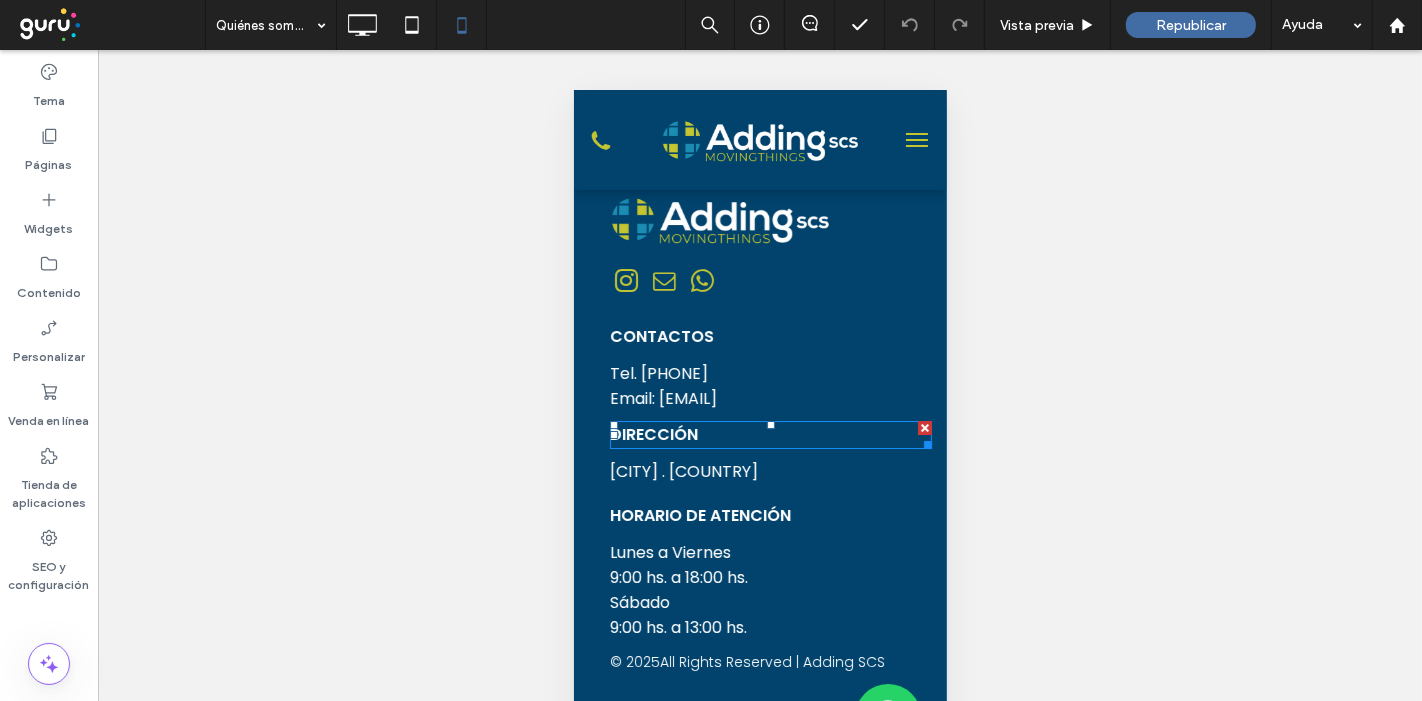 scroll, scrollTop: 5900, scrollLeft: 0, axis: vertical 